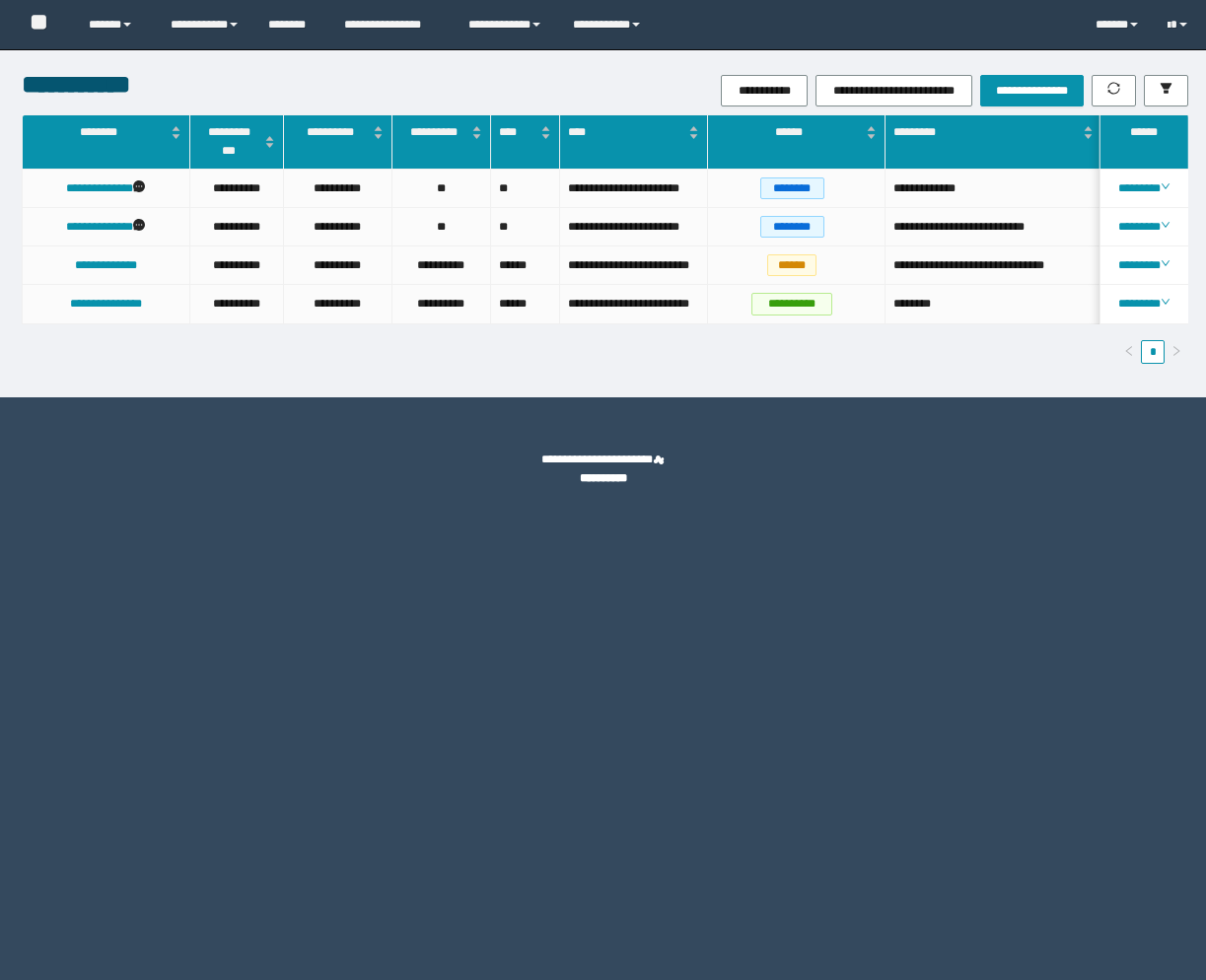 scroll, scrollTop: 0, scrollLeft: 0, axis: both 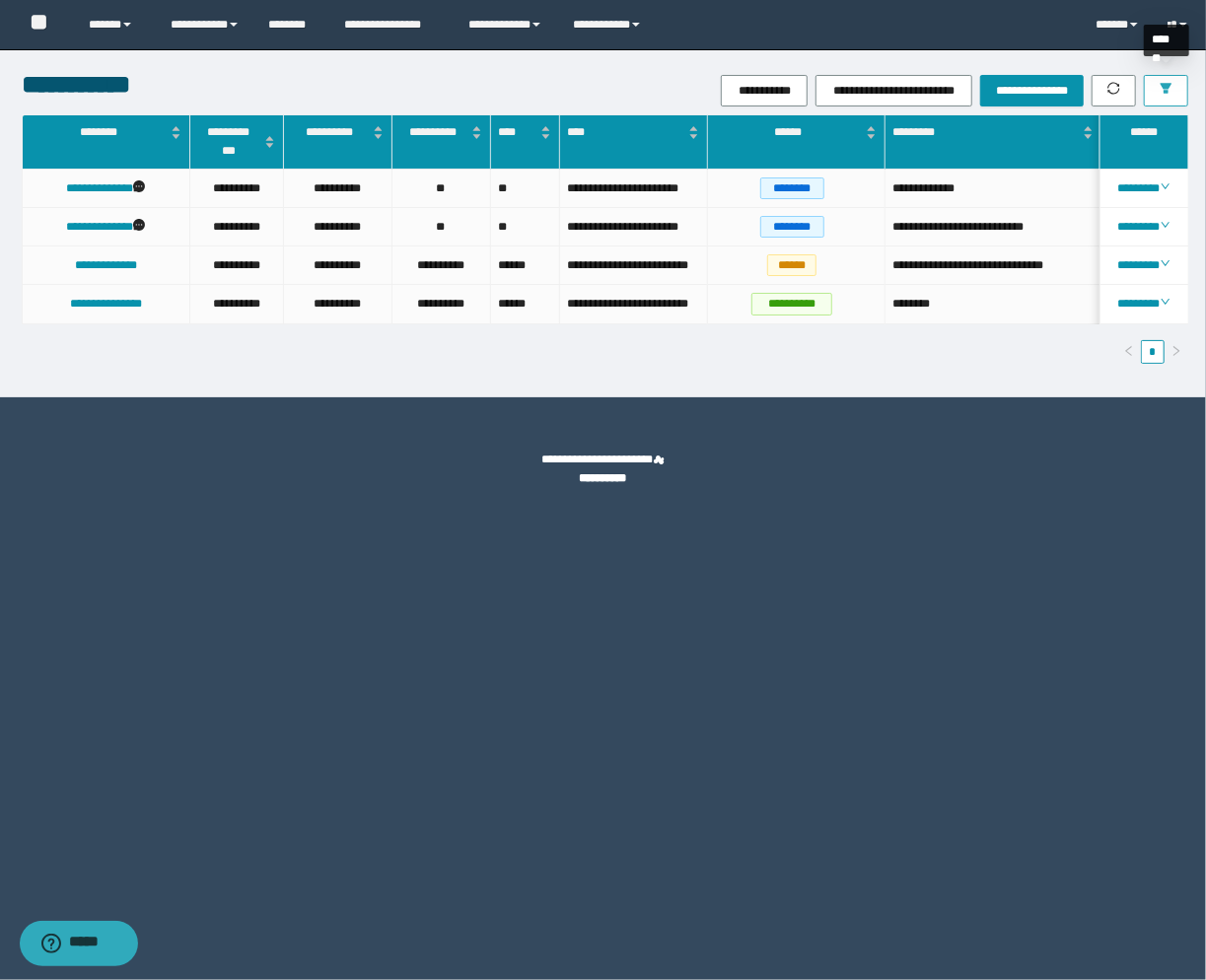 click at bounding box center [1166, 91] 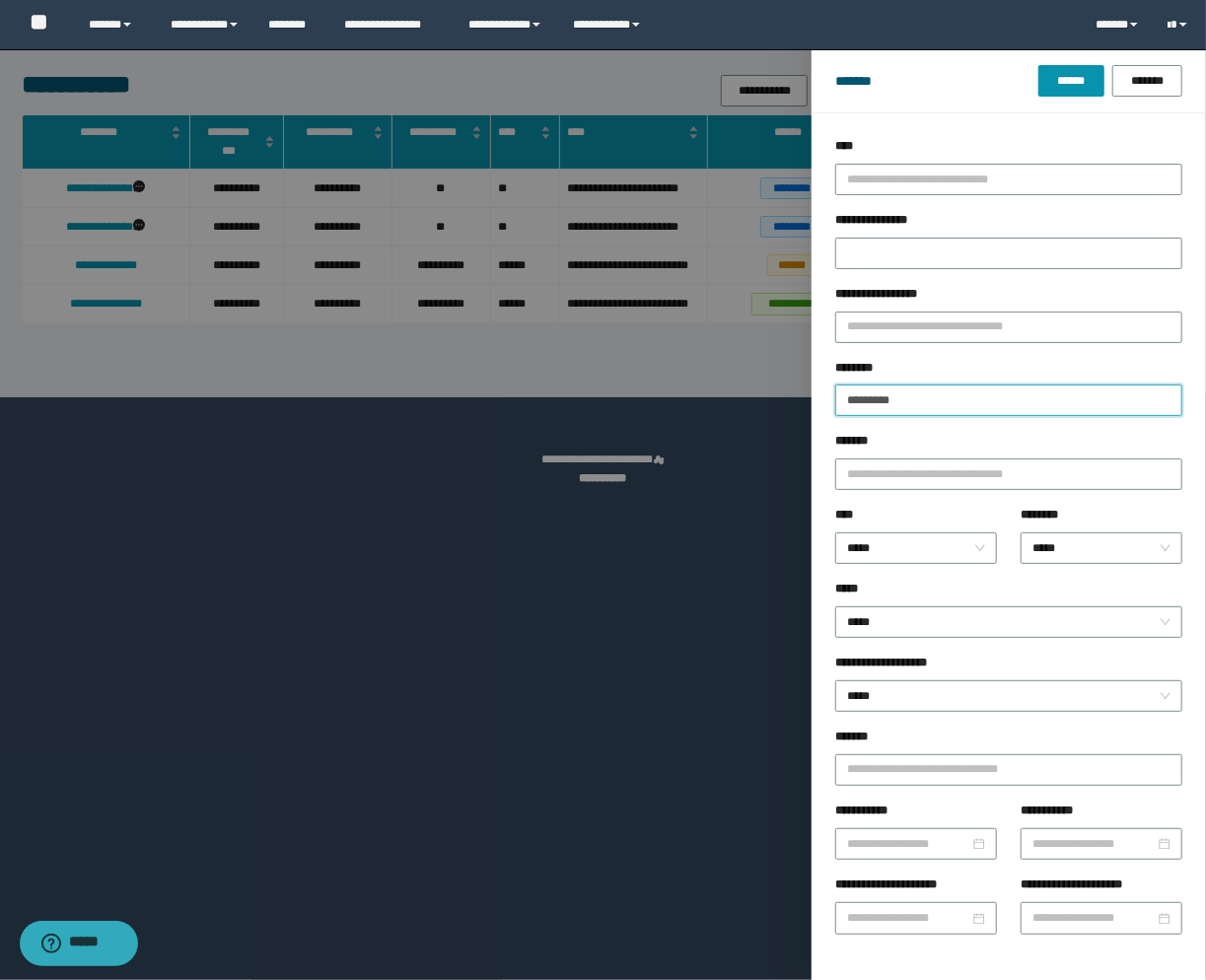 drag, startPoint x: 939, startPoint y: 406, endPoint x: 667, endPoint y: 377, distance: 273.54159 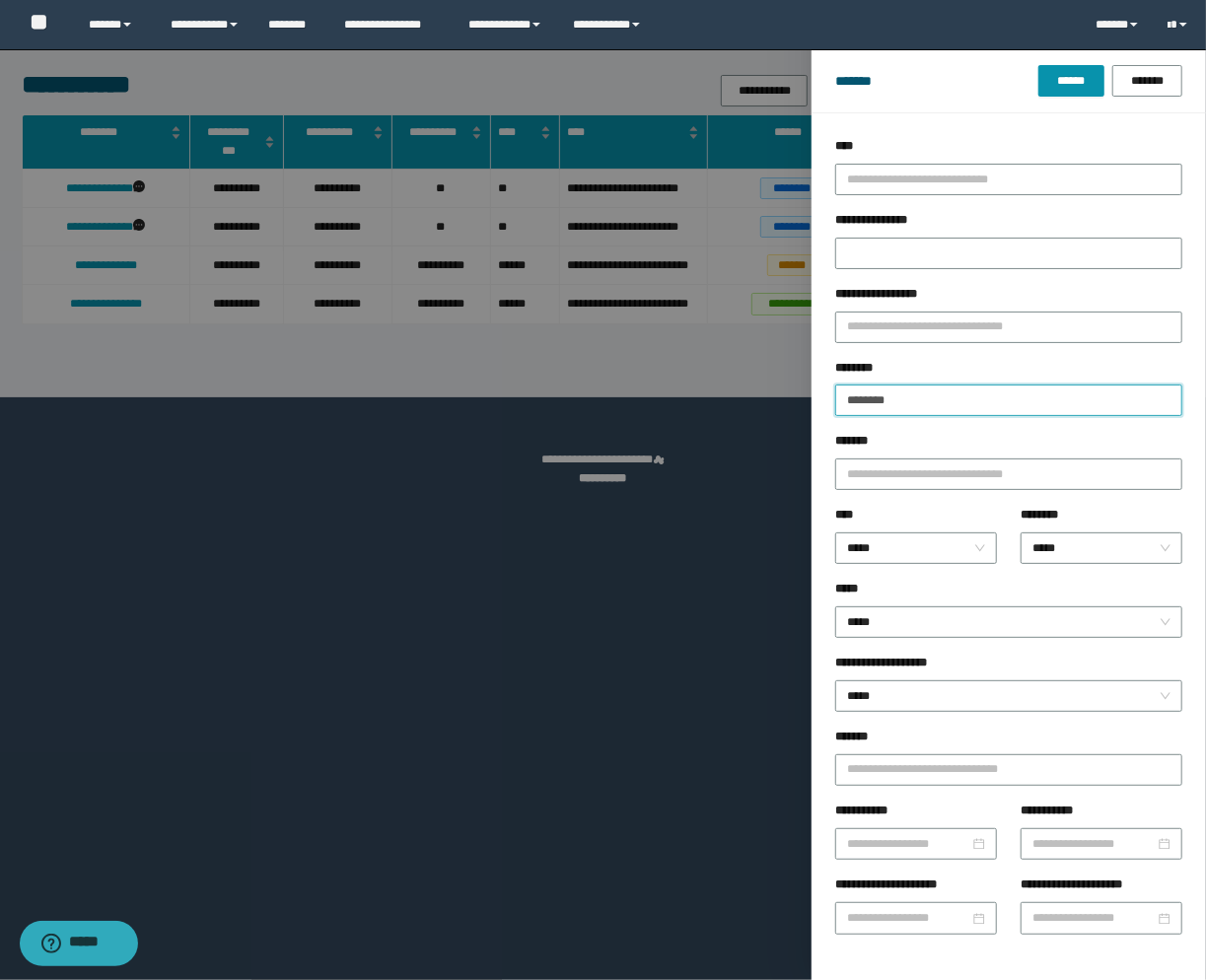type on "********" 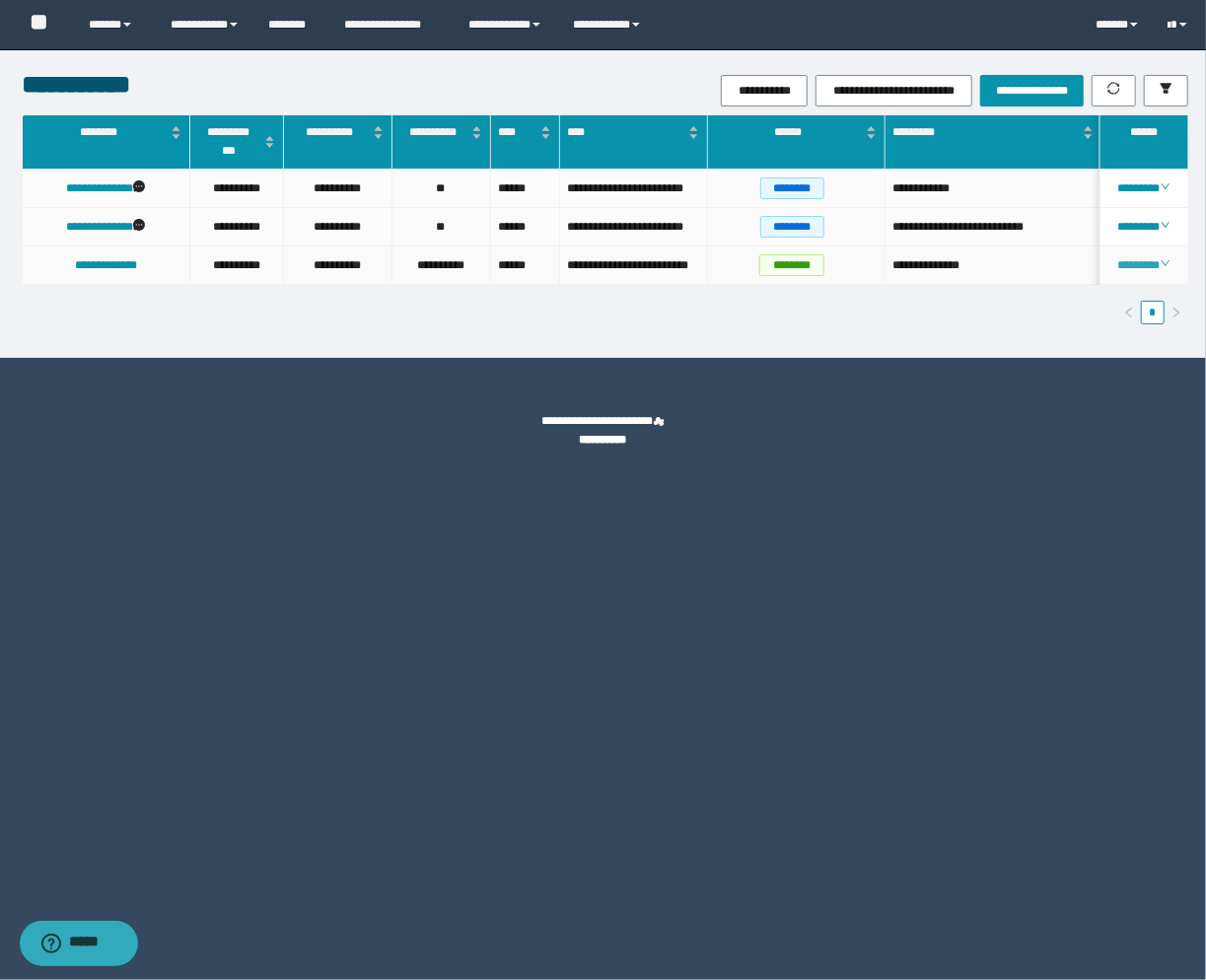 click 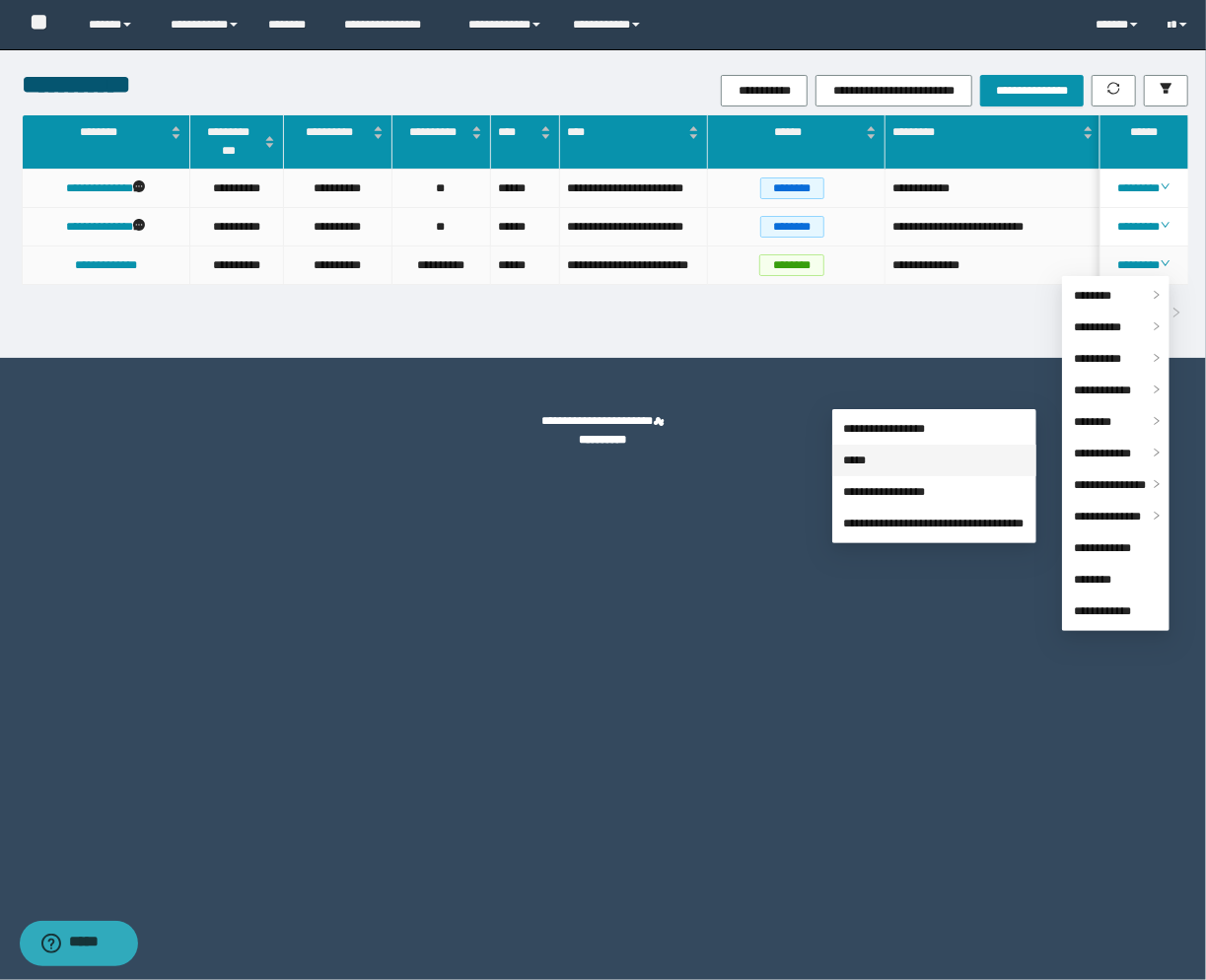 click on "*****" at bounding box center [855, 460] 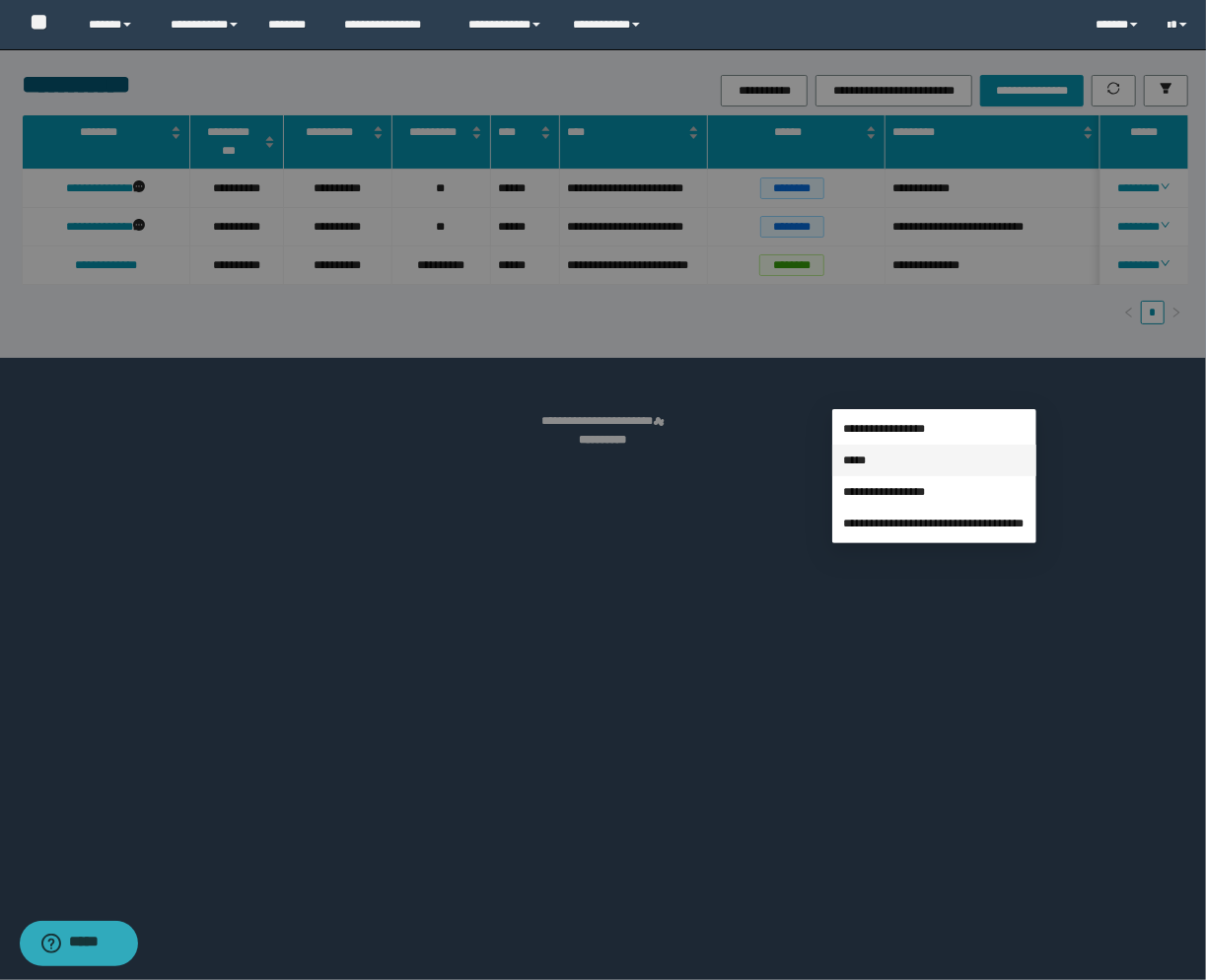 type on "**********" 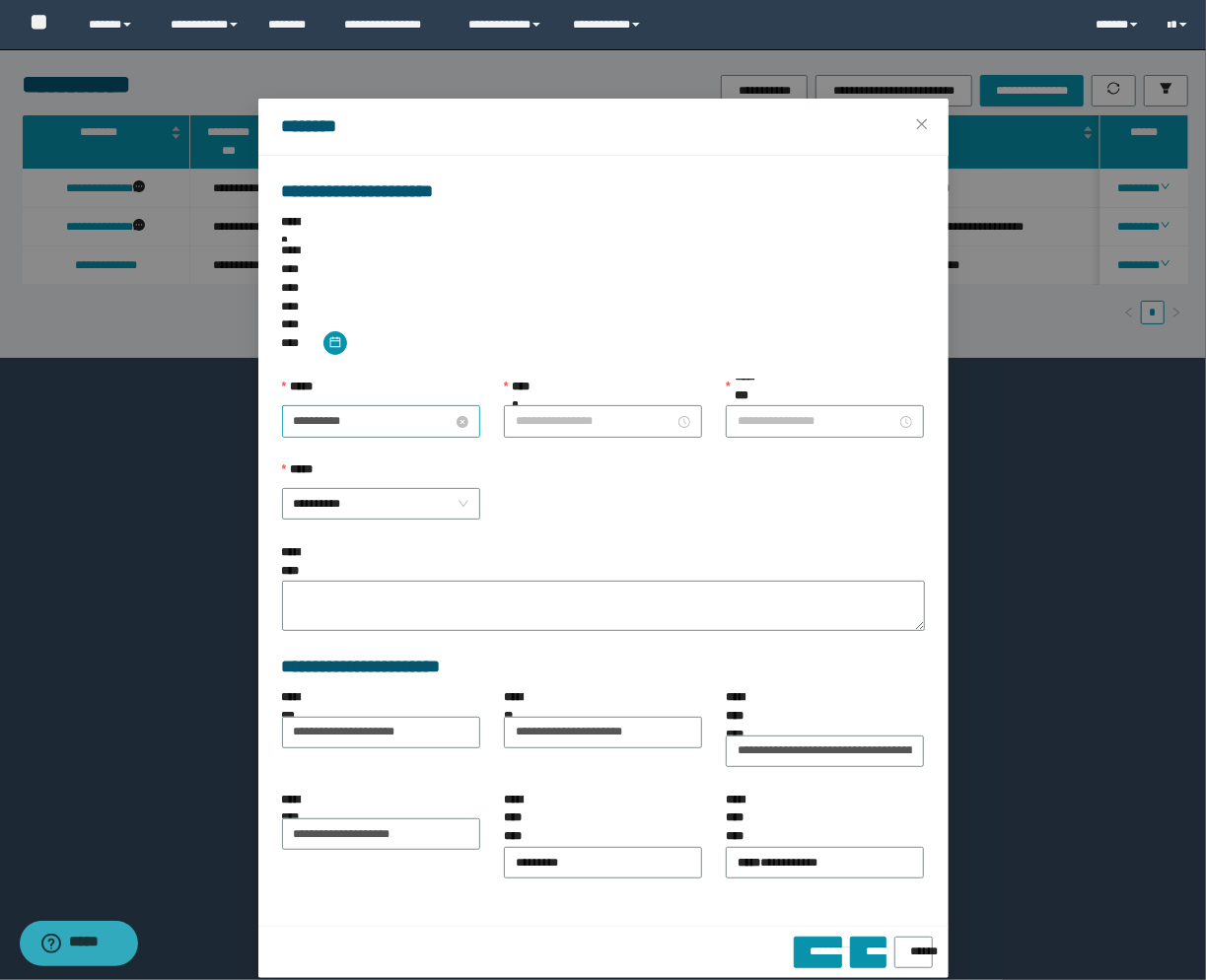 click on "**********" at bounding box center [373, 421] 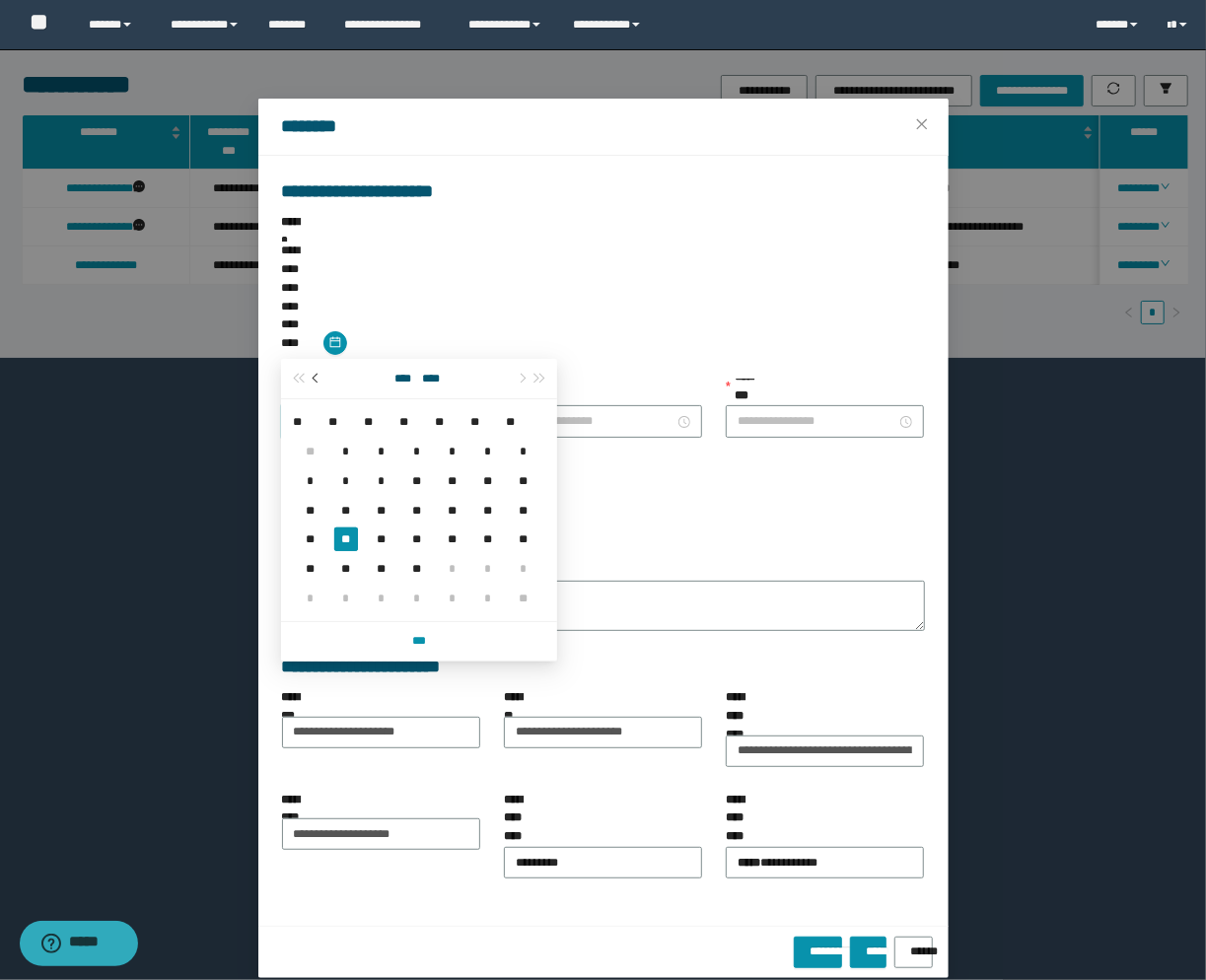click at bounding box center [318, 379] 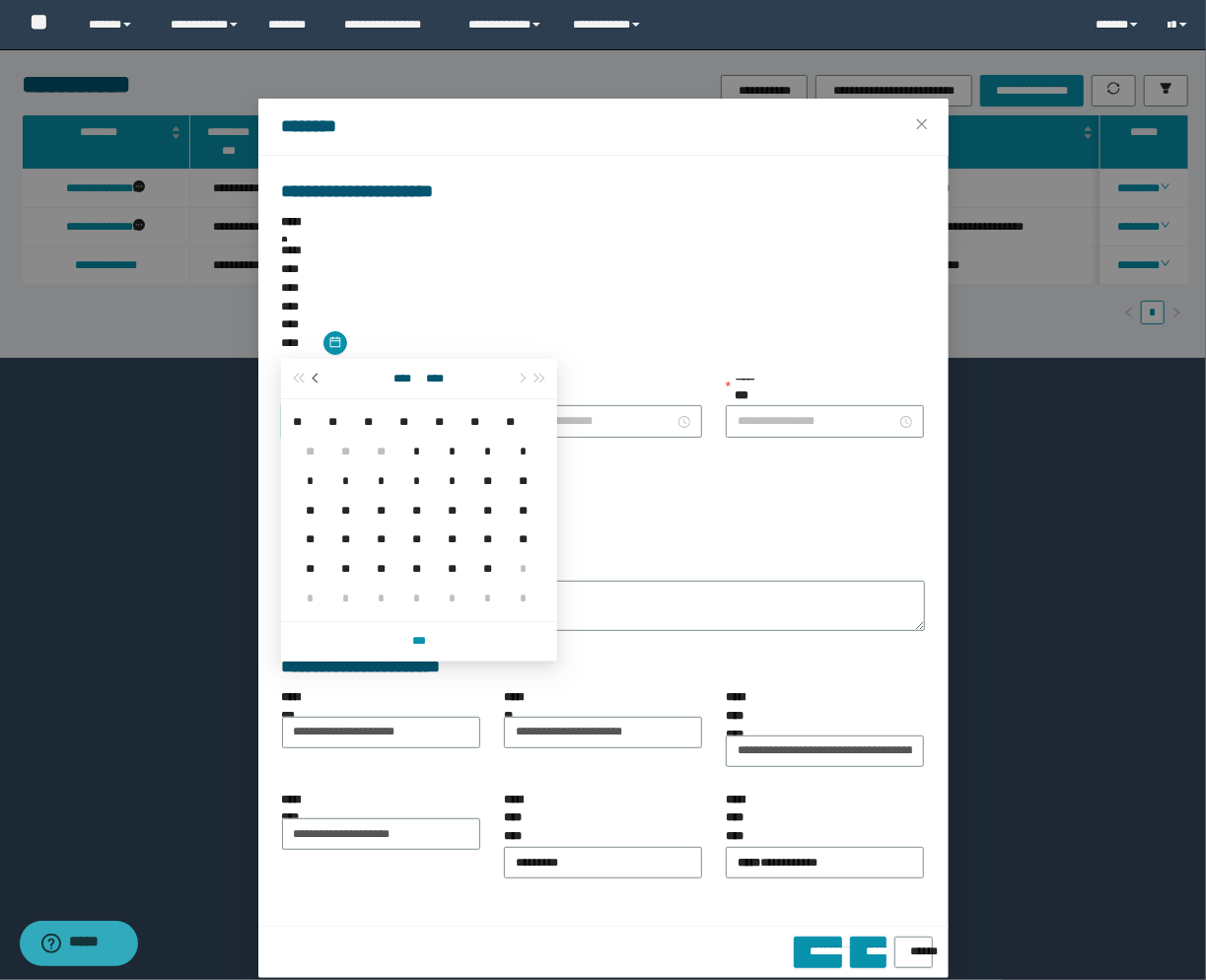 click at bounding box center [318, 379] 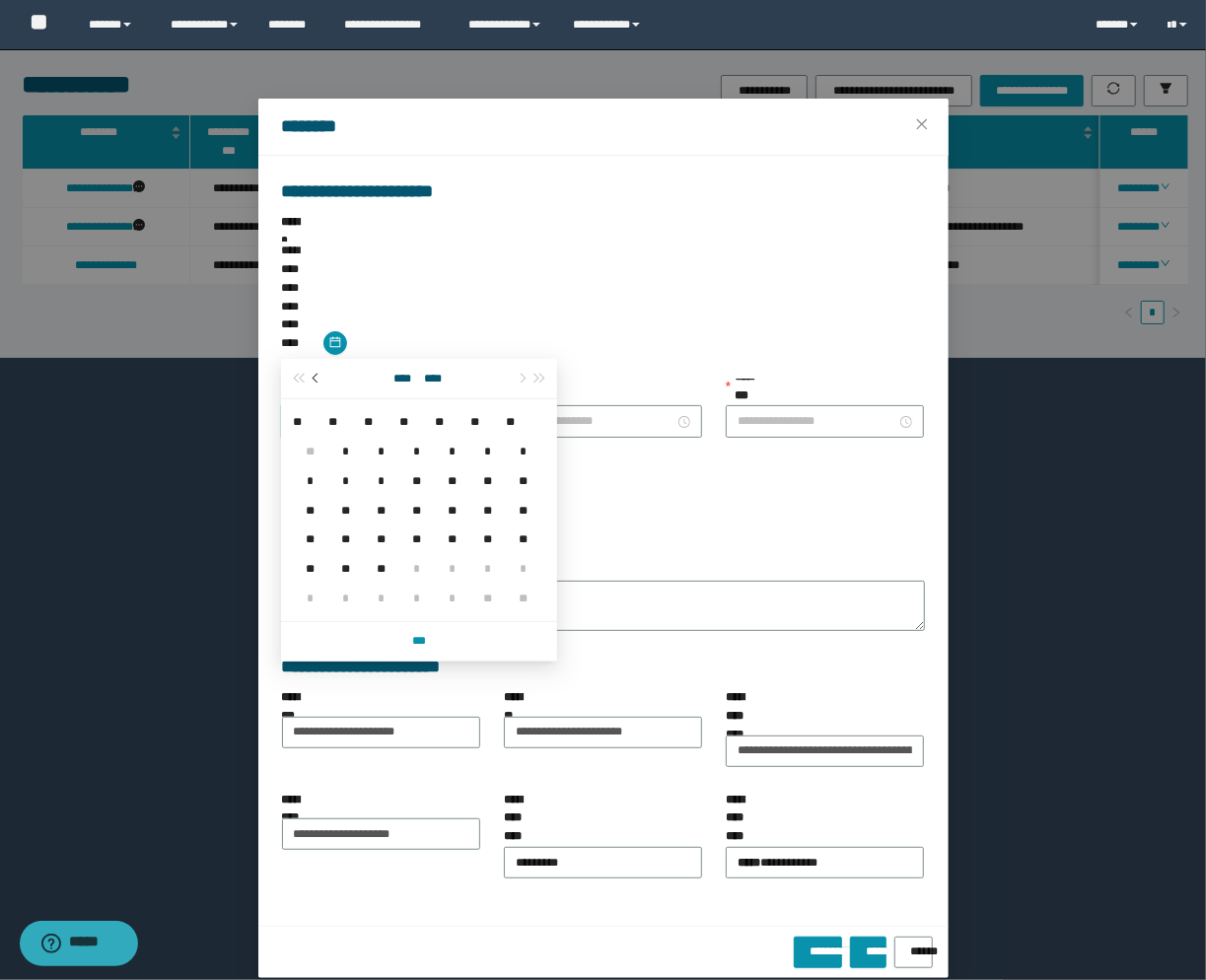 click at bounding box center [318, 379] 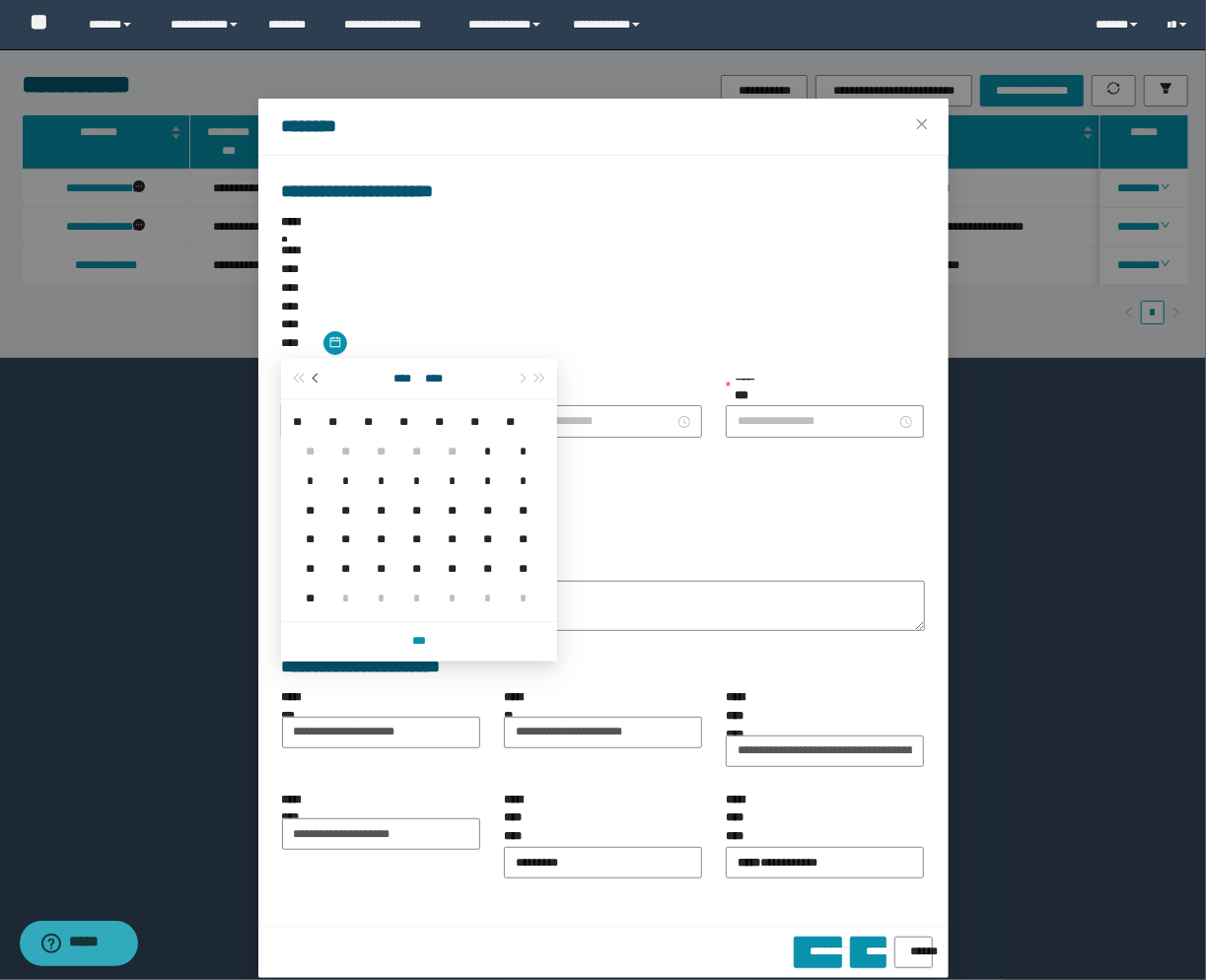 click at bounding box center (318, 379) 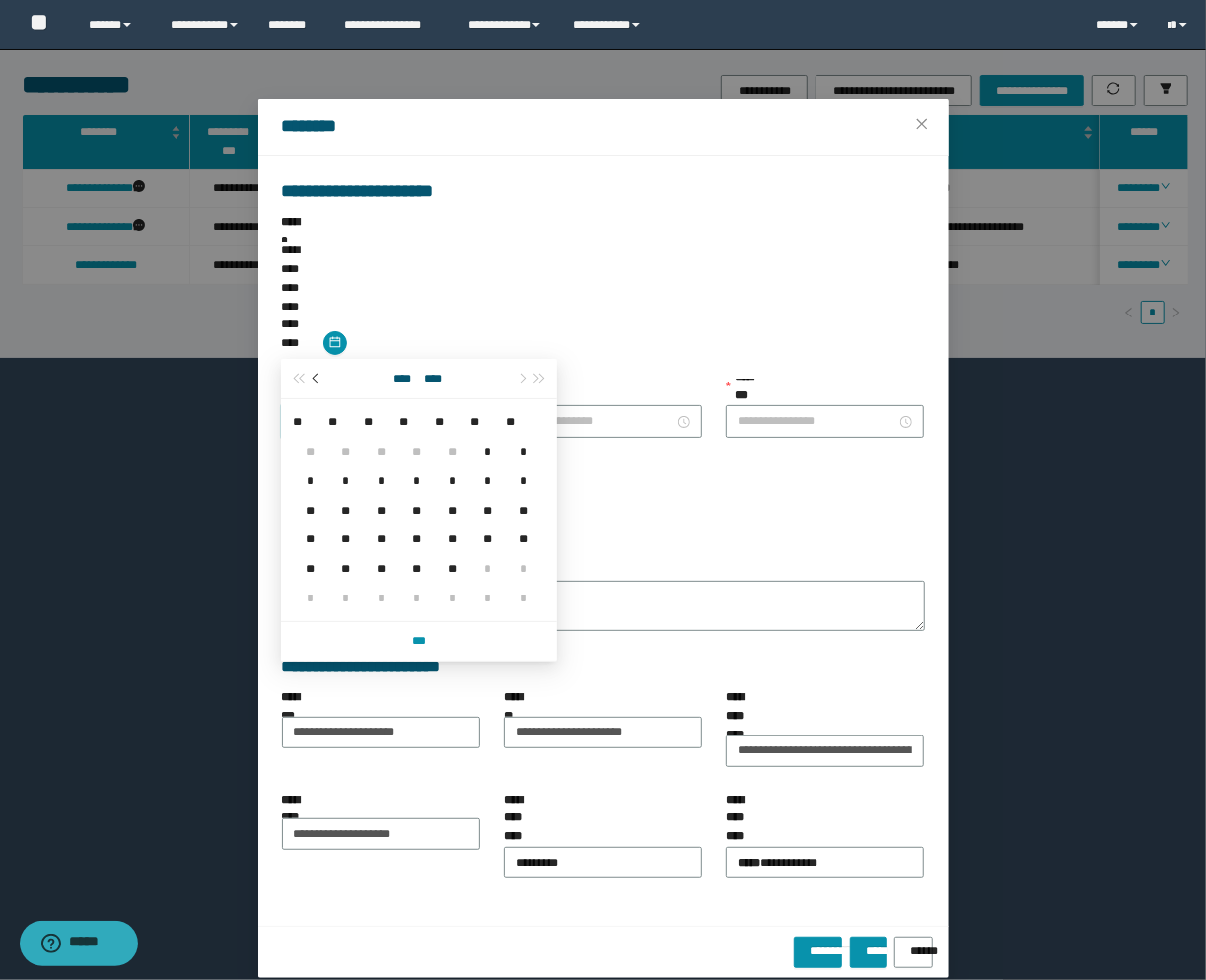 click at bounding box center [318, 379] 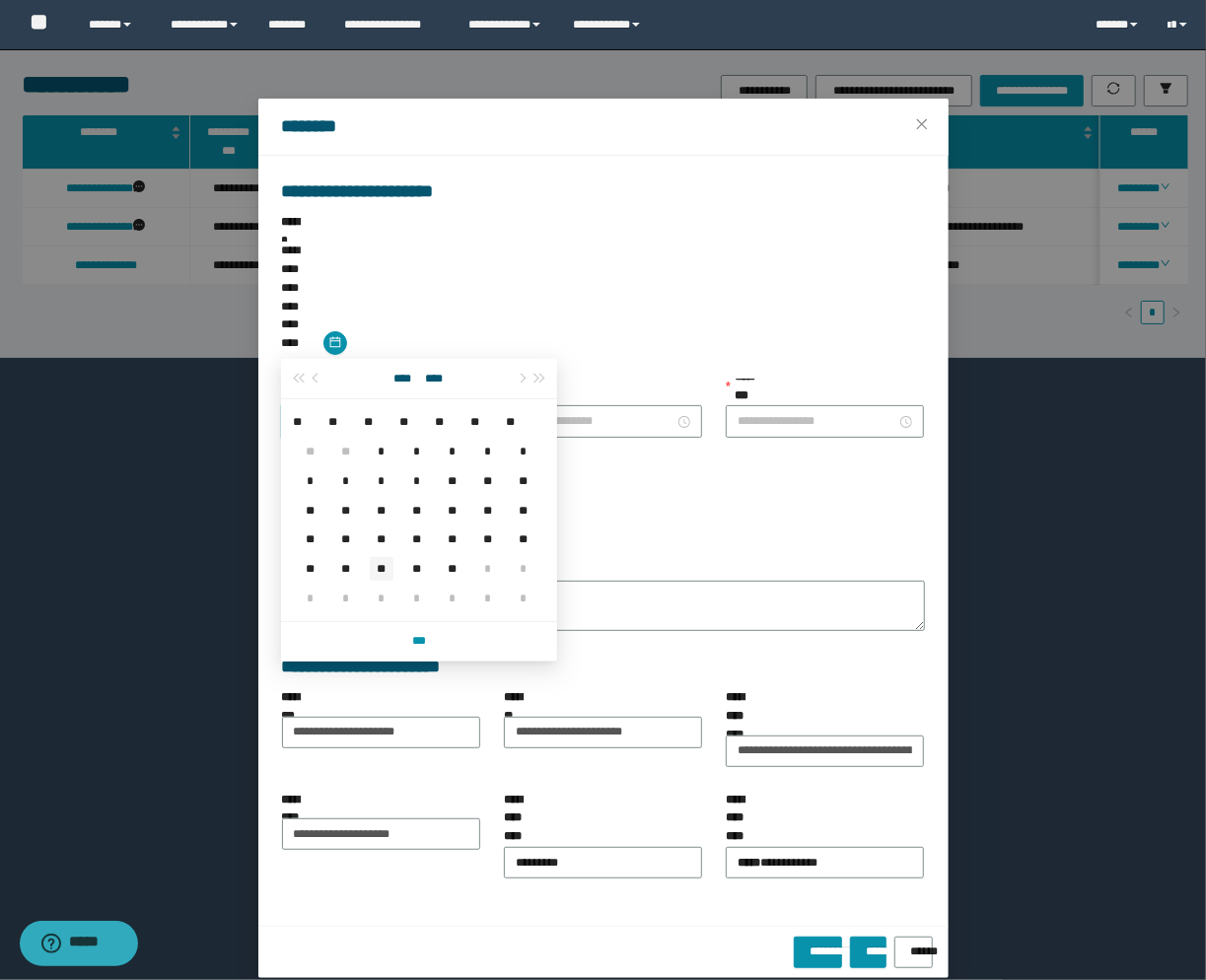 type on "**********" 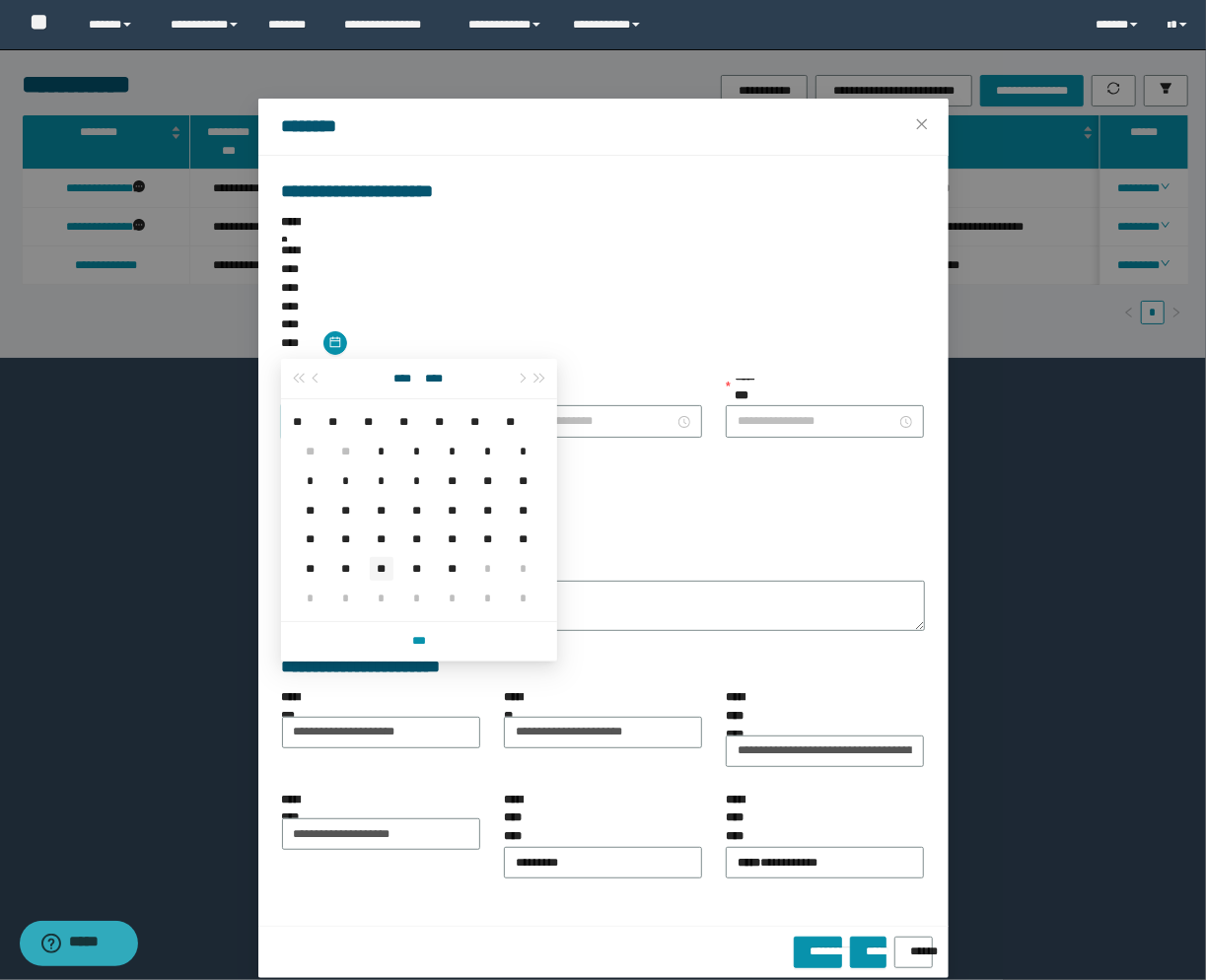 click on "**" at bounding box center [382, 569] 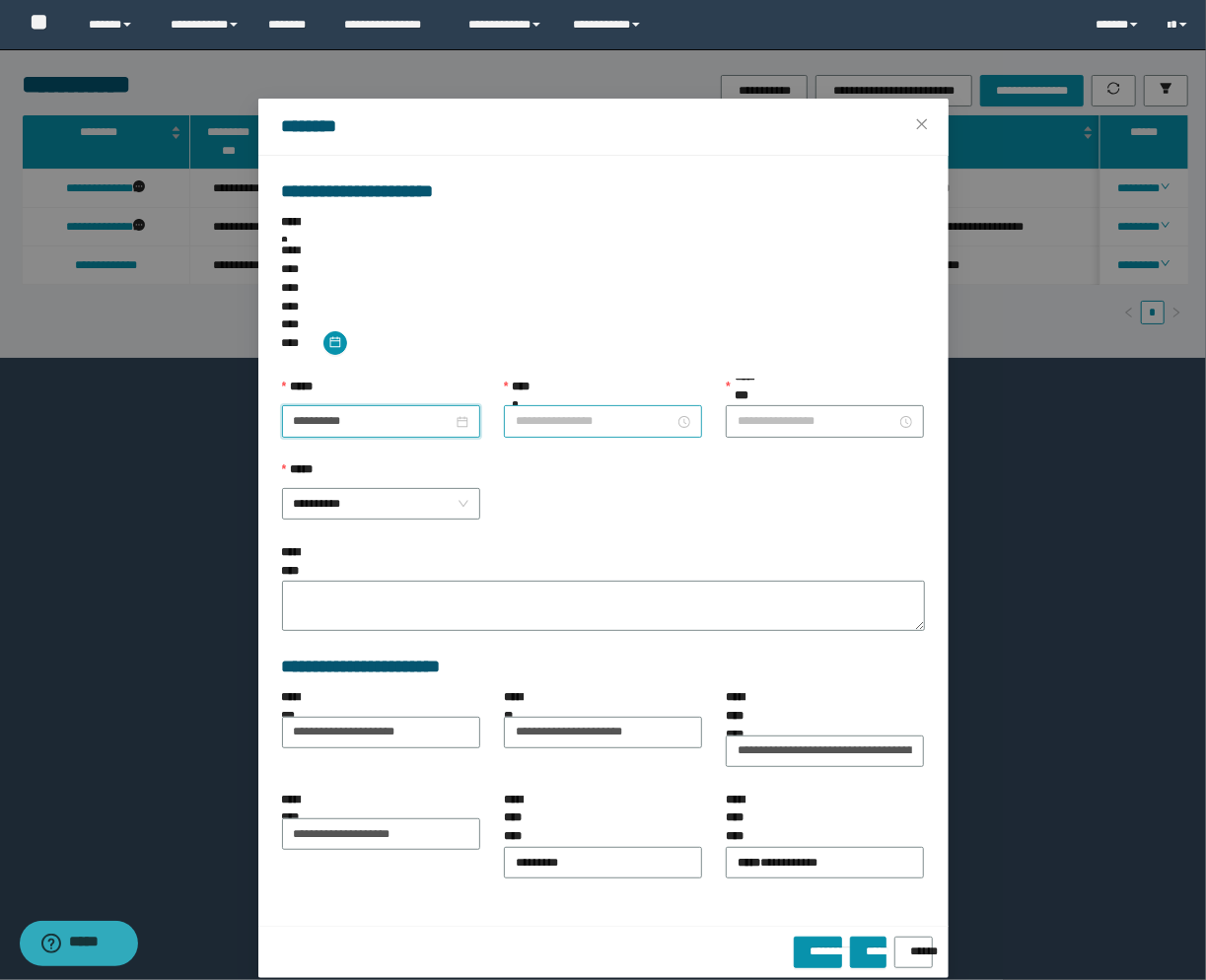 click on "**********" at bounding box center [595, 421] 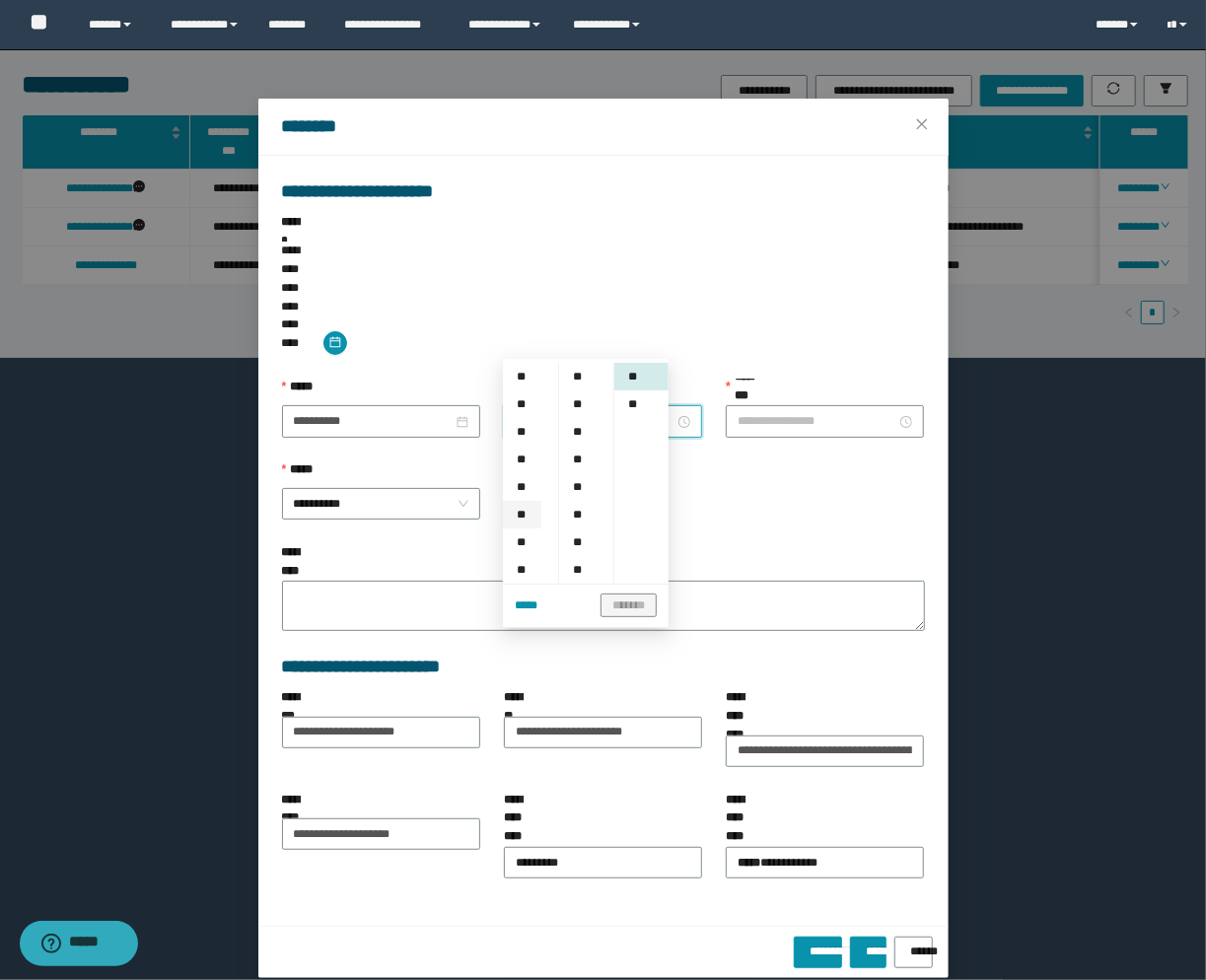 click on "**" at bounding box center (522, 515) 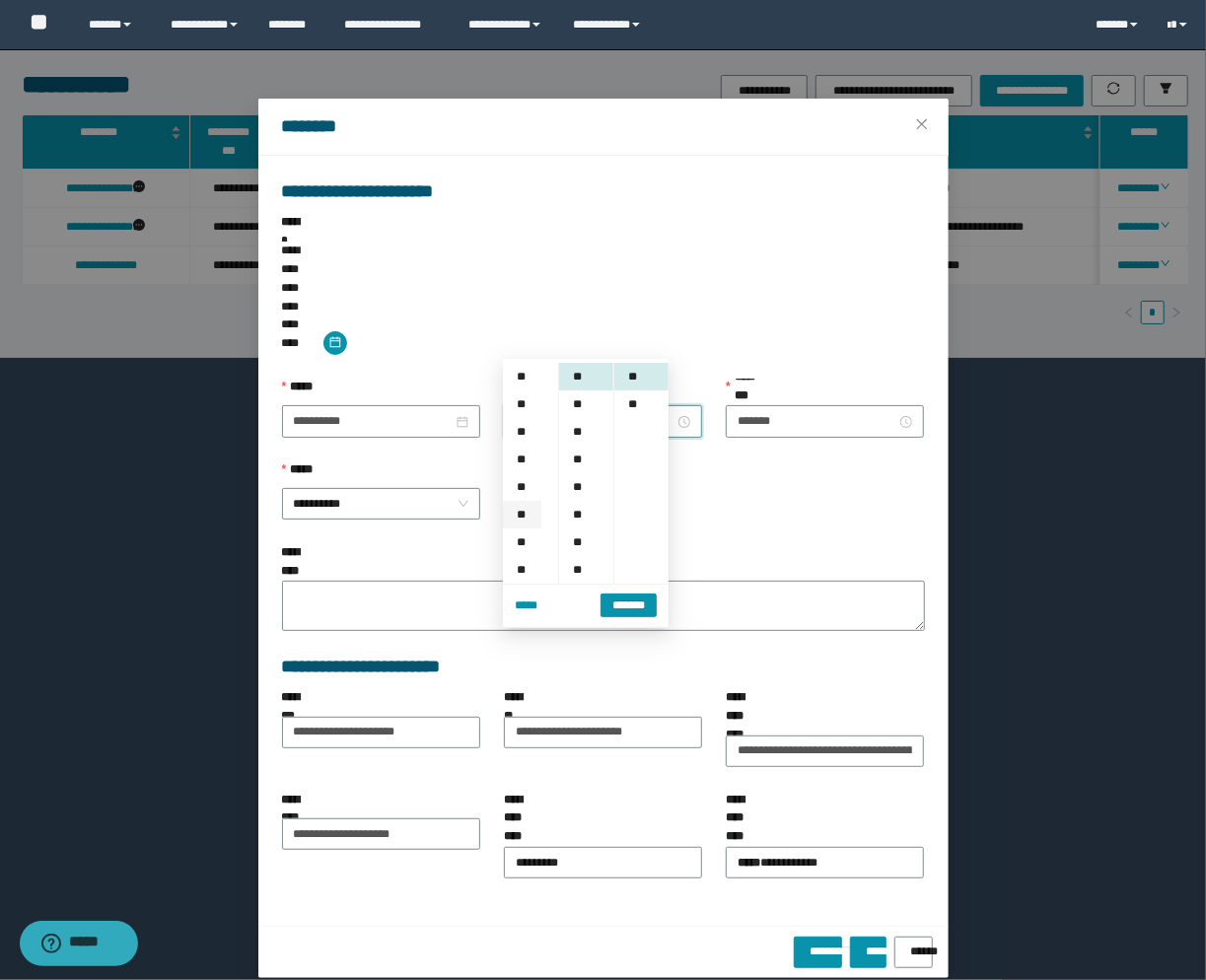 scroll, scrollTop: 138, scrollLeft: 0, axis: vertical 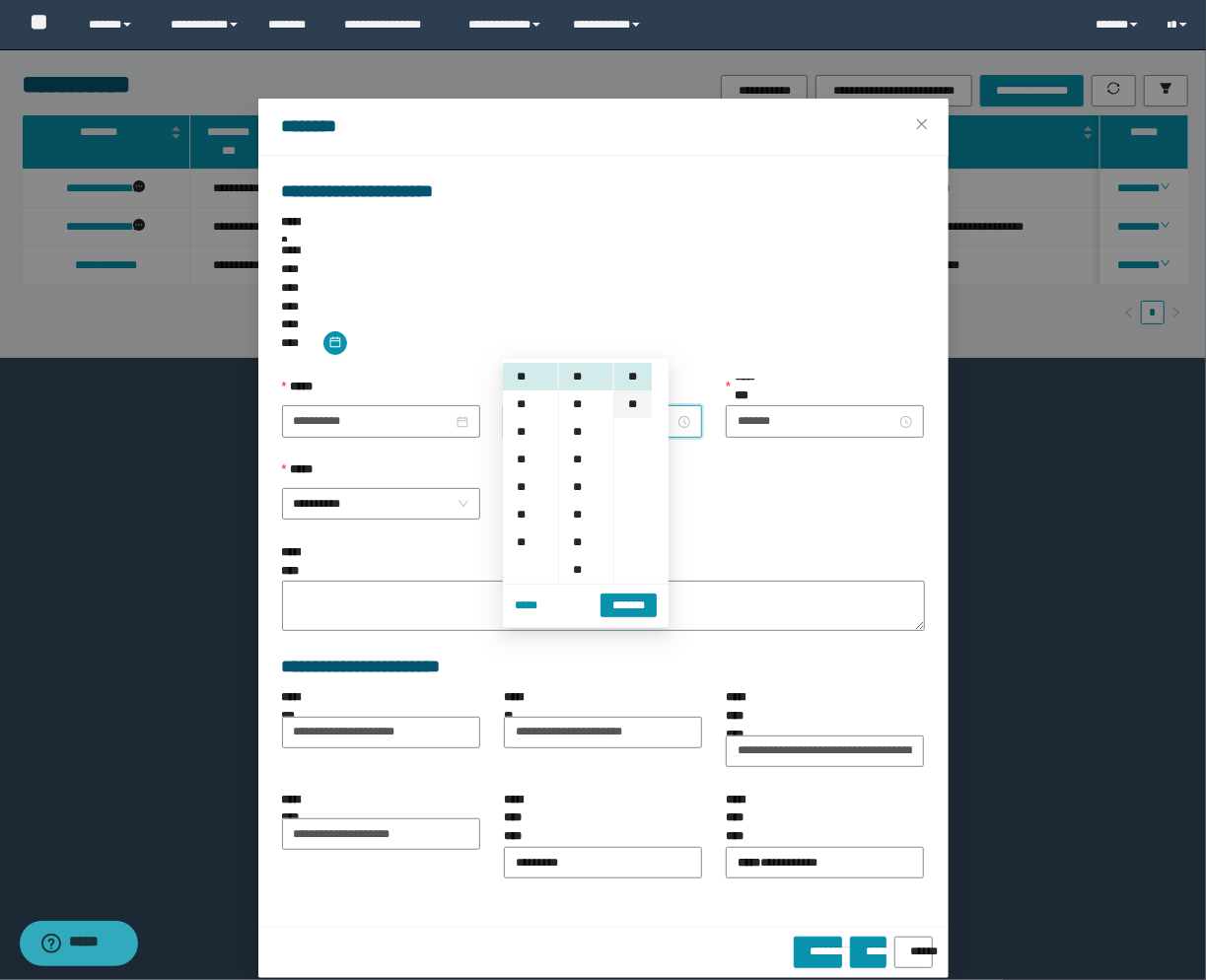 click on "**" at bounding box center [633, 404] 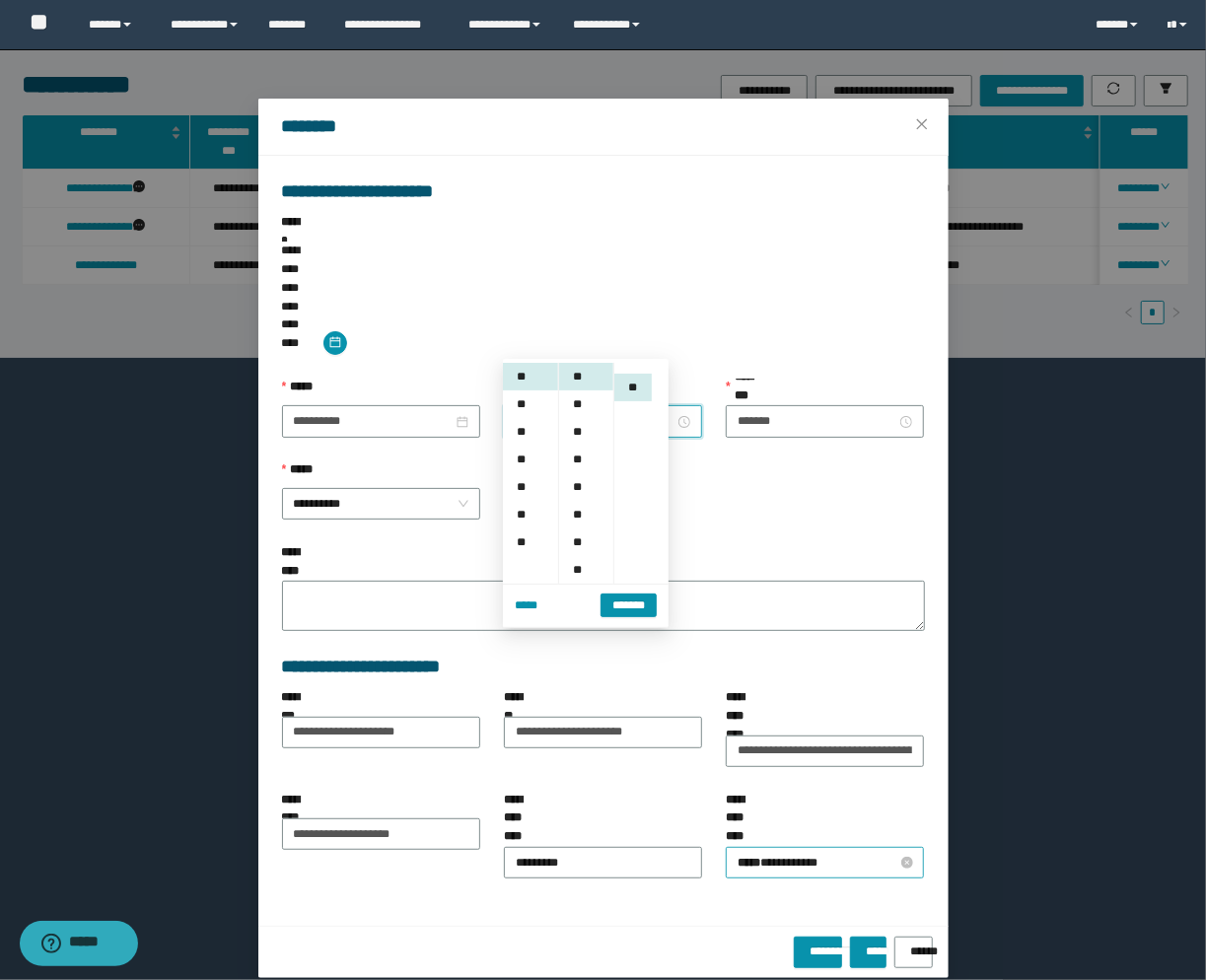 scroll, scrollTop: 27, scrollLeft: 0, axis: vertical 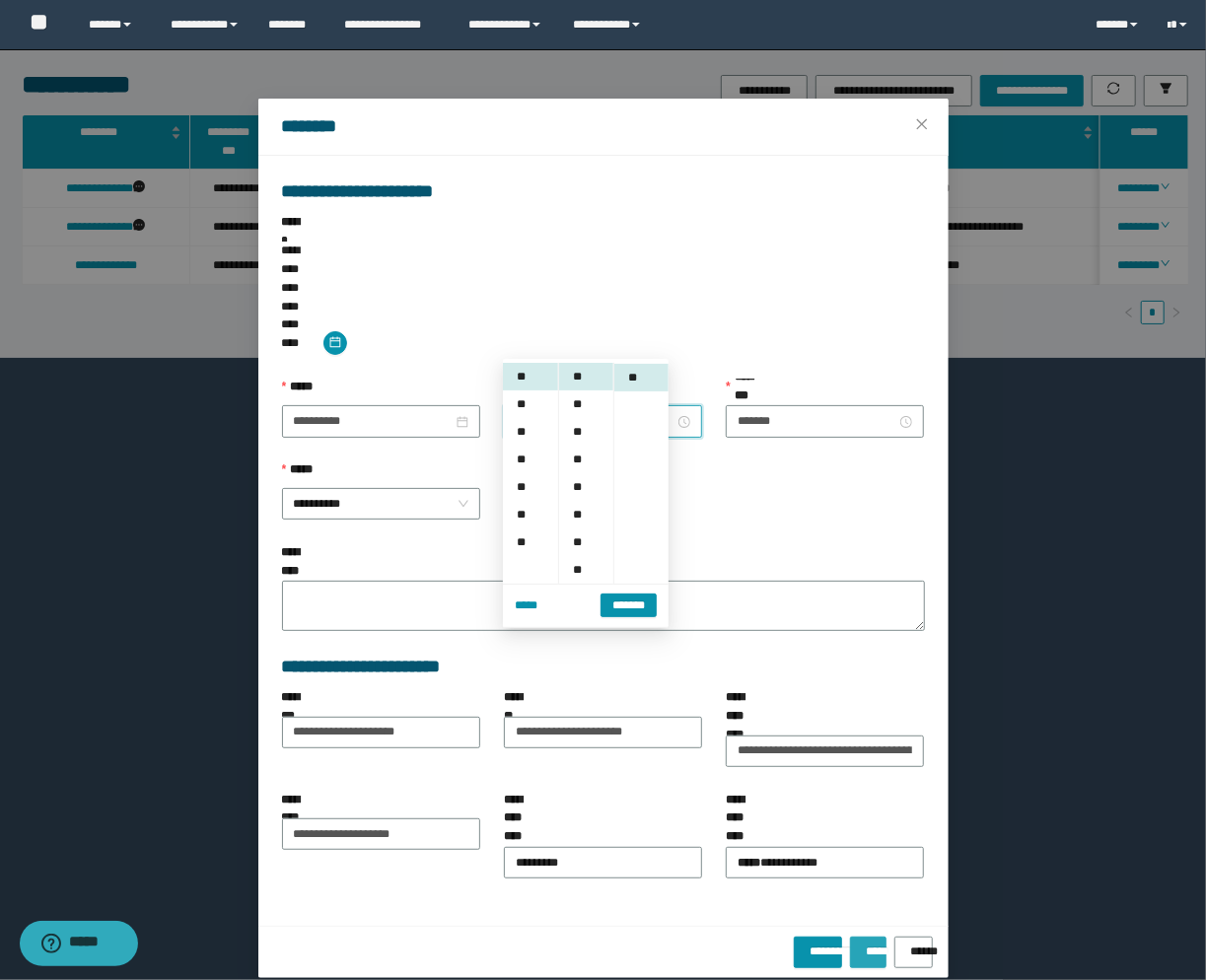 click on "*****" at bounding box center [868, 945] 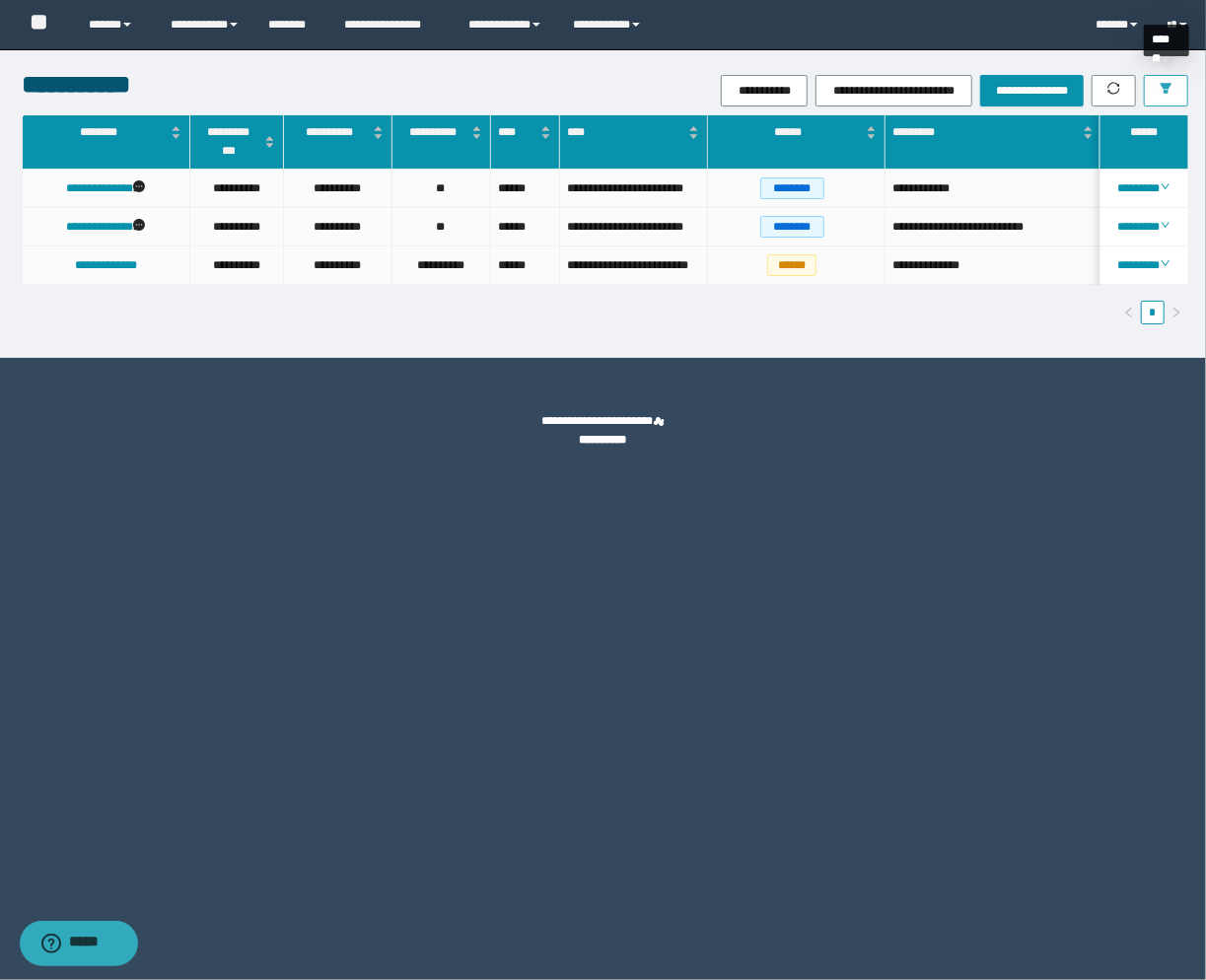 click at bounding box center [1166, 91] 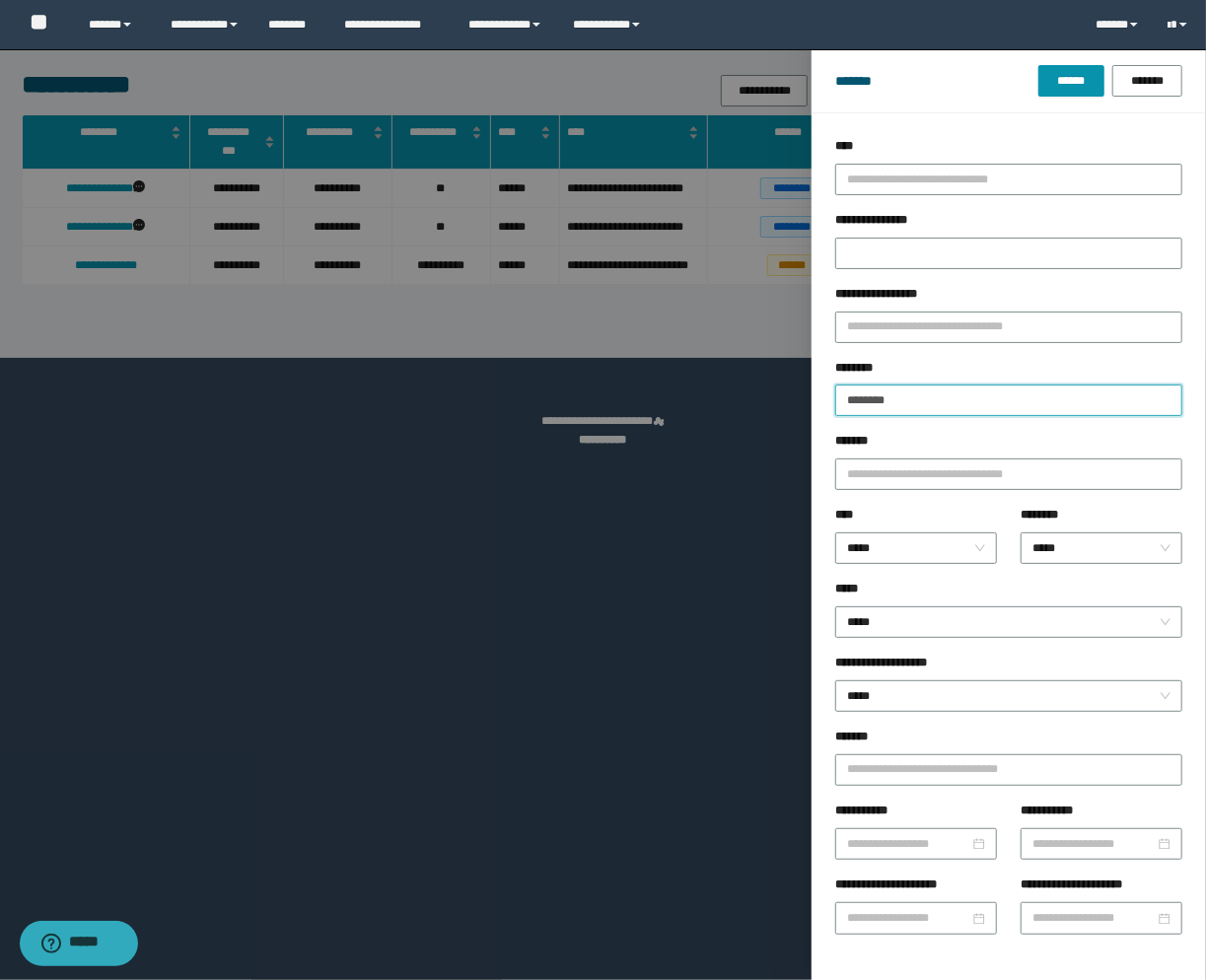 drag, startPoint x: 859, startPoint y: 401, endPoint x: 615, endPoint y: 404, distance: 244.01844 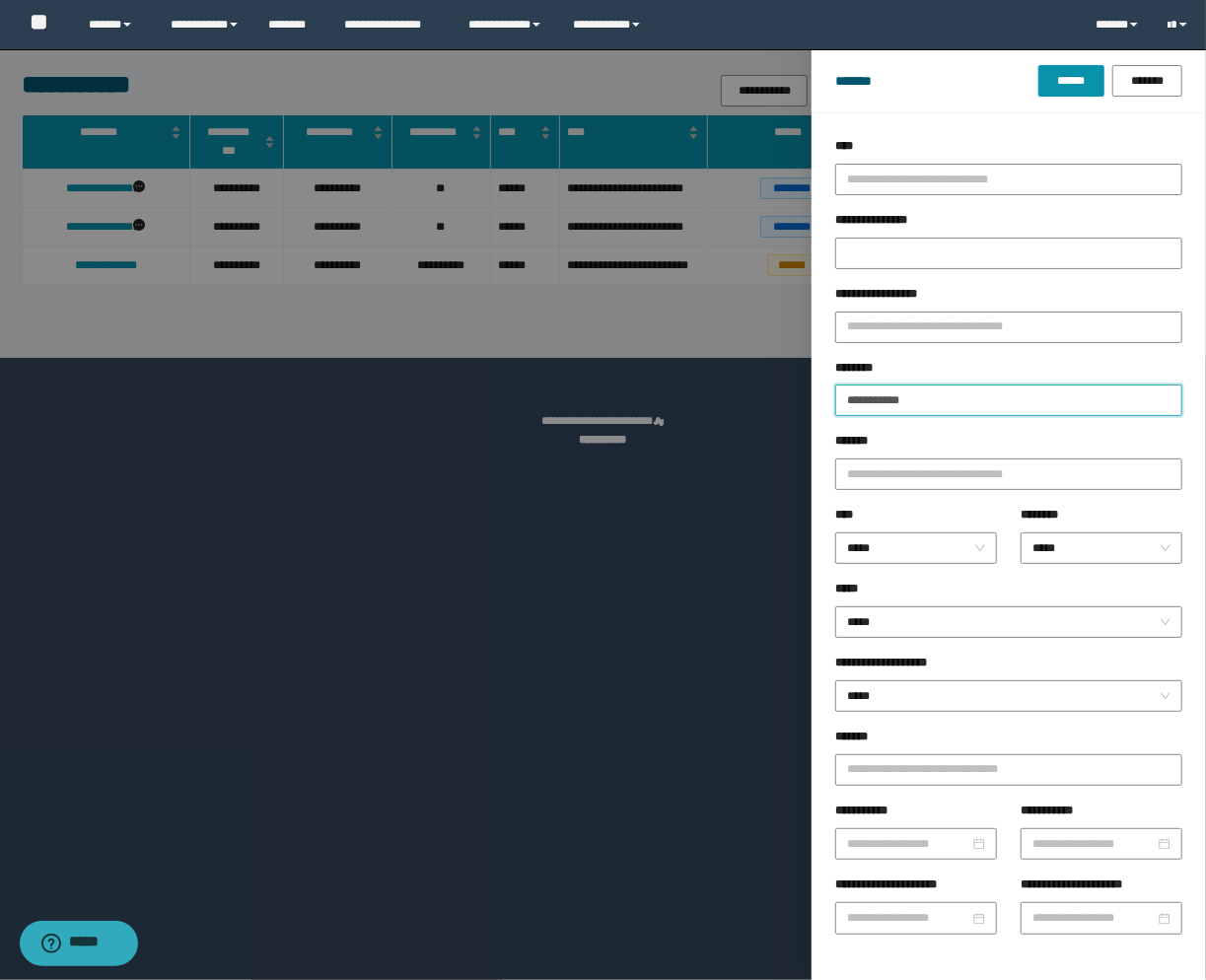 click on "******" at bounding box center (1071, 81) 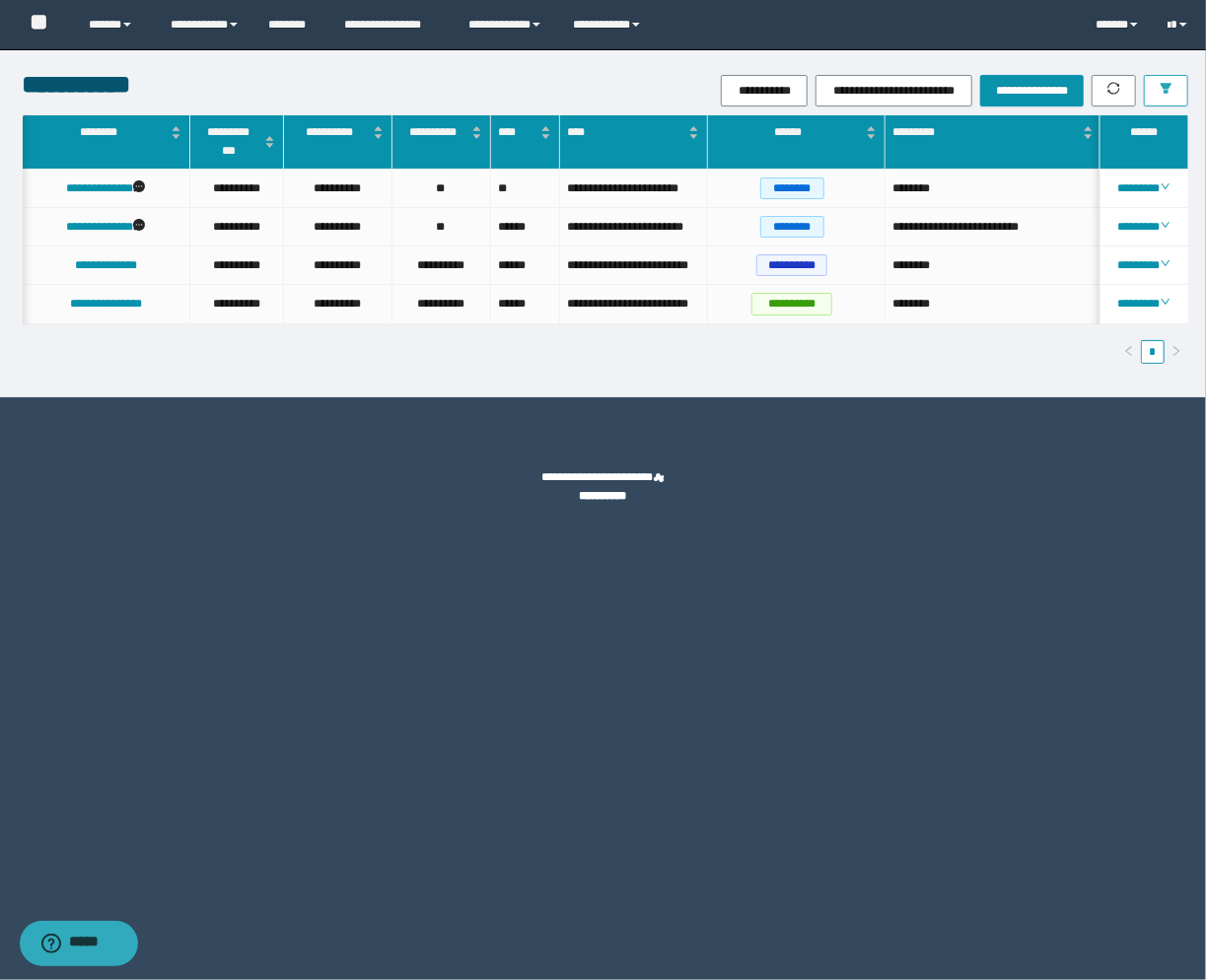 scroll, scrollTop: 0, scrollLeft: 149, axis: horizontal 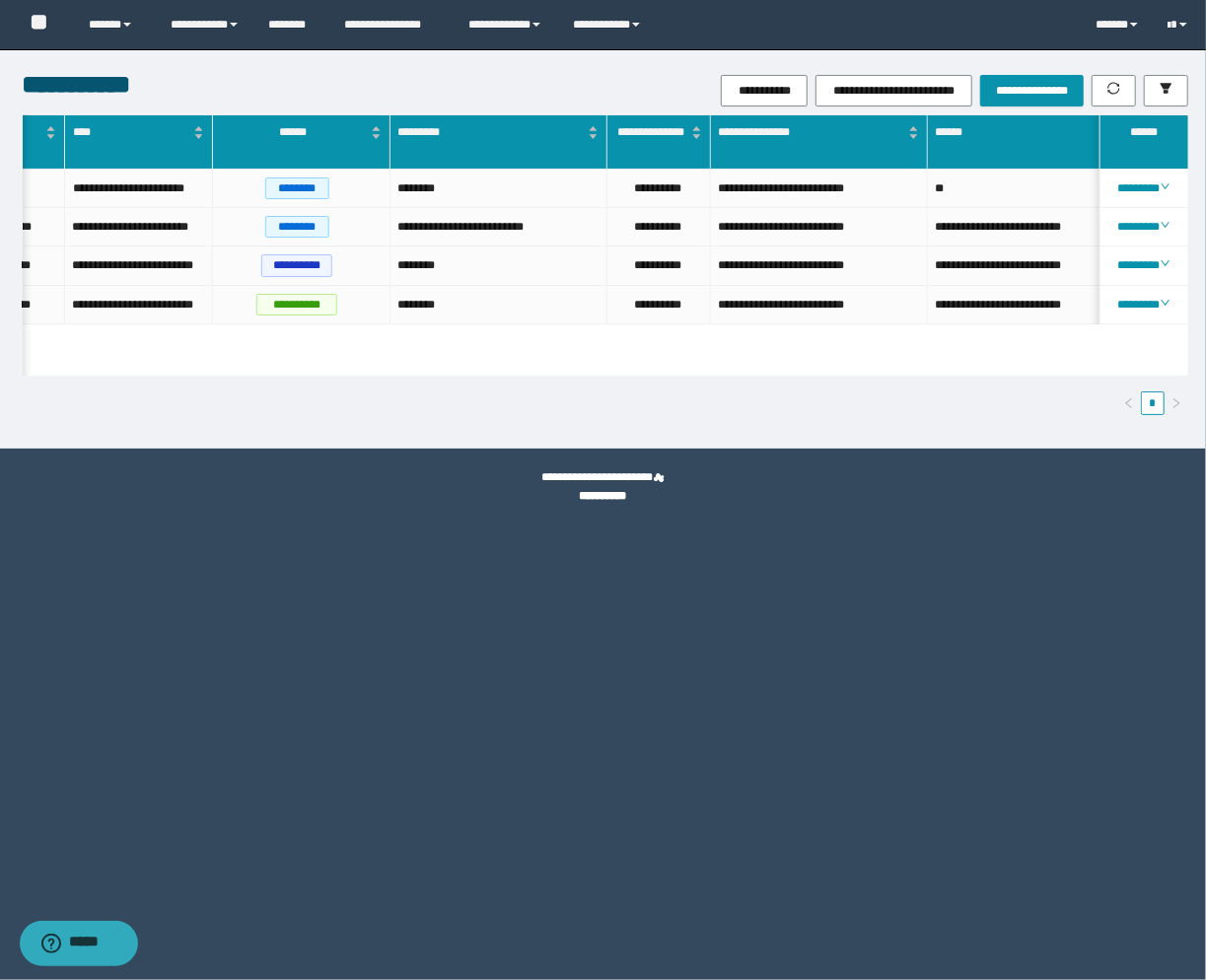 click on "**********" at bounding box center (603, 490) 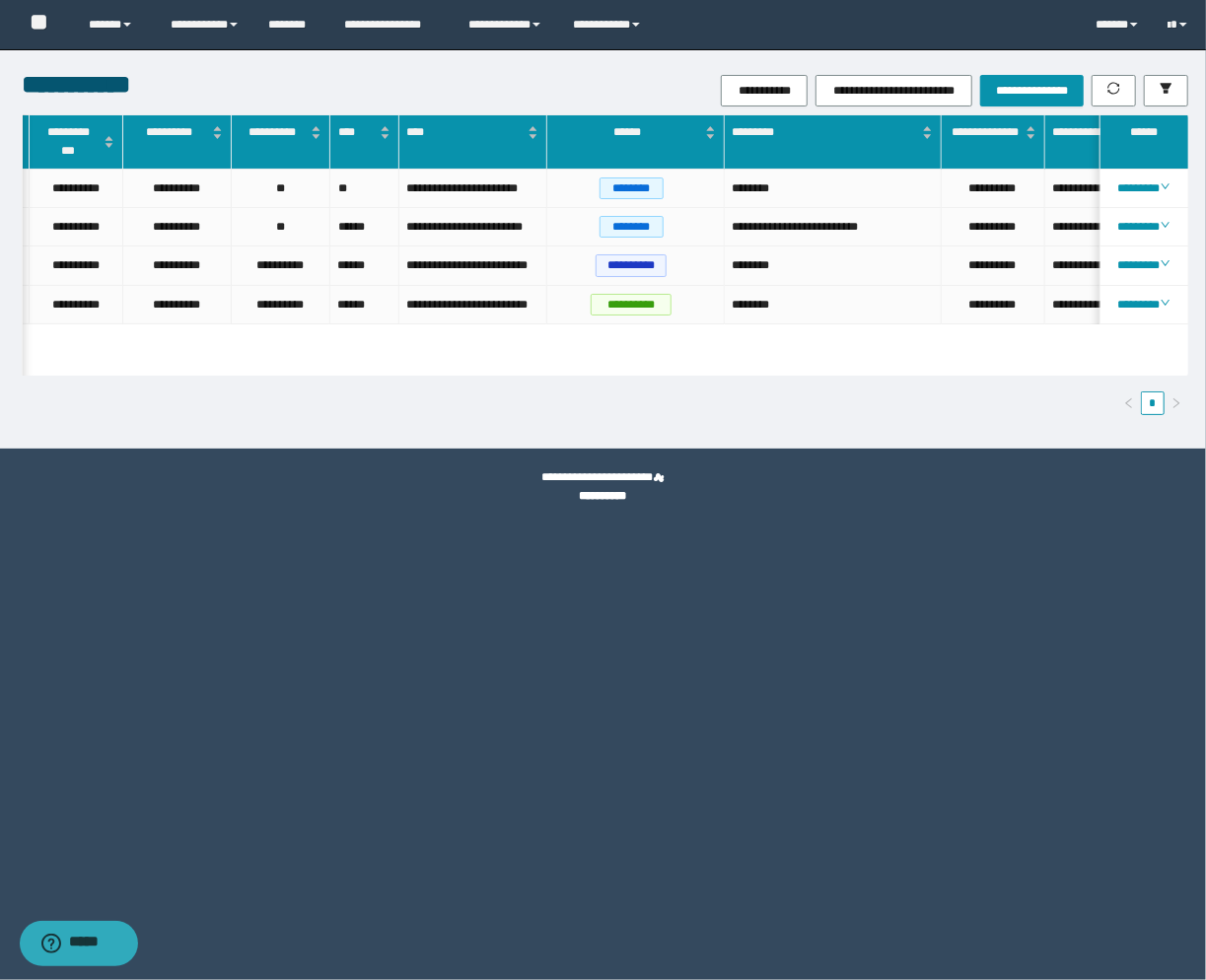 scroll, scrollTop: 0, scrollLeft: 51, axis: horizontal 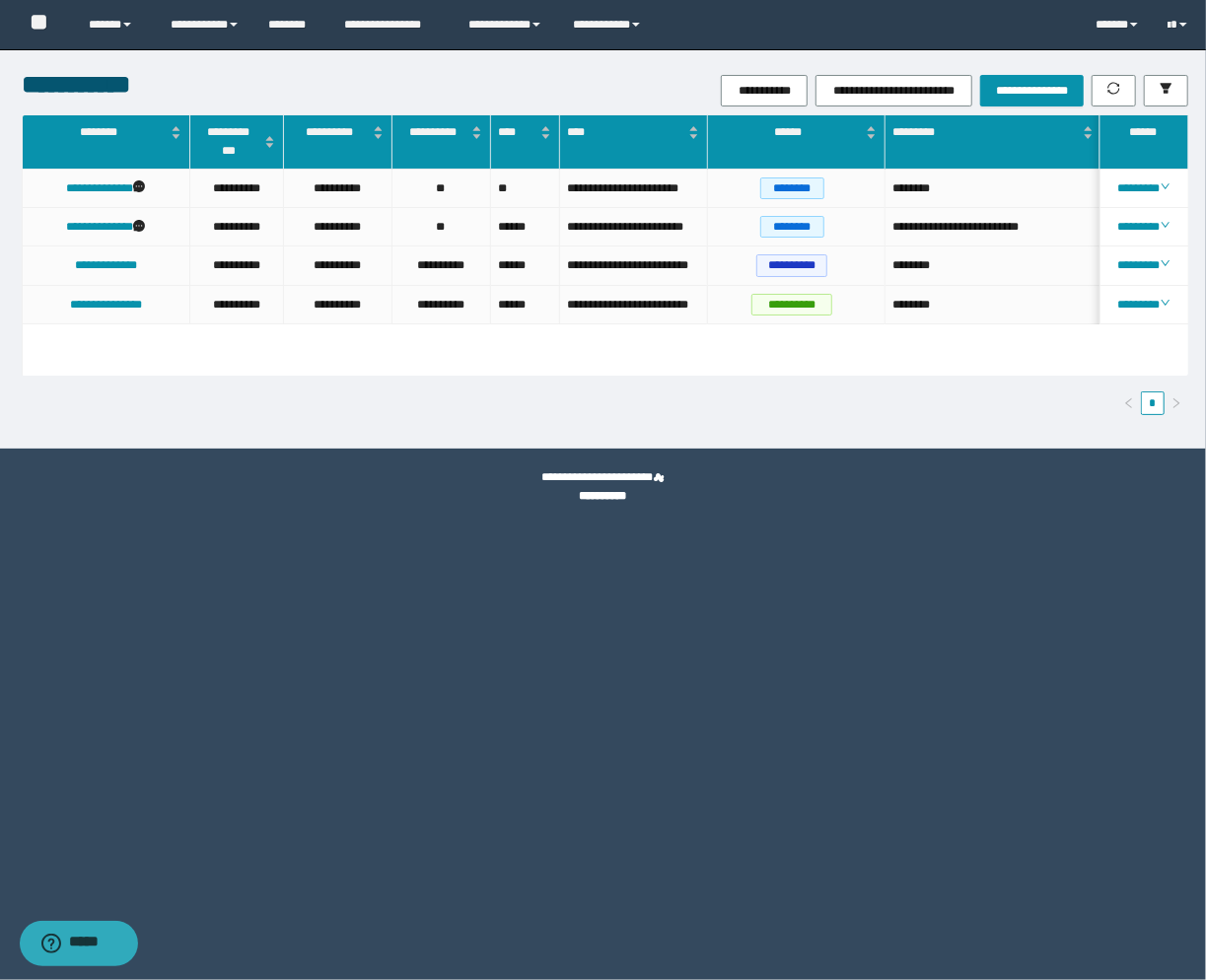 click on "**********" at bounding box center [603, 490] 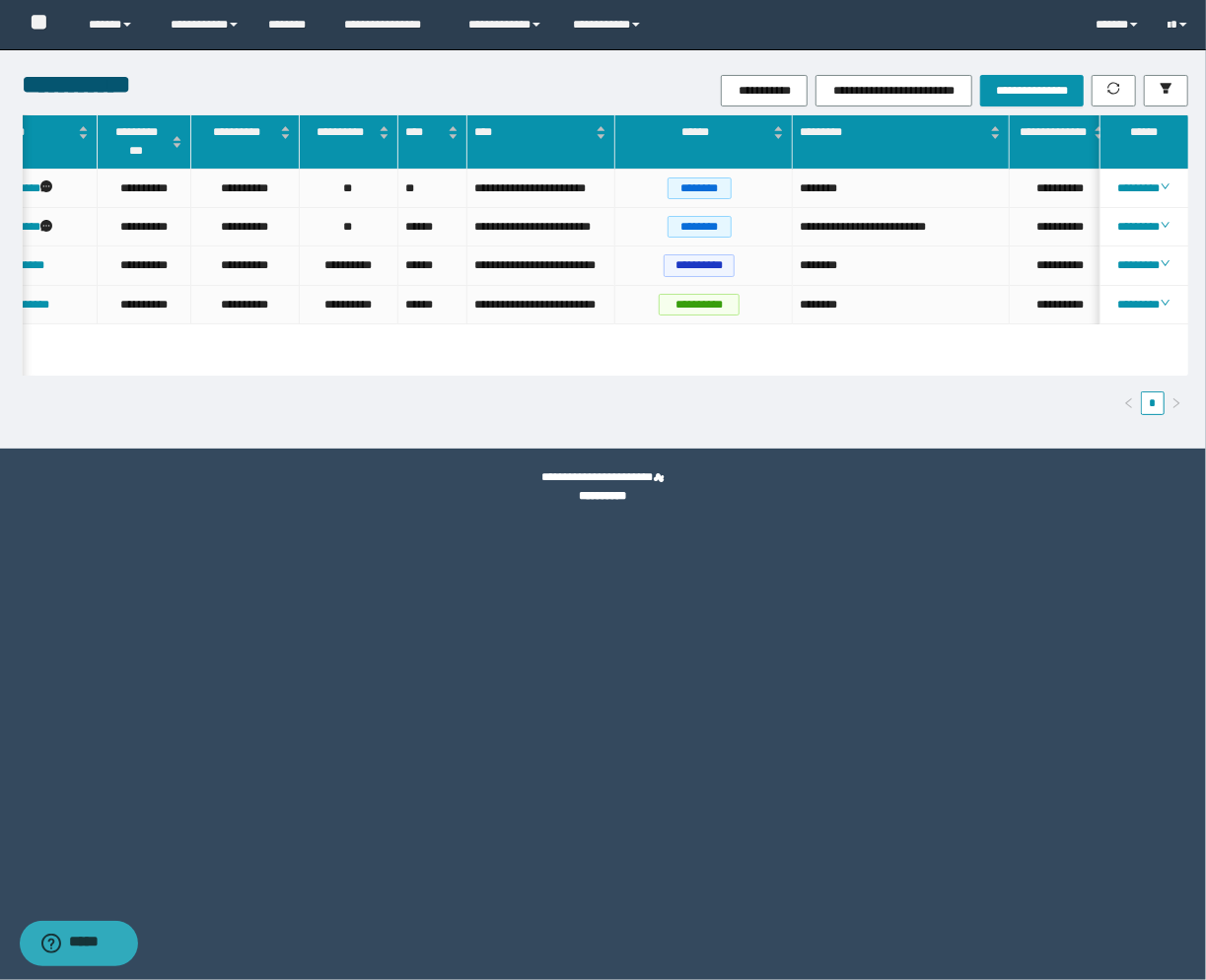 scroll, scrollTop: 0, scrollLeft: 260, axis: horizontal 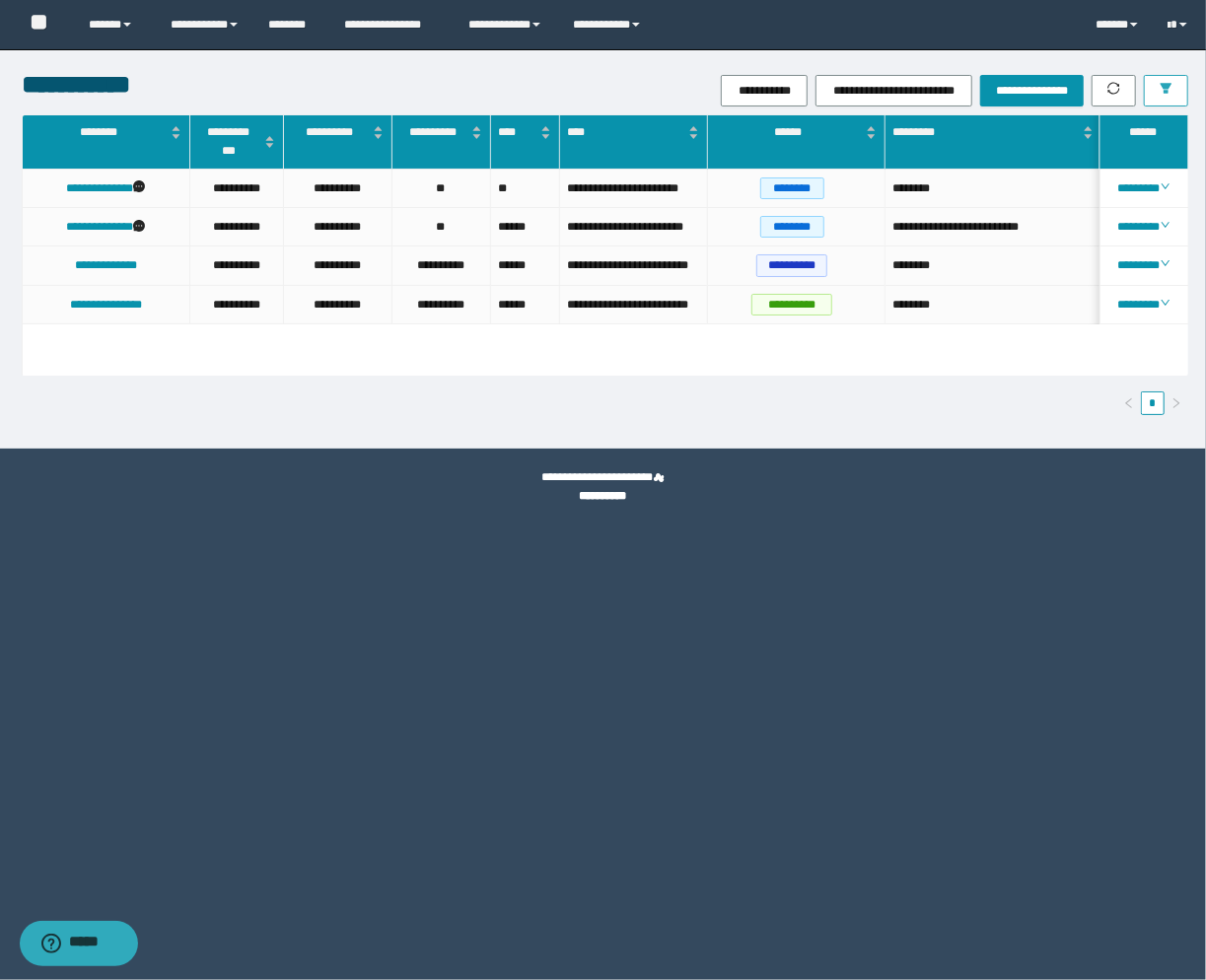 click at bounding box center (1166, 91) 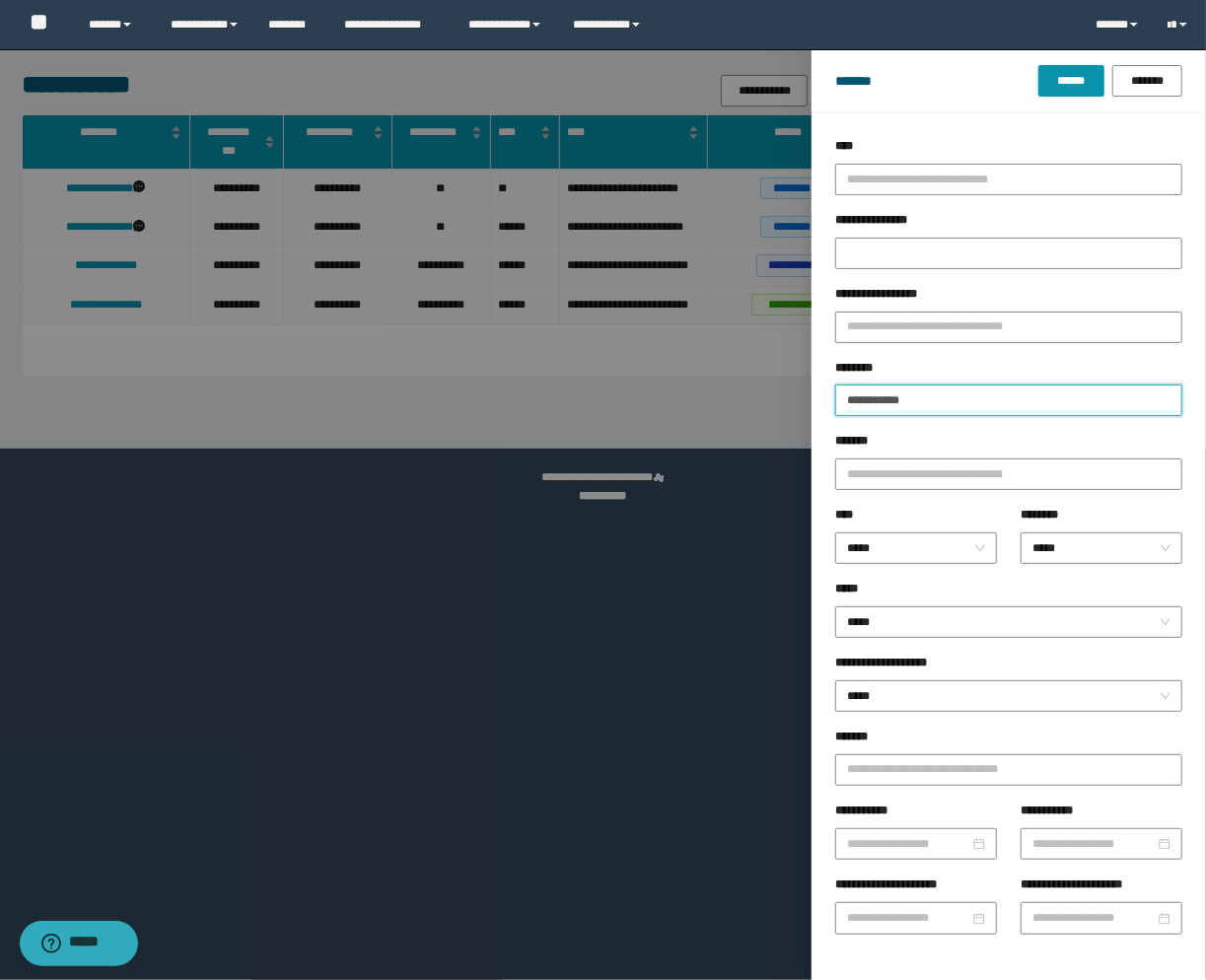 drag, startPoint x: 706, startPoint y: 394, endPoint x: 570, endPoint y: 377, distance: 137.05838 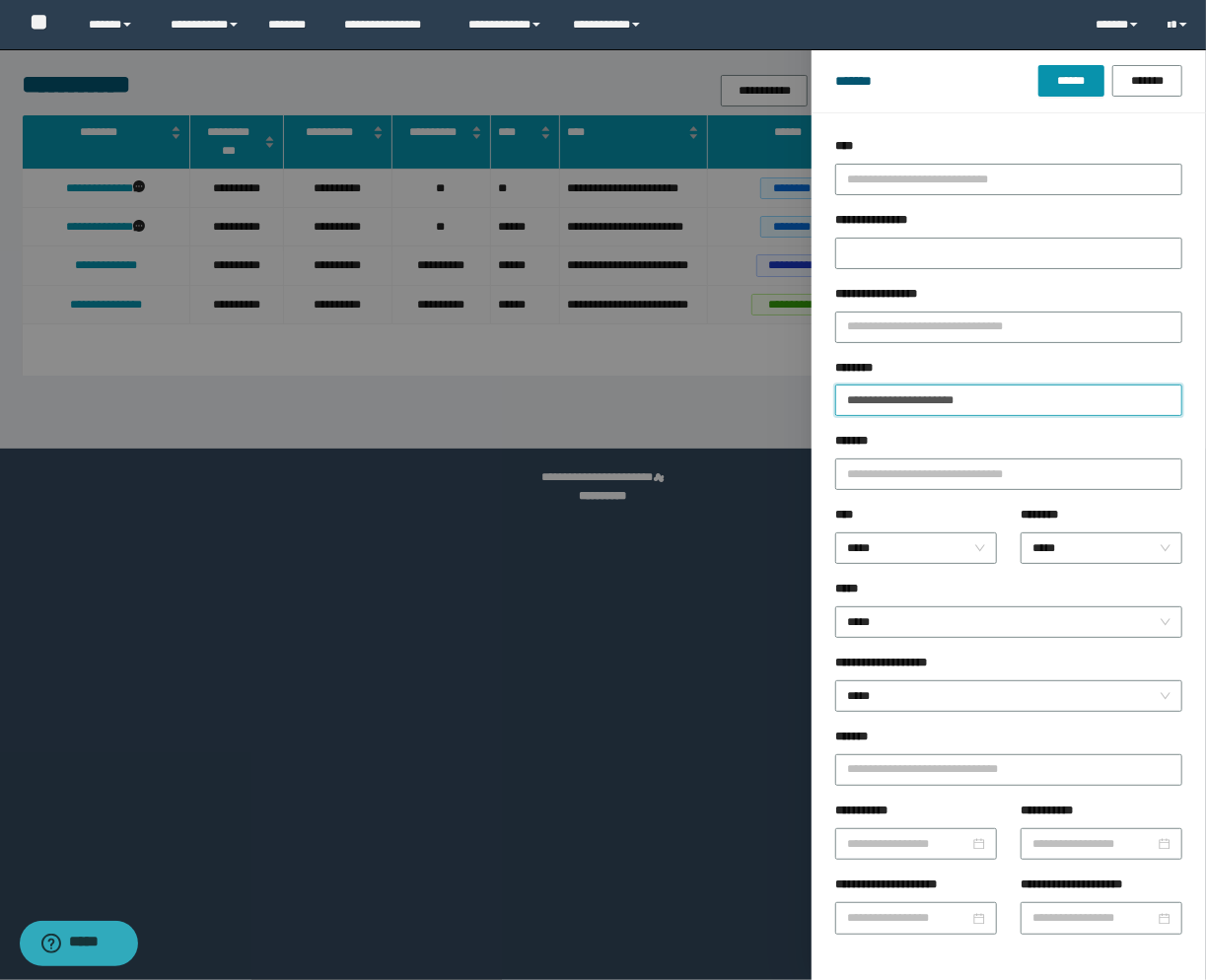 click on "******" at bounding box center [1071, 81] 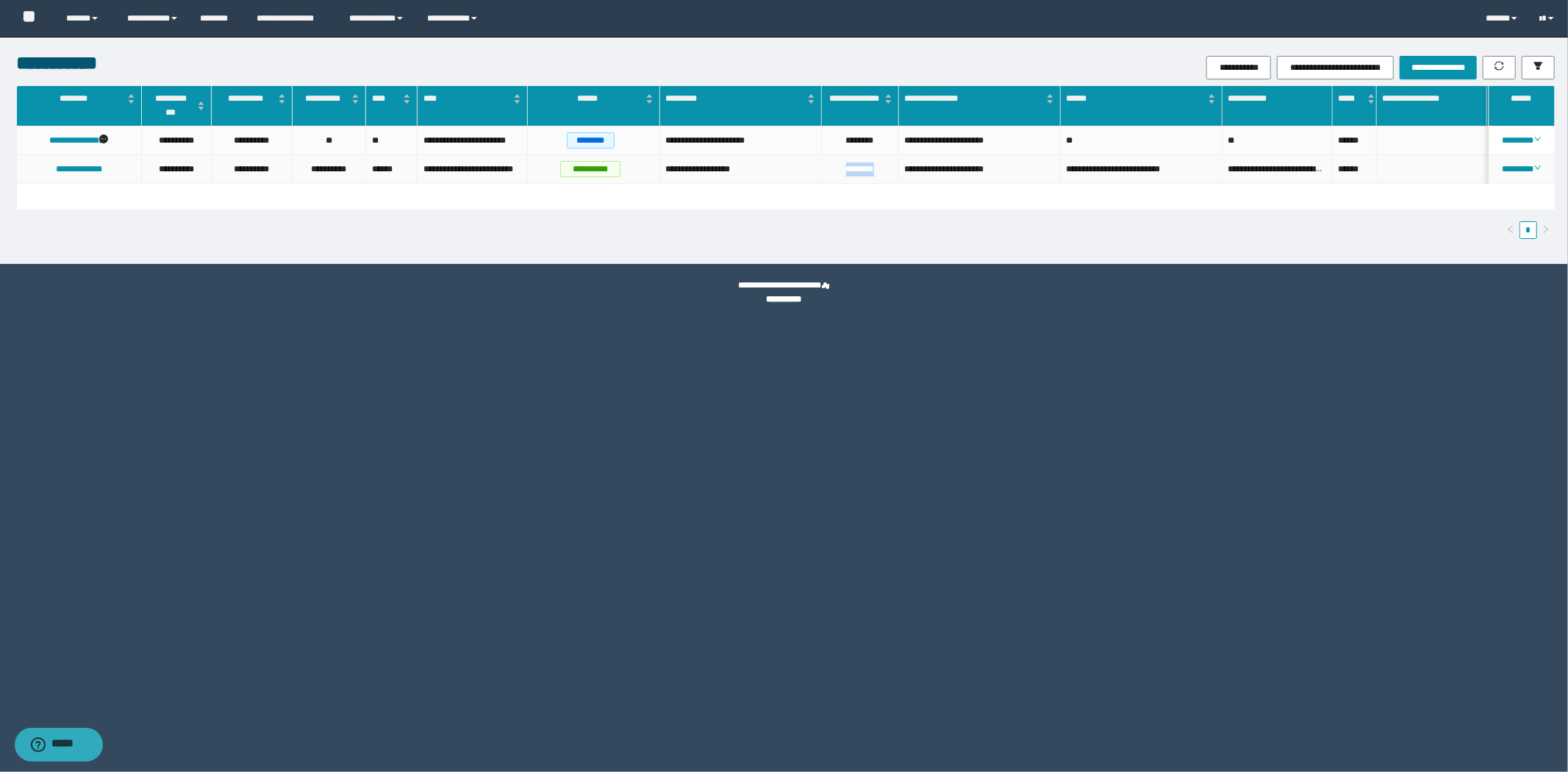 drag, startPoint x: 843, startPoint y: 173, endPoint x: 881, endPoint y: 174, distance: 38.0132 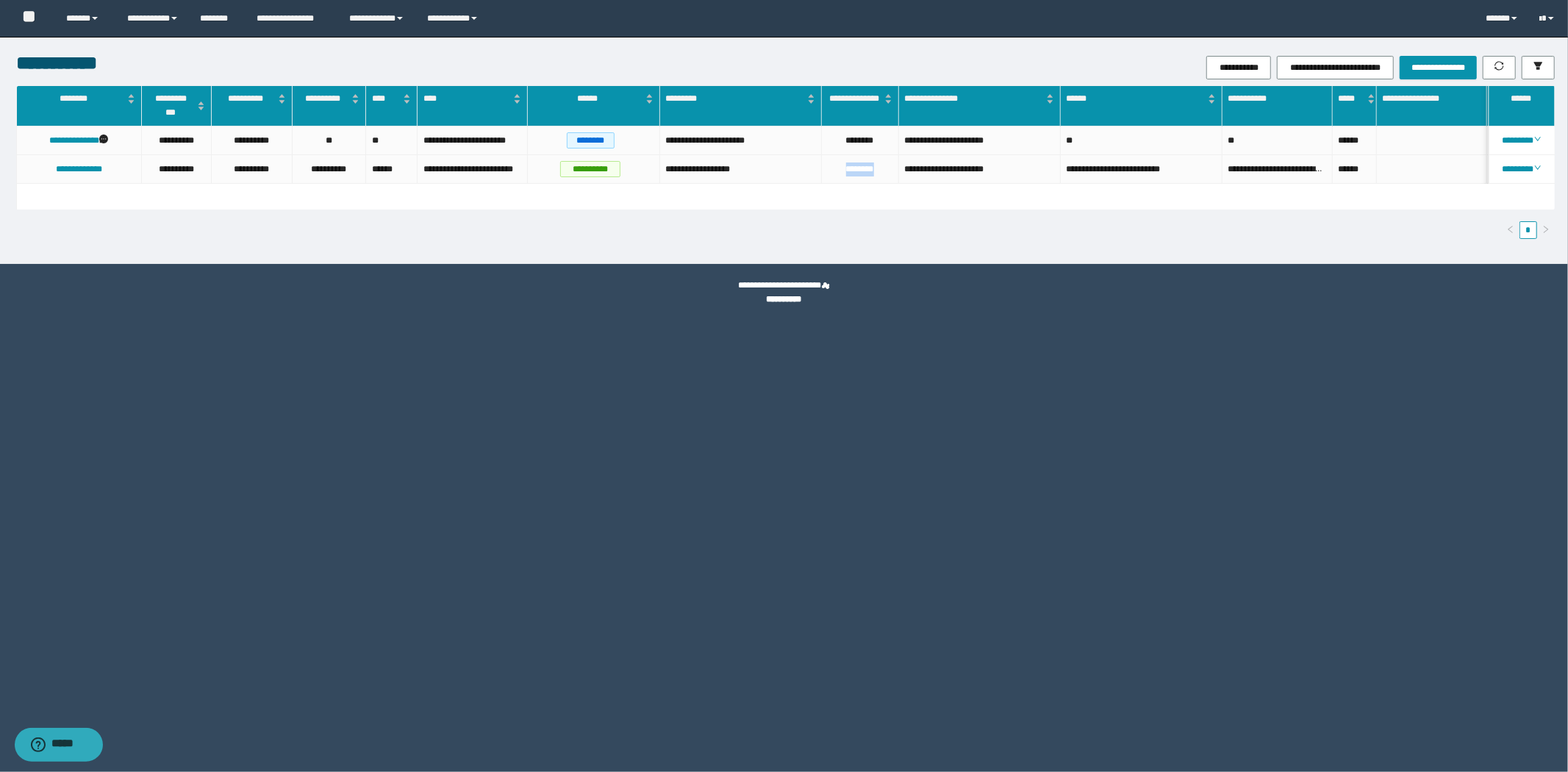 copy on "********" 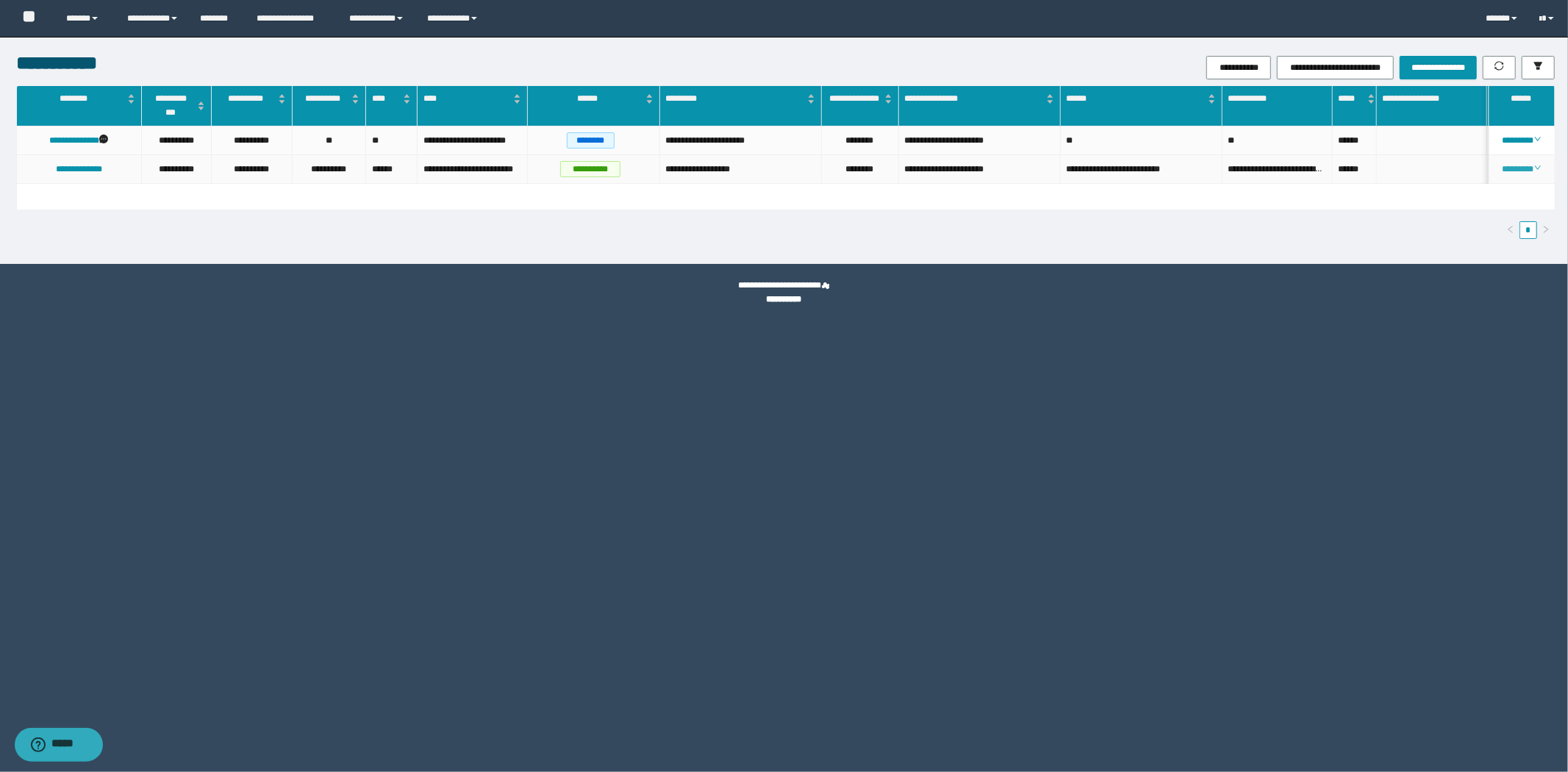 click 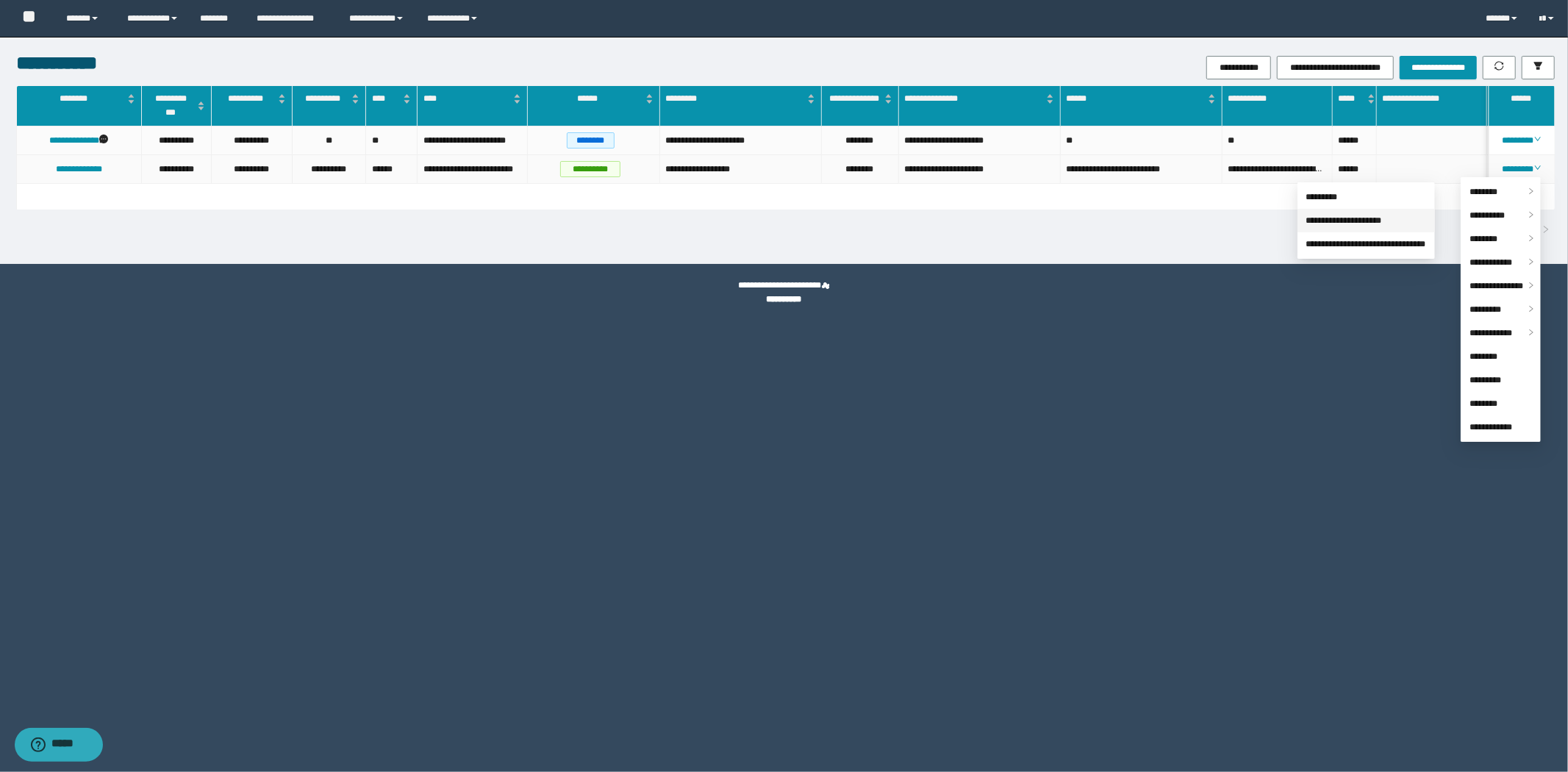 click on "**********" at bounding box center [1344, 221] 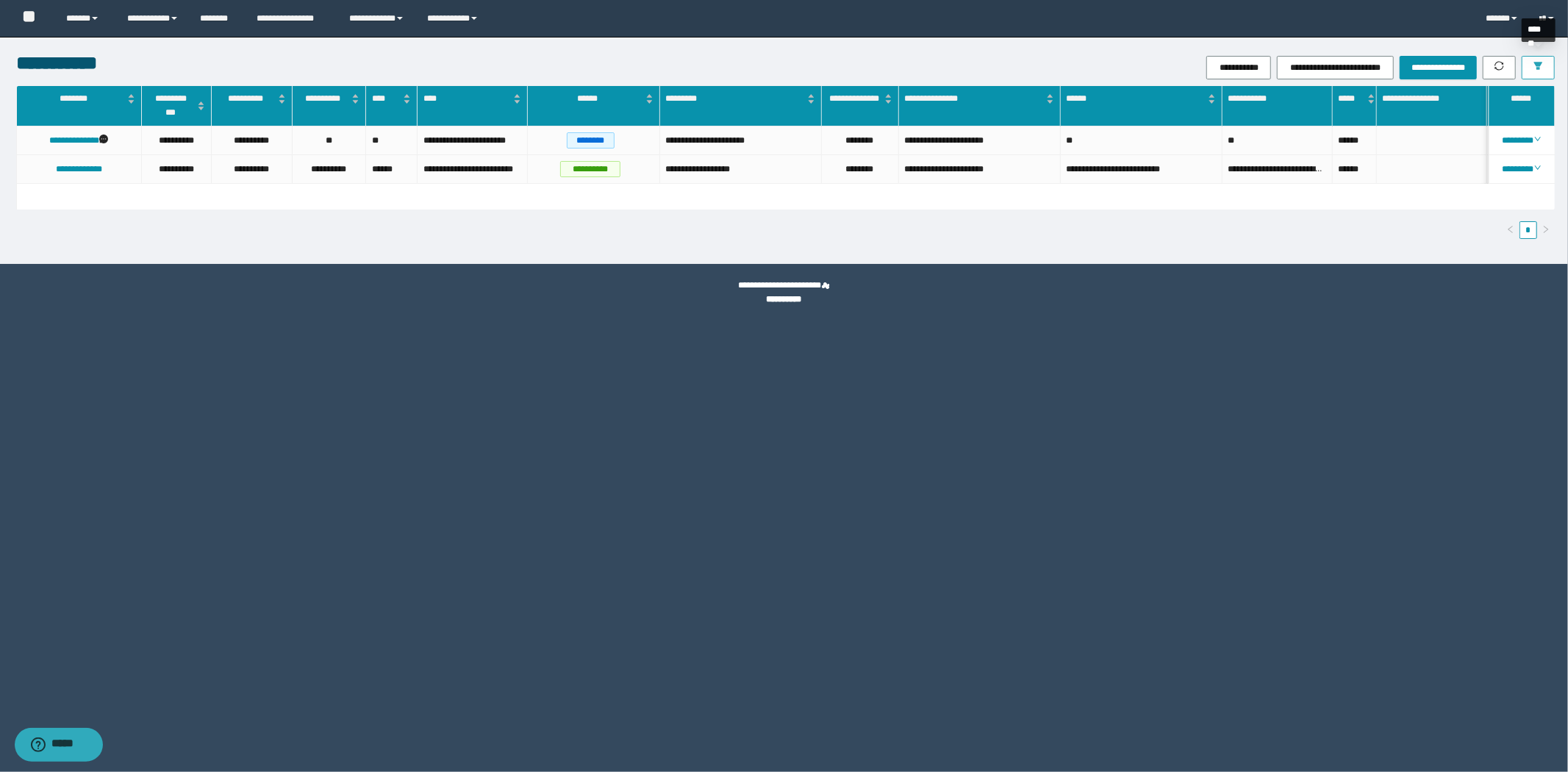 click at bounding box center (1538, 68) 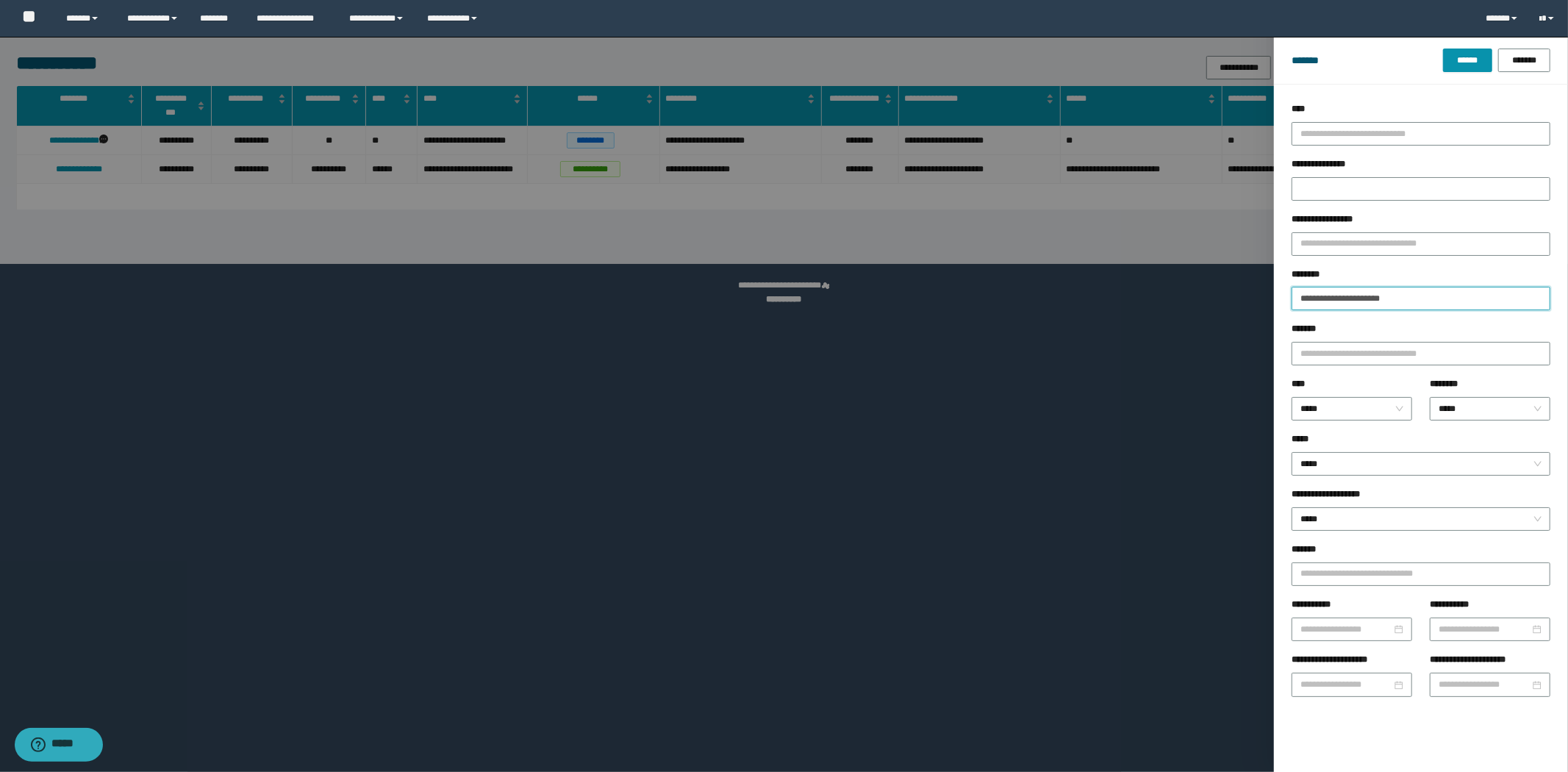 drag, startPoint x: 1422, startPoint y: 299, endPoint x: 1159, endPoint y: 272, distance: 264.3823 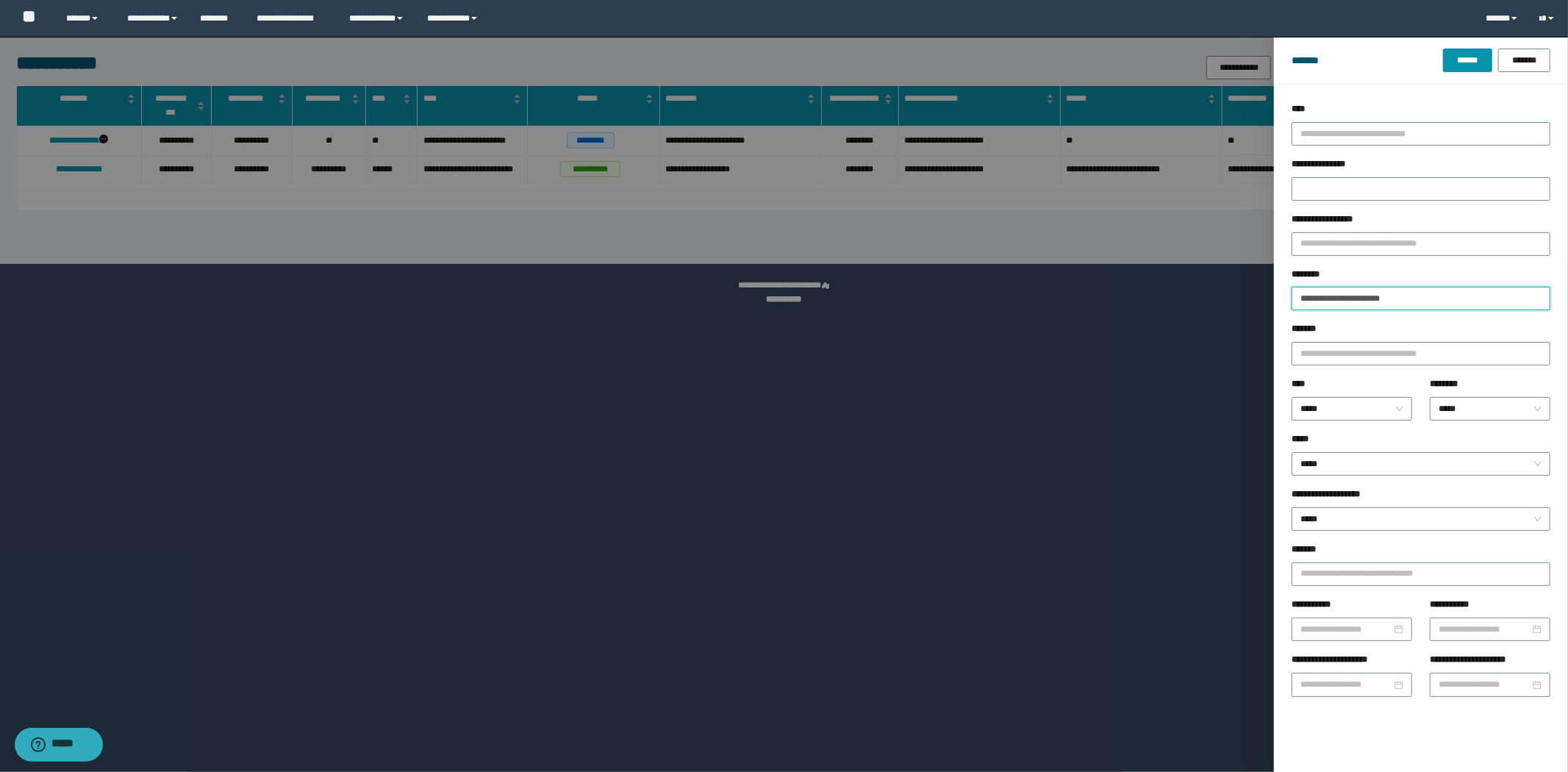 click on "**********" at bounding box center [784, 386] 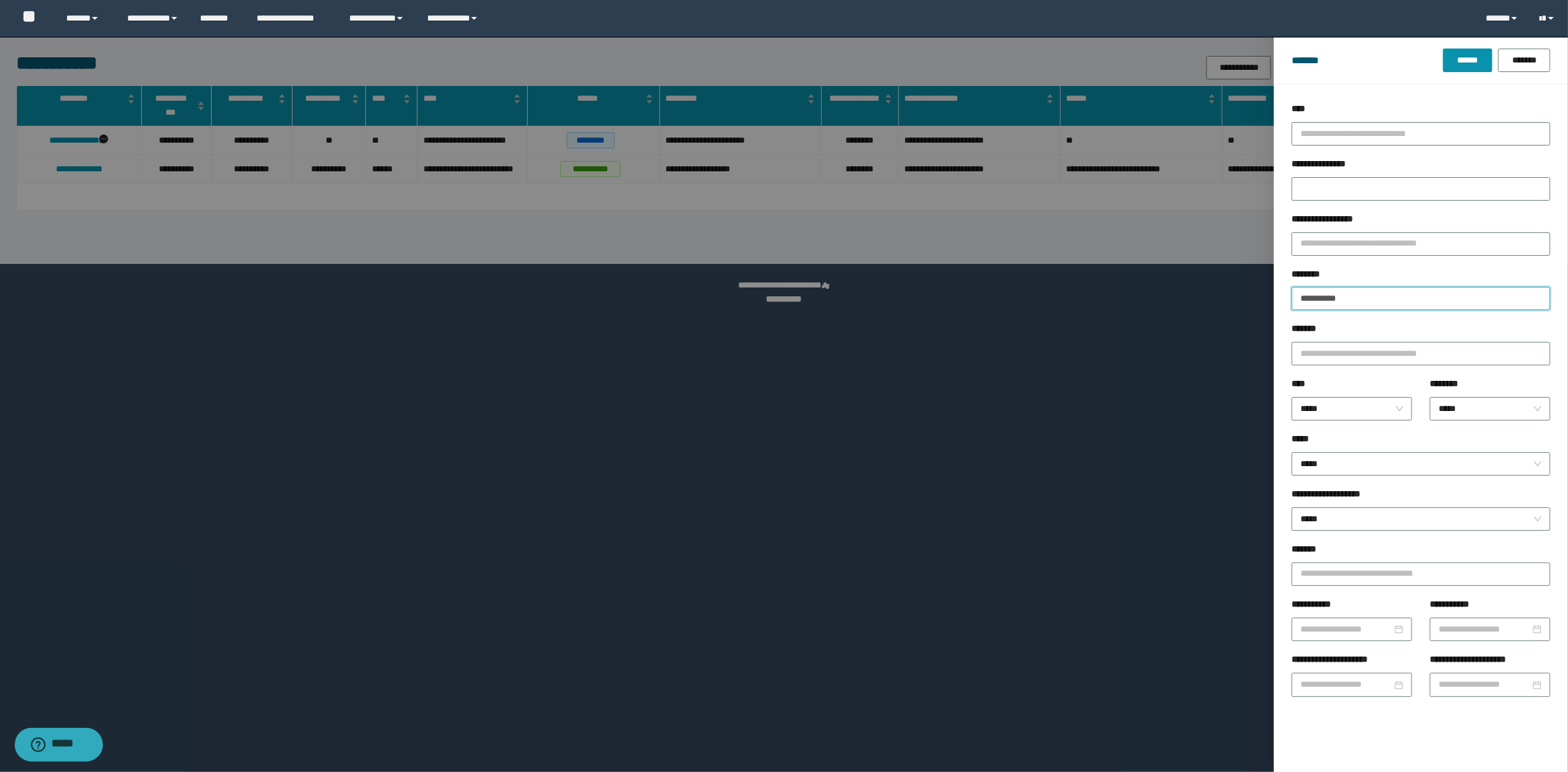type on "**********" 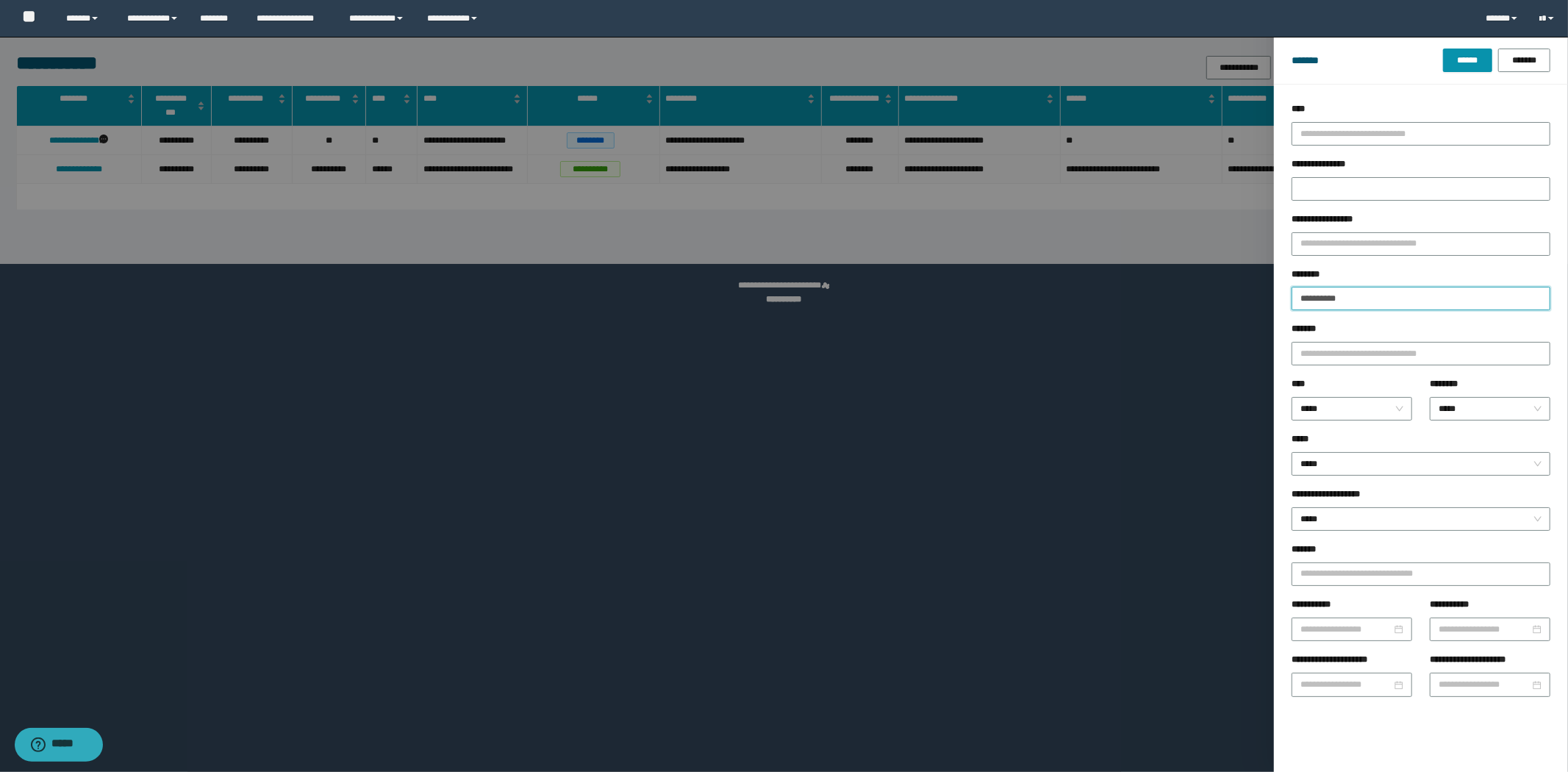 click on "******" at bounding box center [1467, 60] 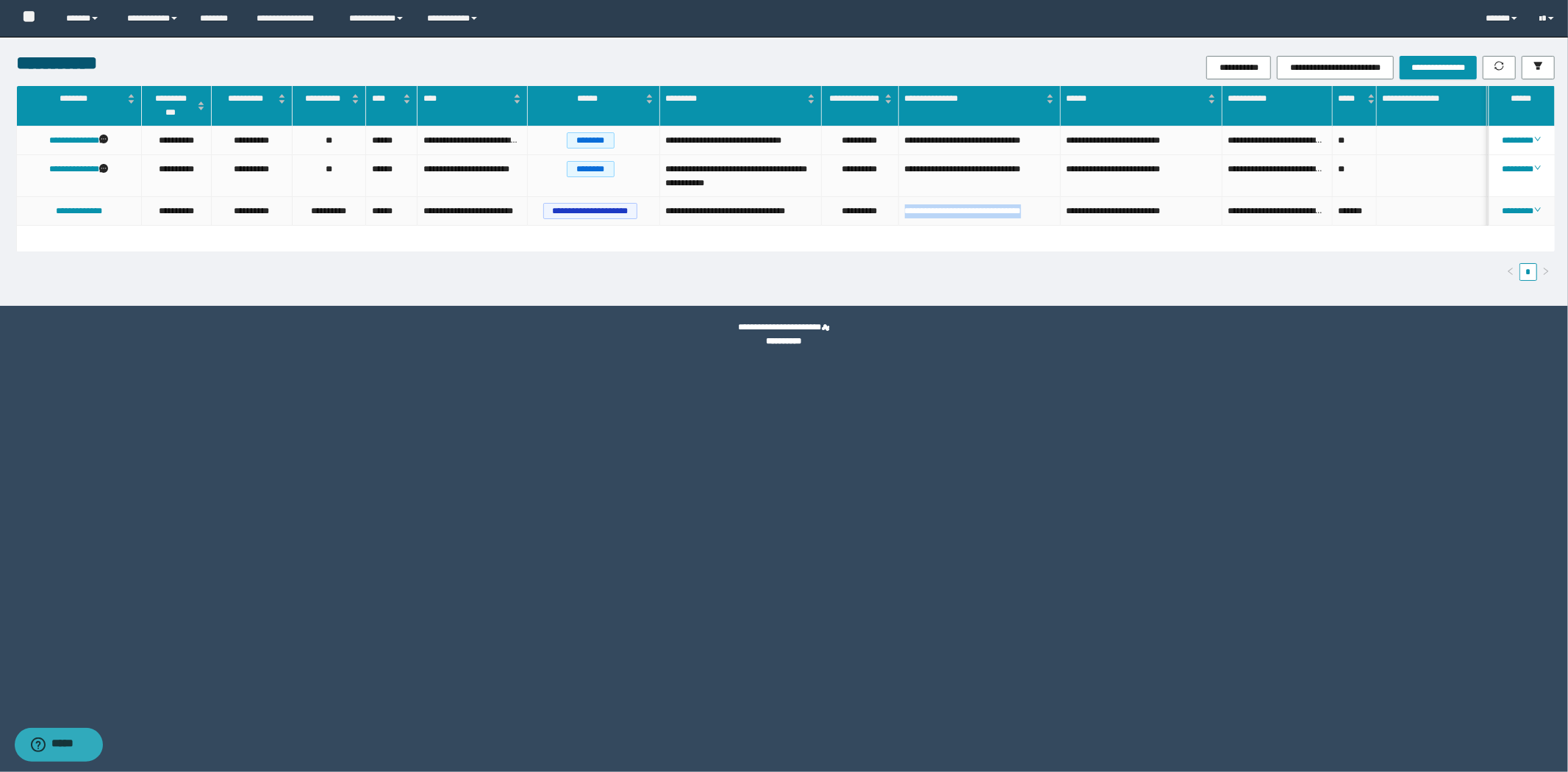 drag, startPoint x: 904, startPoint y: 211, endPoint x: 1038, endPoint y: 221, distance: 134.3726 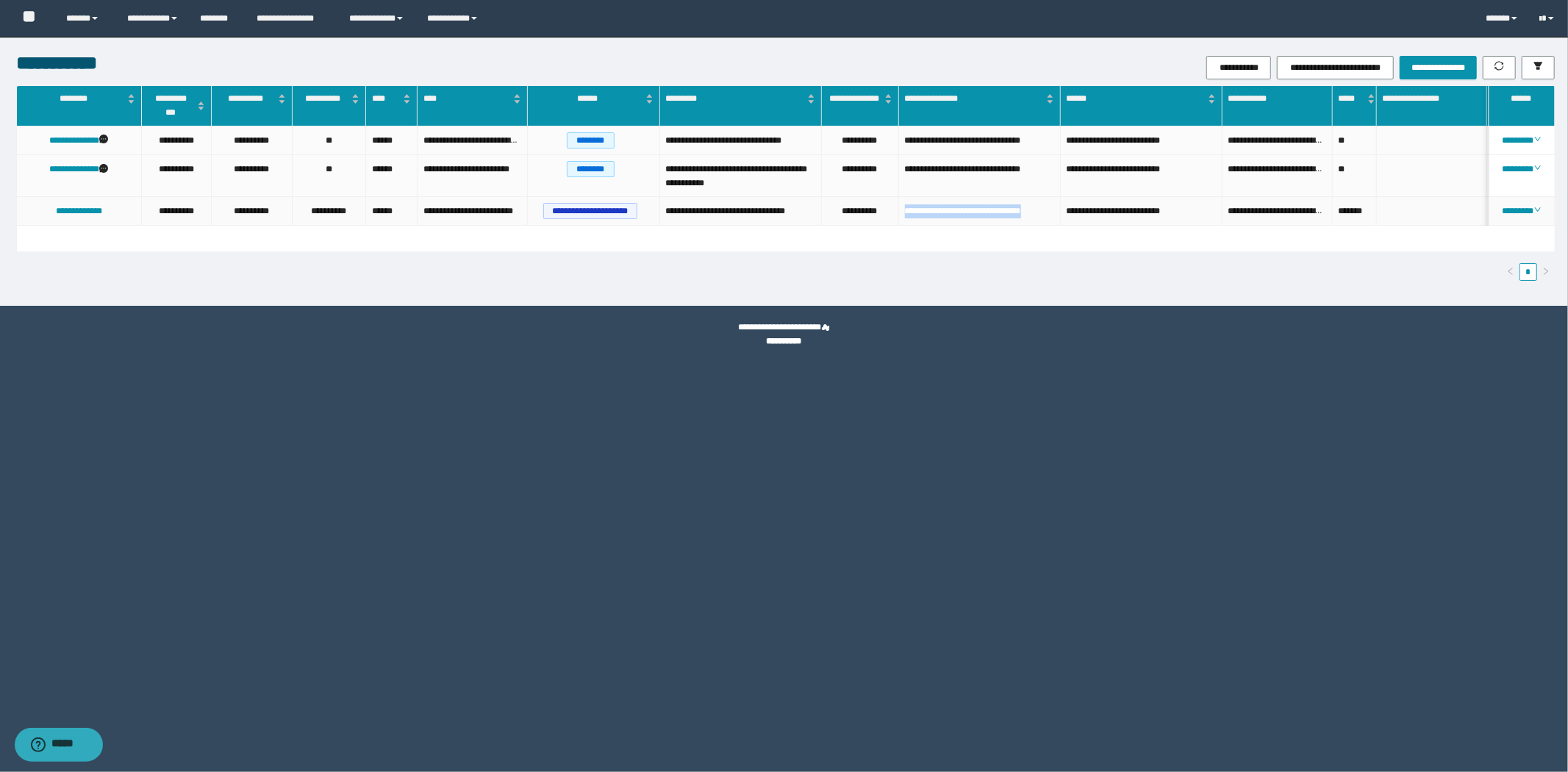 copy on "**********" 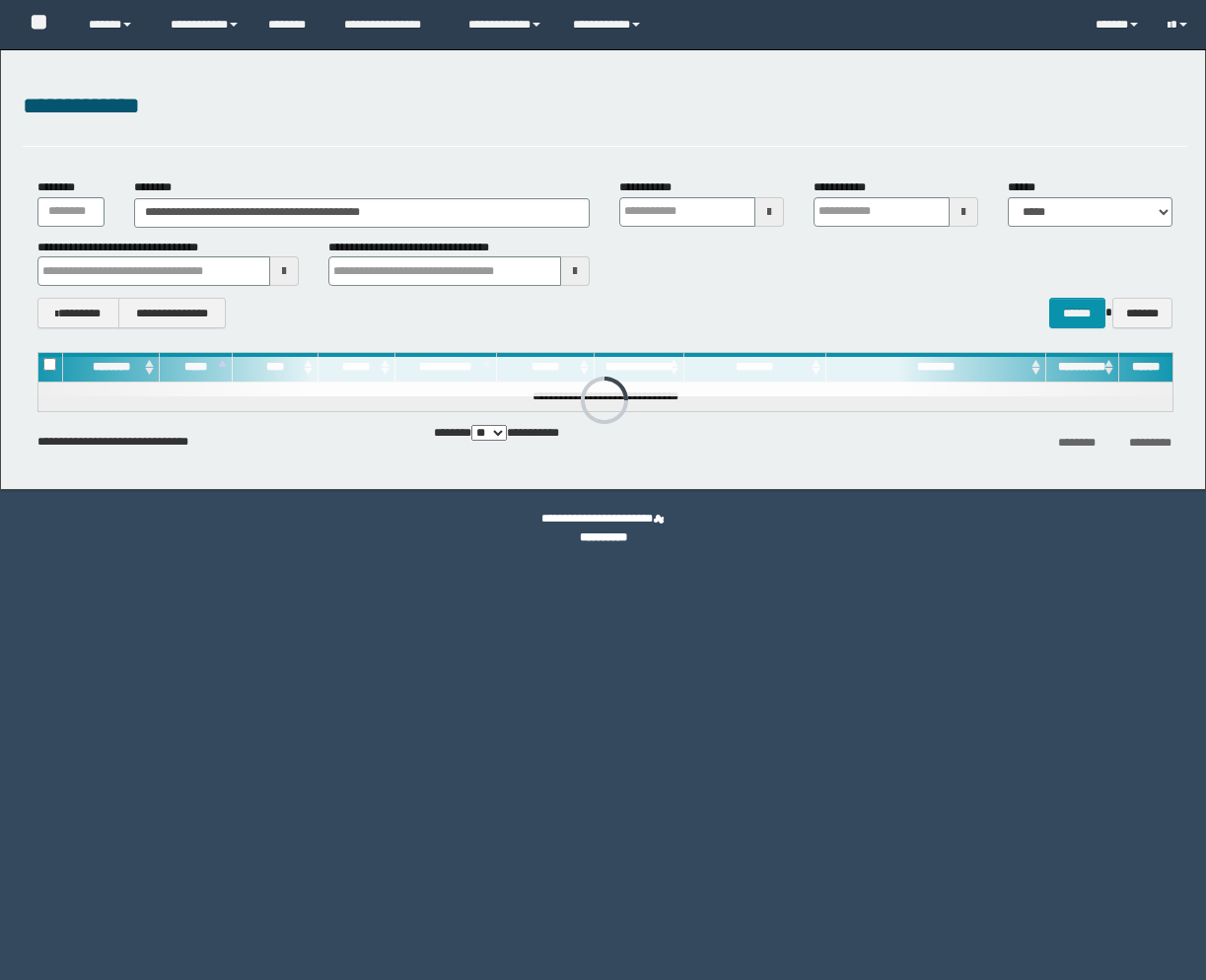 scroll, scrollTop: 0, scrollLeft: 0, axis: both 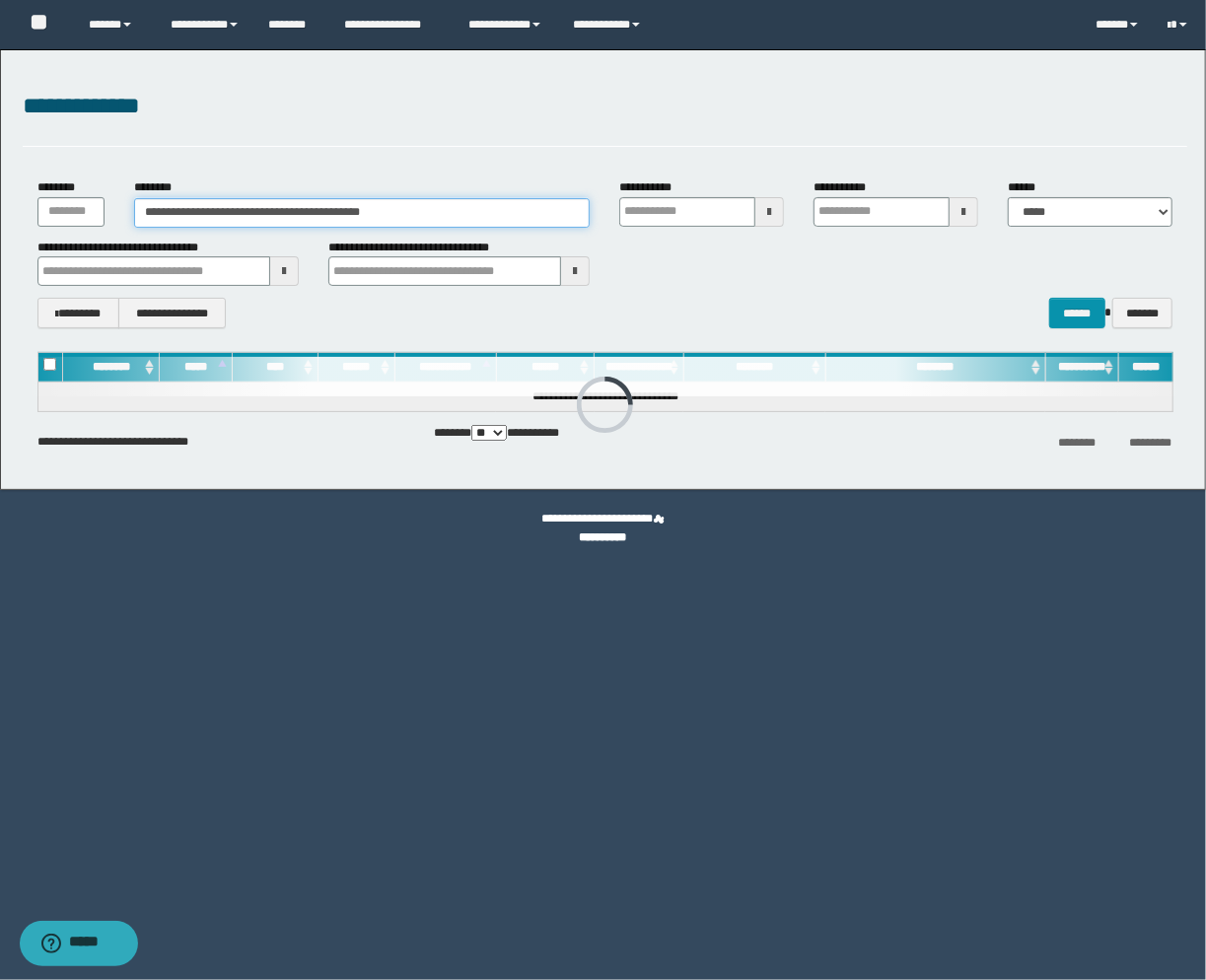 drag, startPoint x: 429, startPoint y: 213, endPoint x: -205, endPoint y: 200, distance: 634.1333 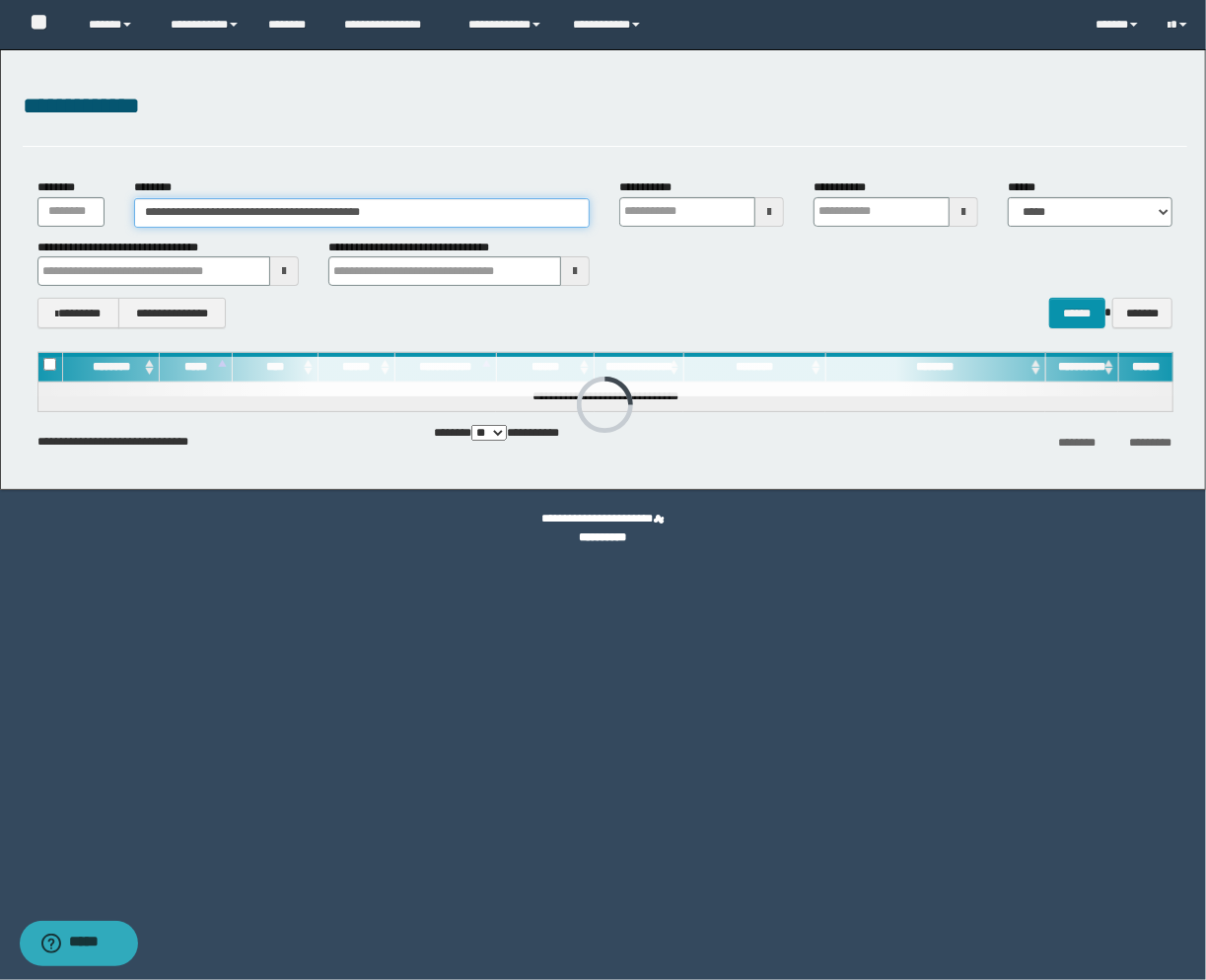click on "**********" at bounding box center [603, 490] 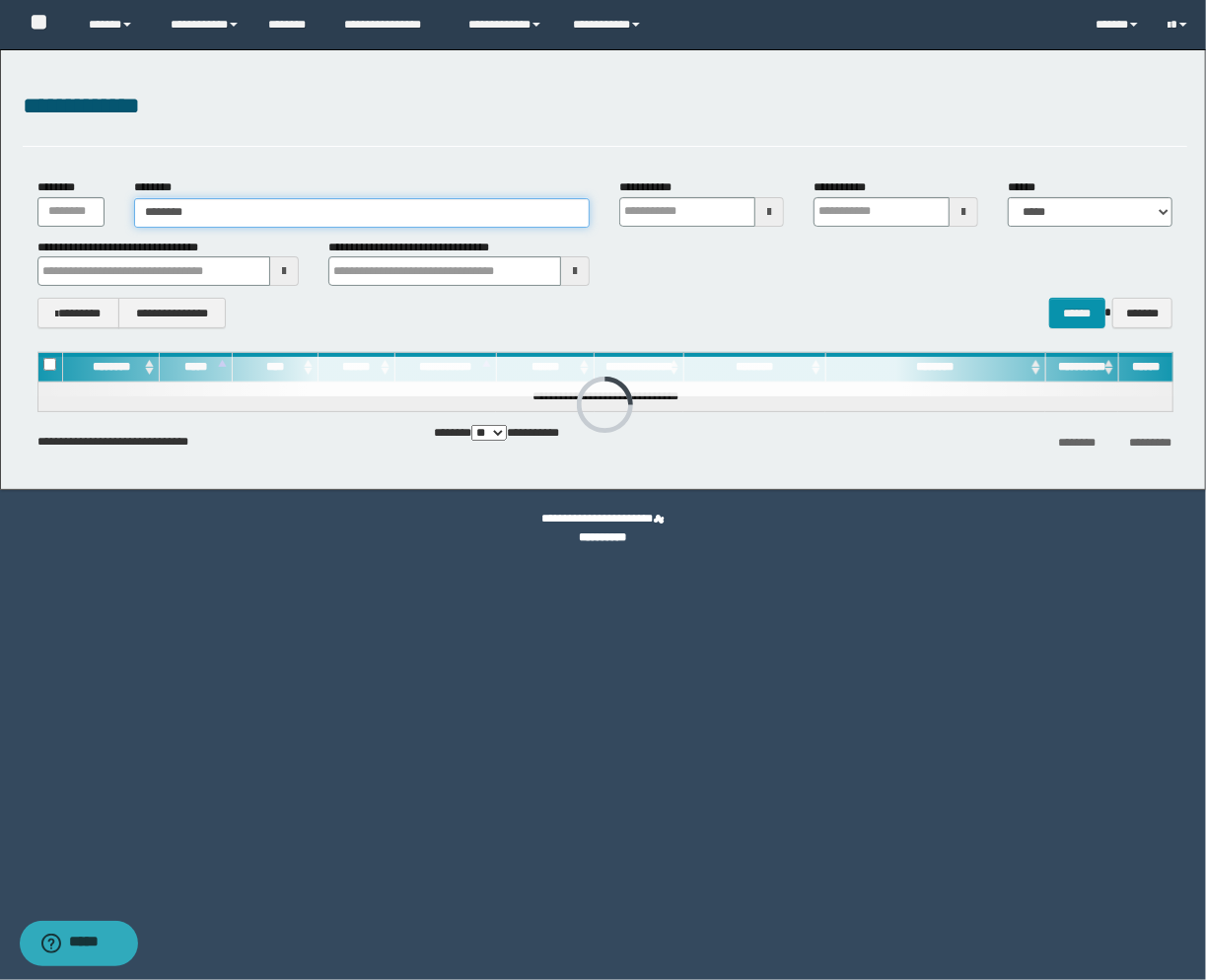 type on "********" 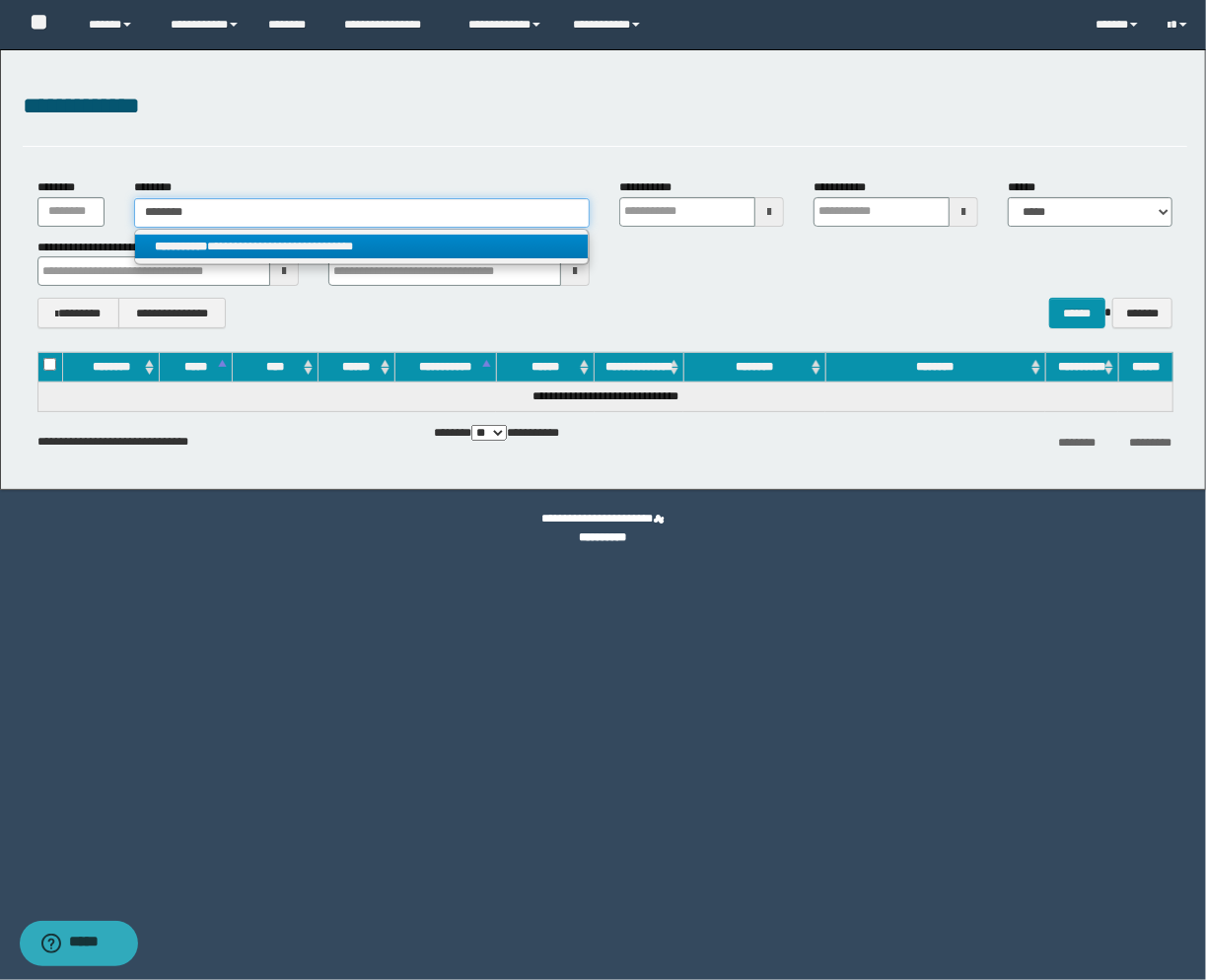 type on "********" 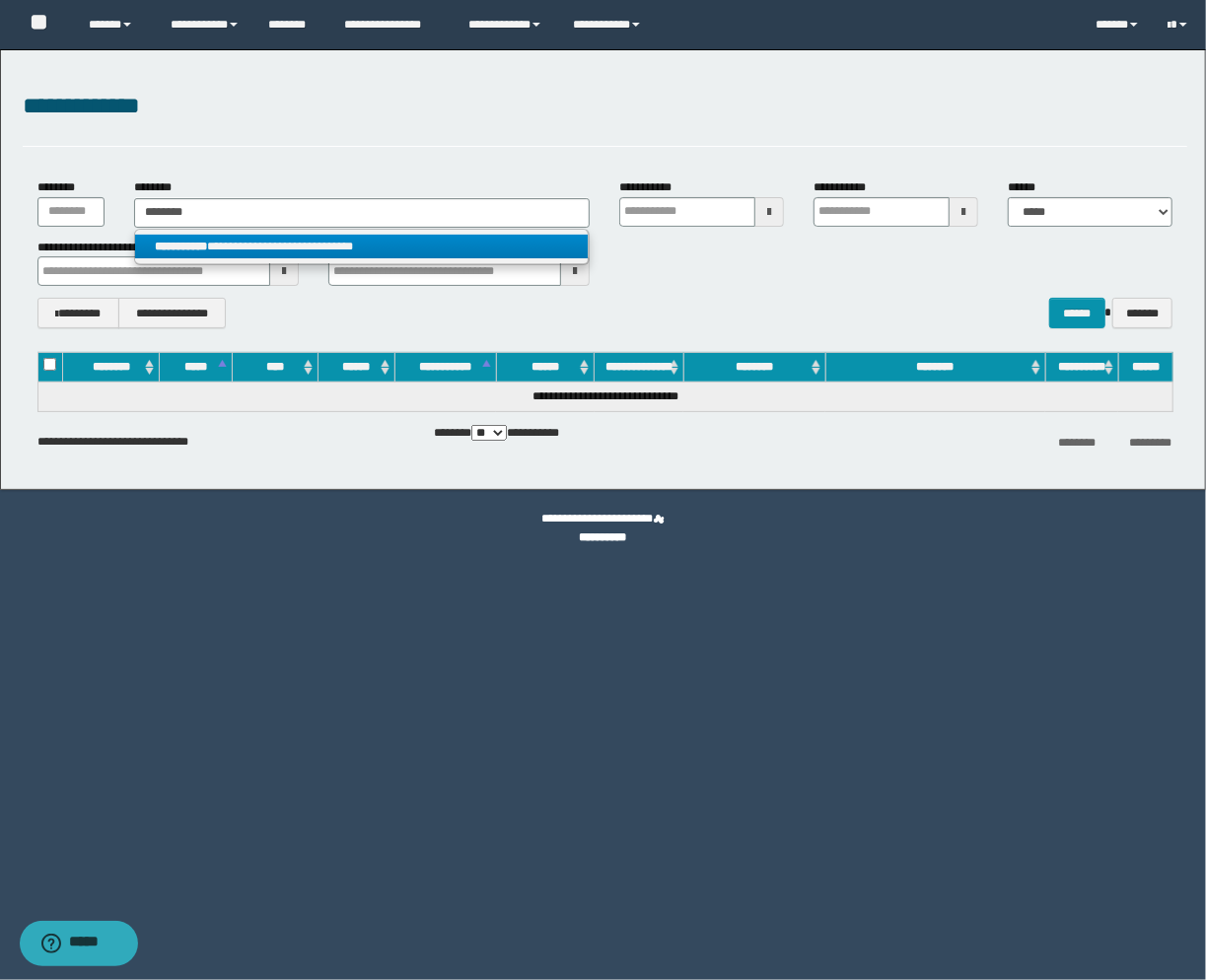 click on "**********" at bounding box center [180, 246] 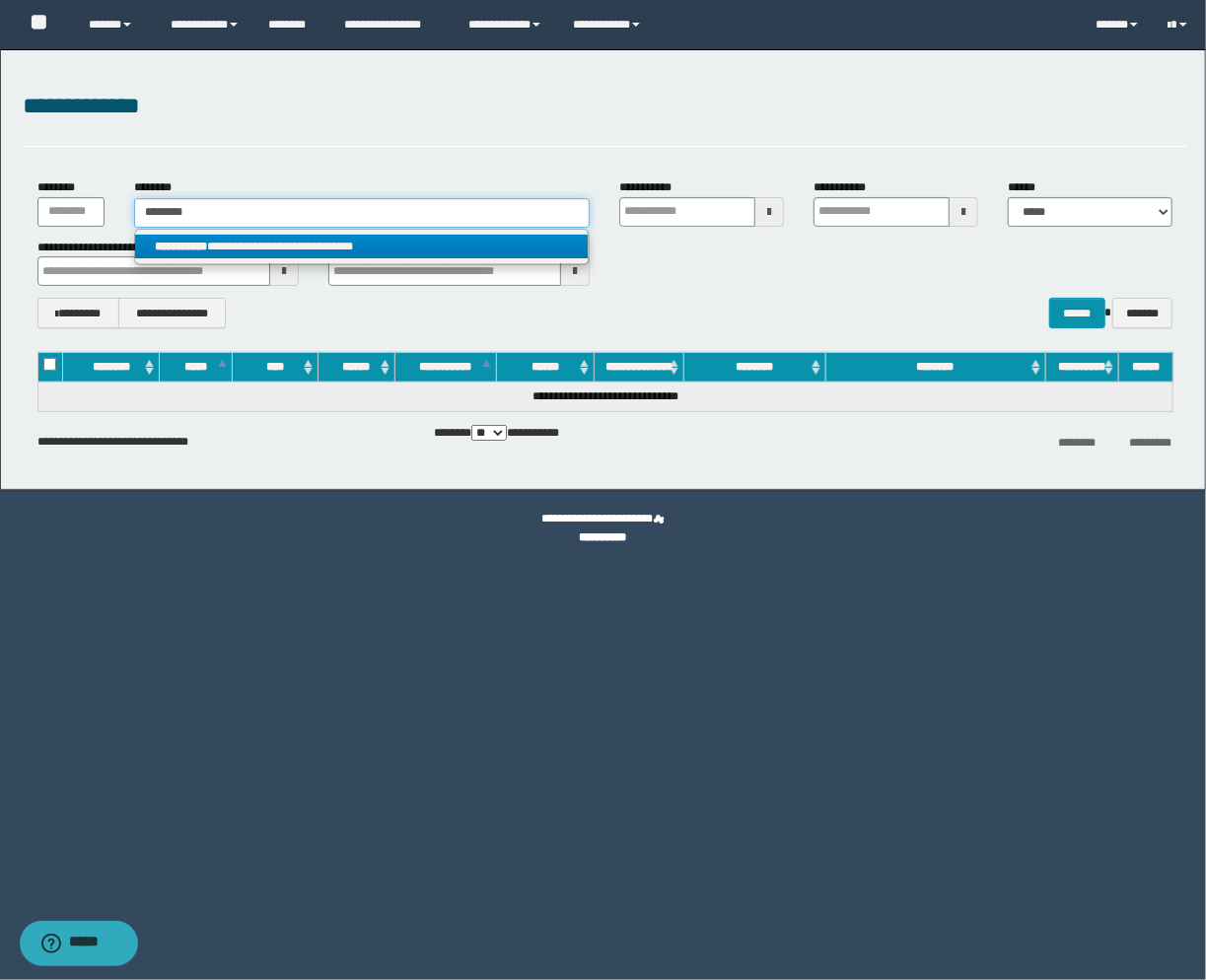 type 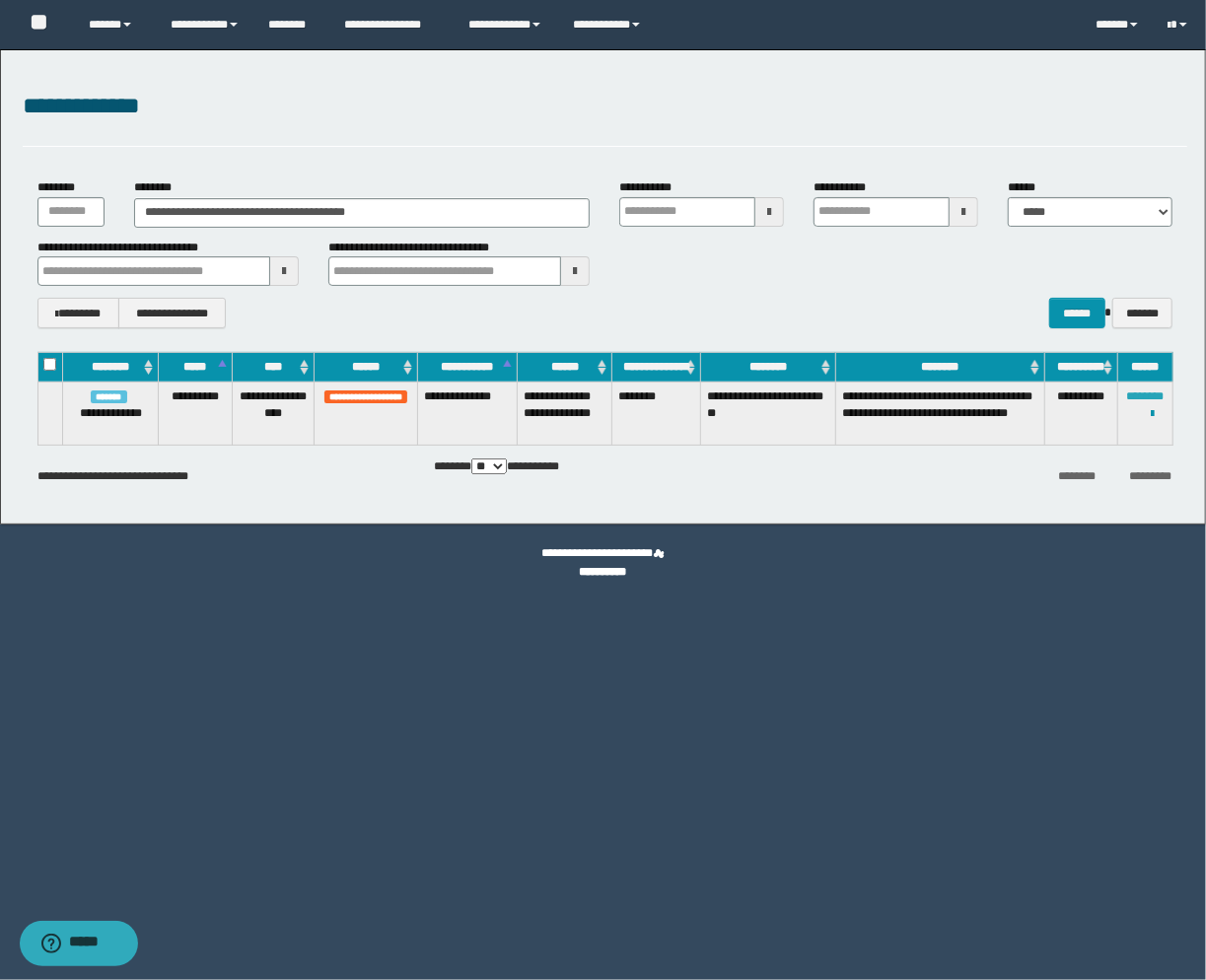 click on "********" at bounding box center (1146, 396) 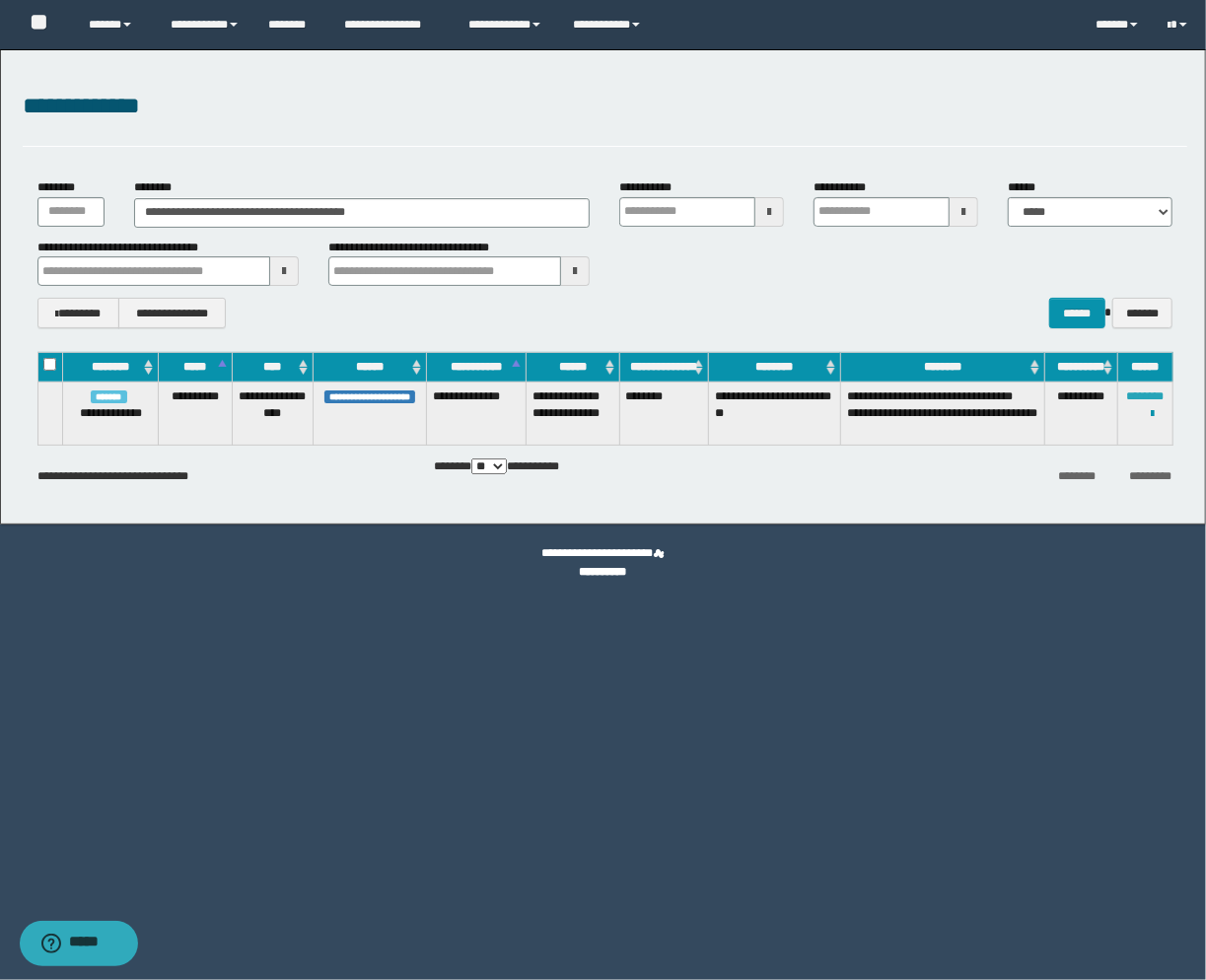 click on "********" at bounding box center [1146, 396] 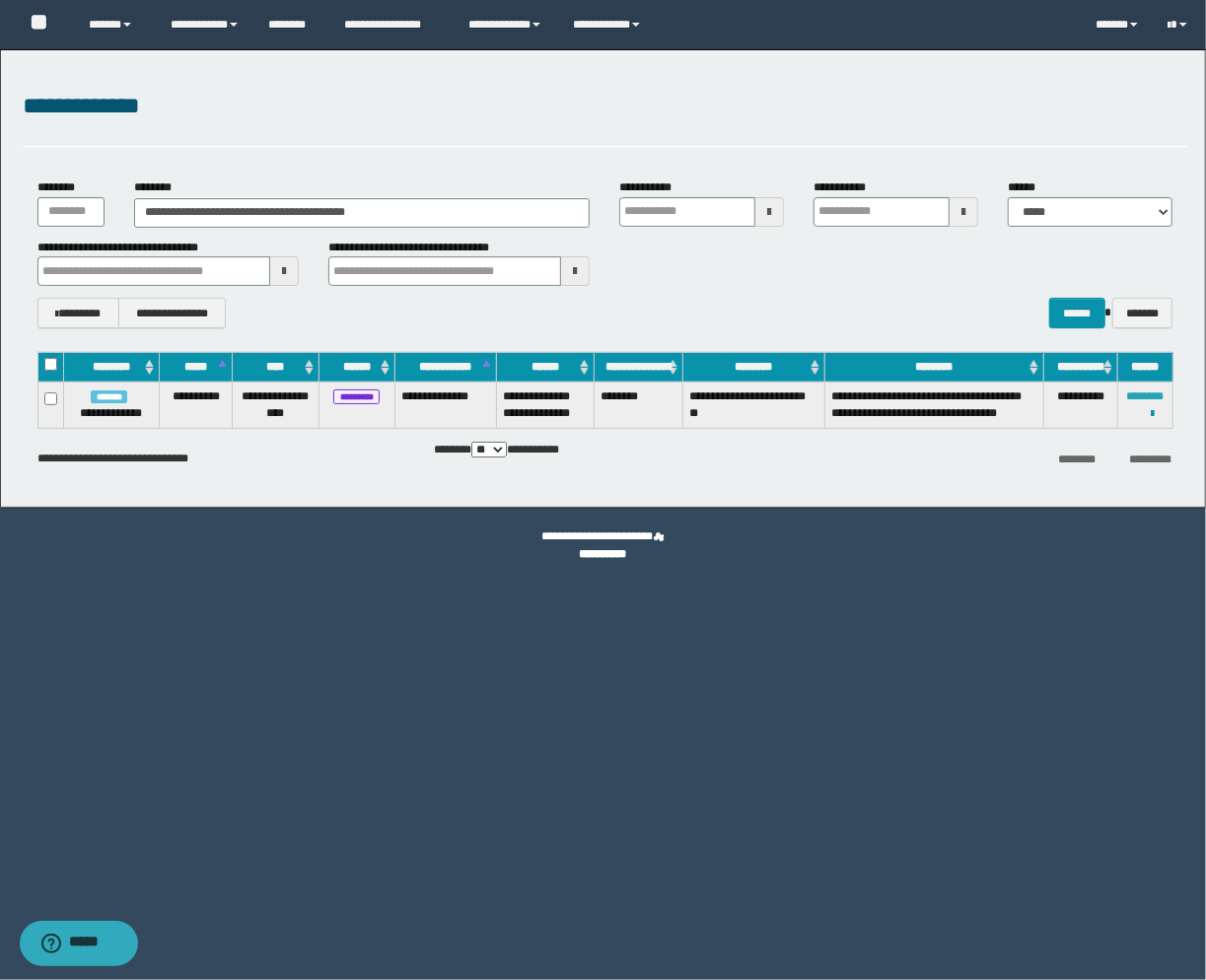 click on "********" at bounding box center (1146, 396) 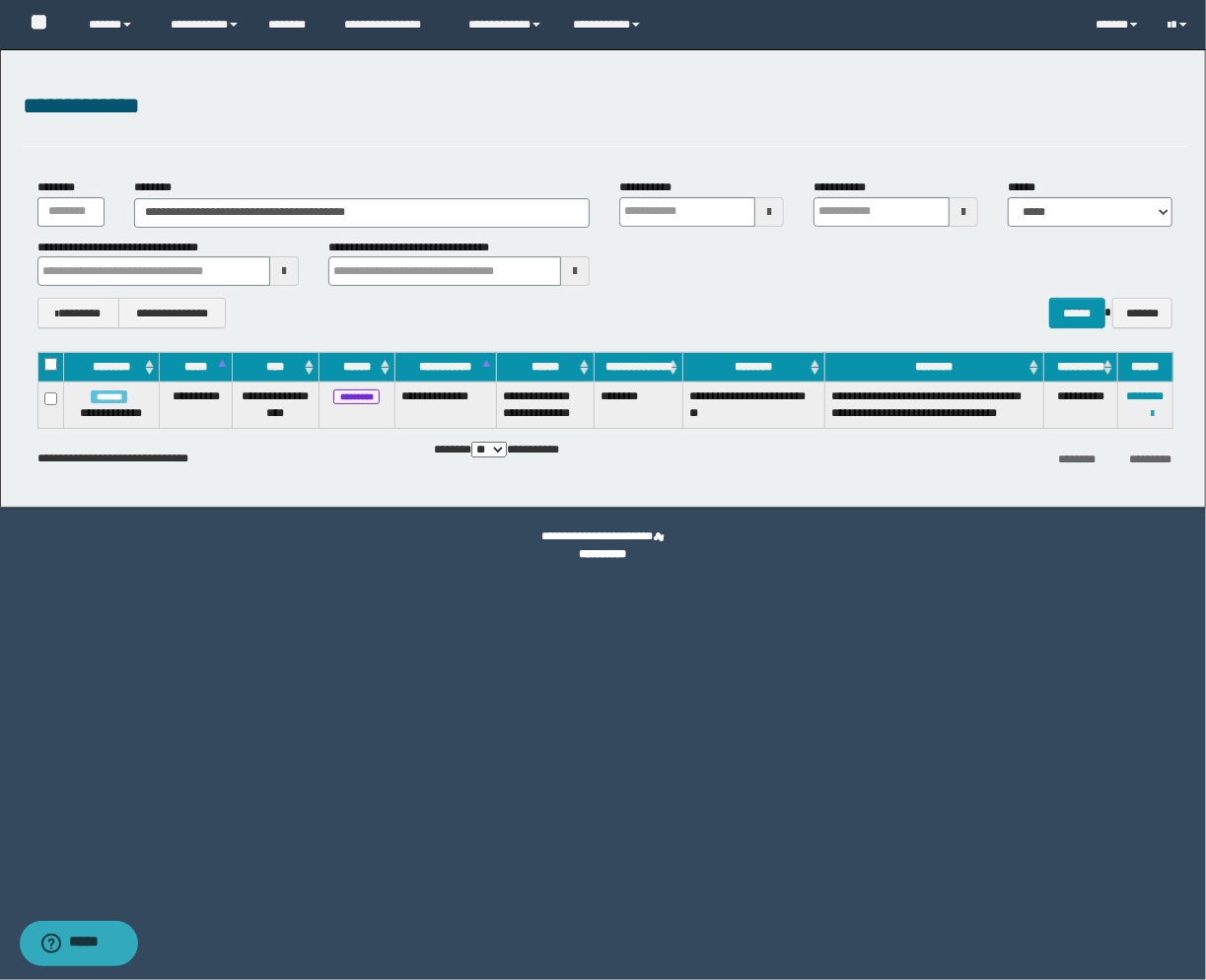 click at bounding box center (1153, 414) 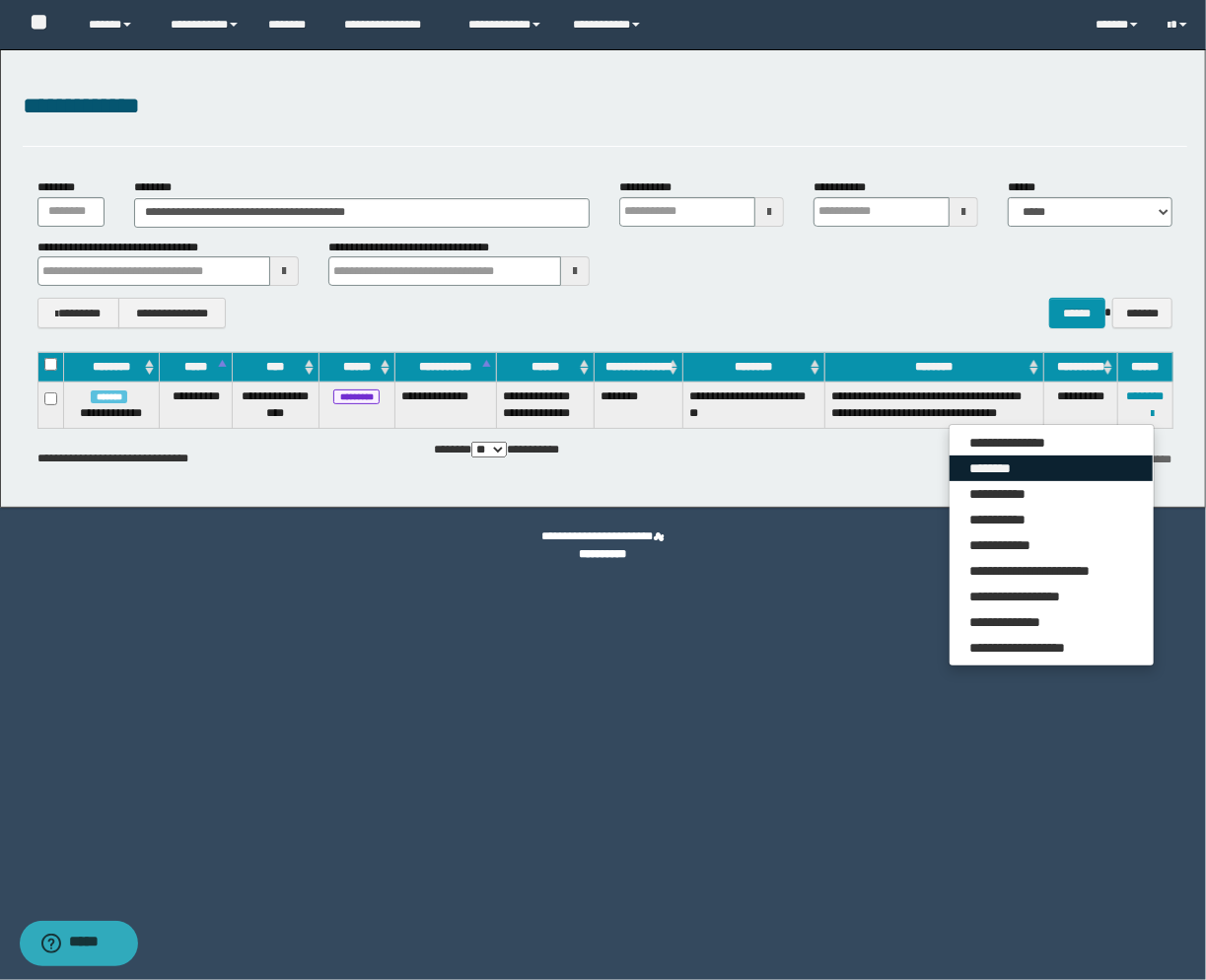 click on "********" at bounding box center (1051, 468) 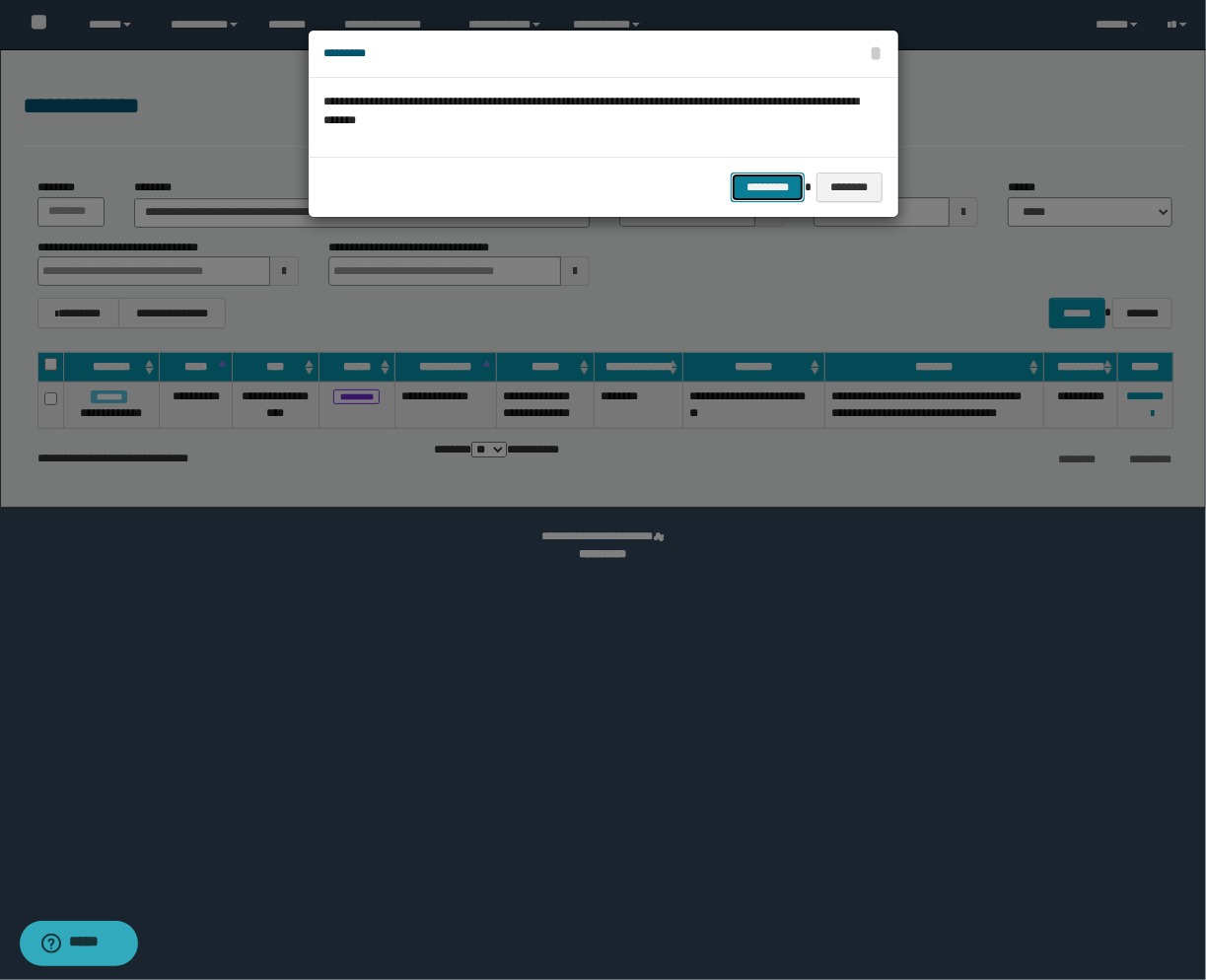 click on "*********" at bounding box center [767, 187] 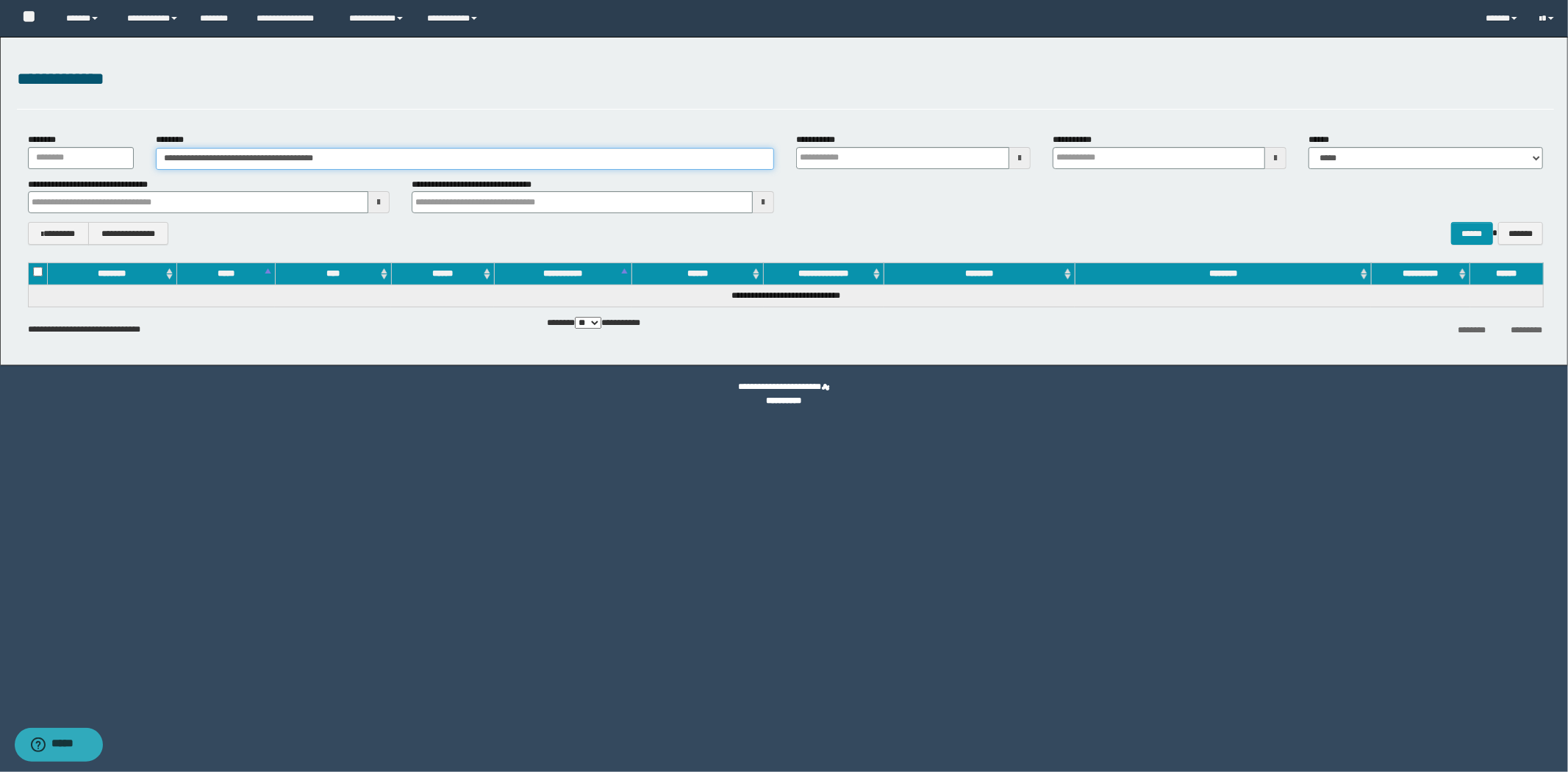 drag, startPoint x: 376, startPoint y: 162, endPoint x: 54, endPoint y: 148, distance: 322.3042 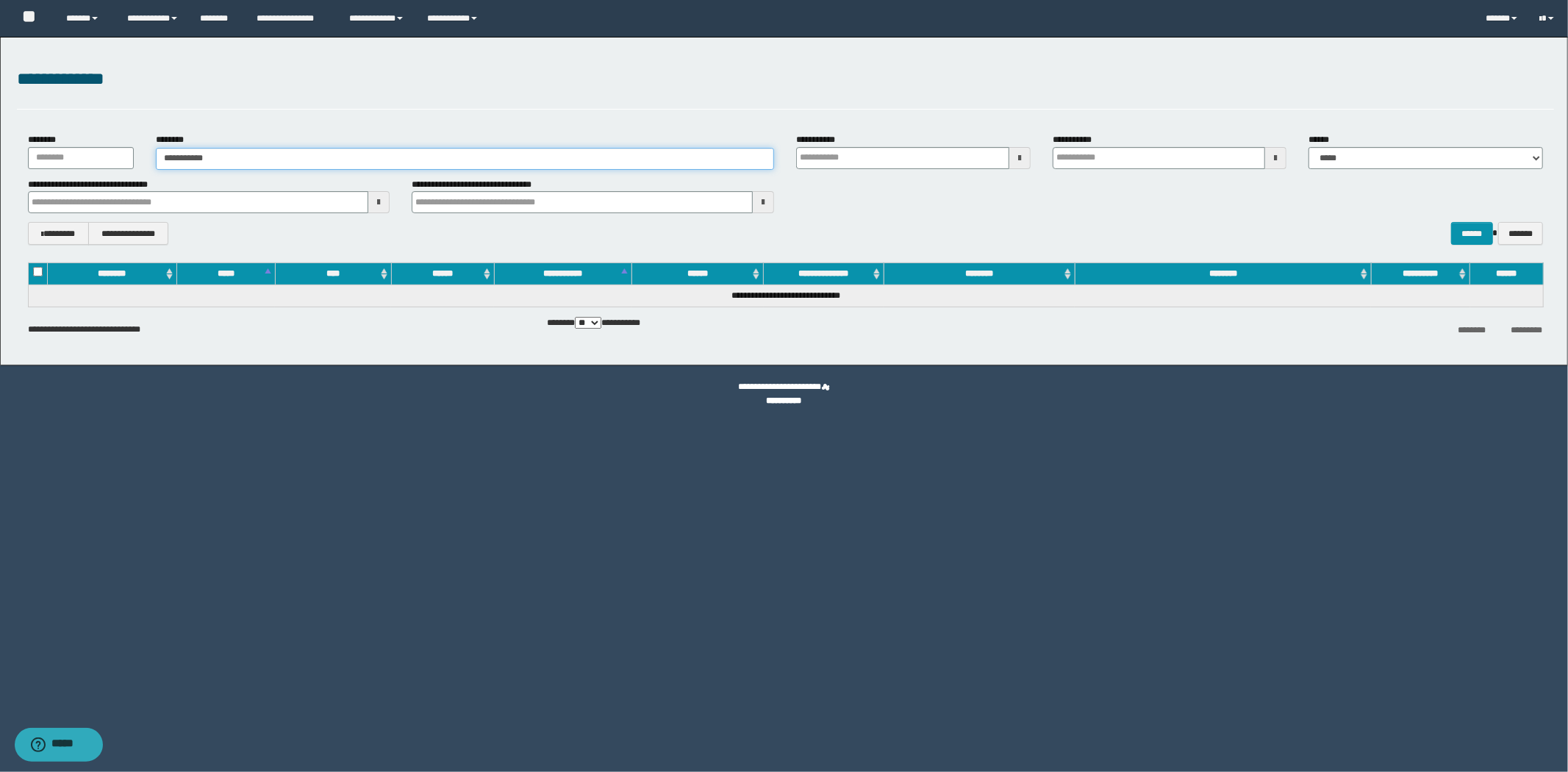 type on "**********" 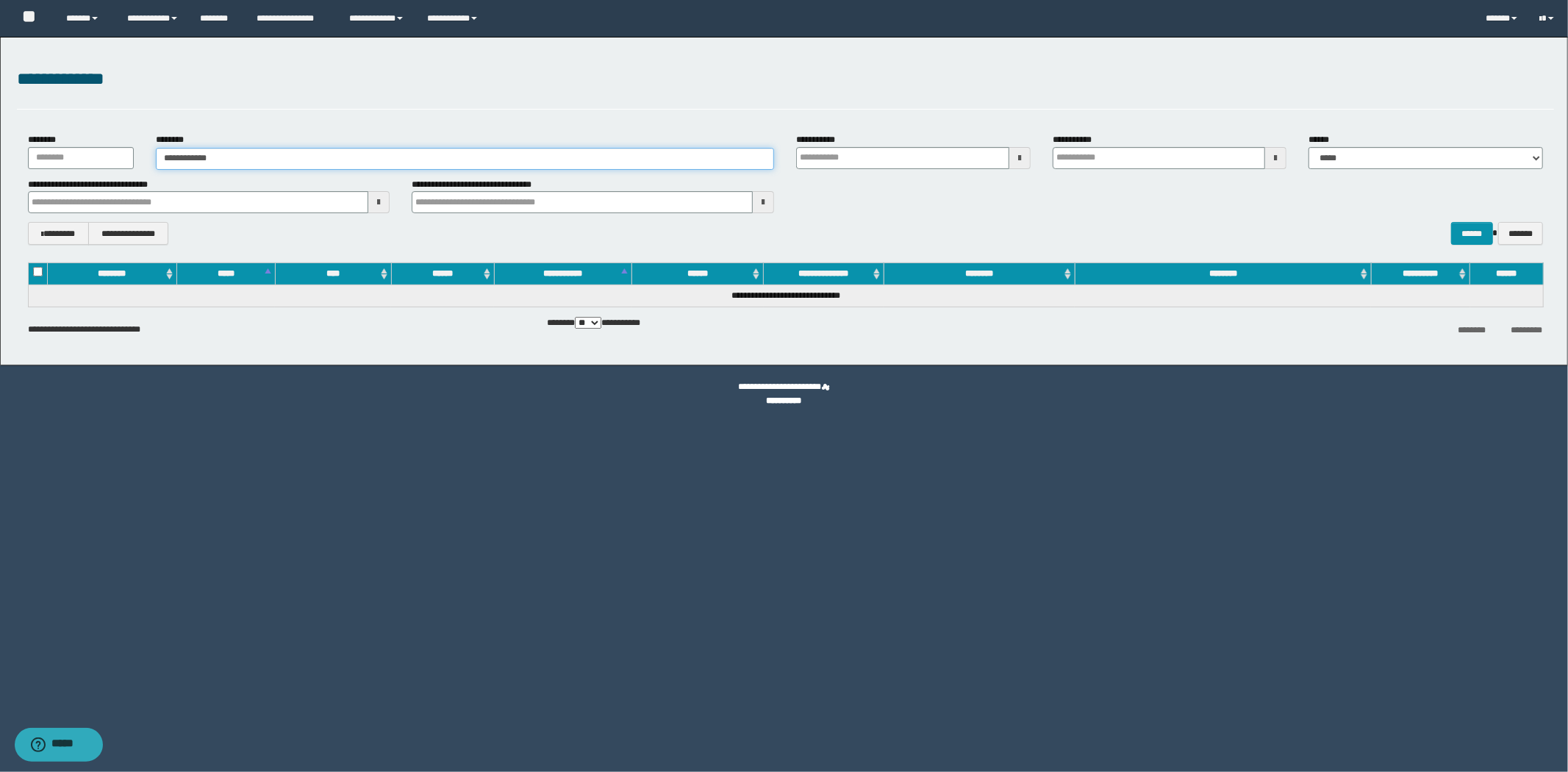 type on "**********" 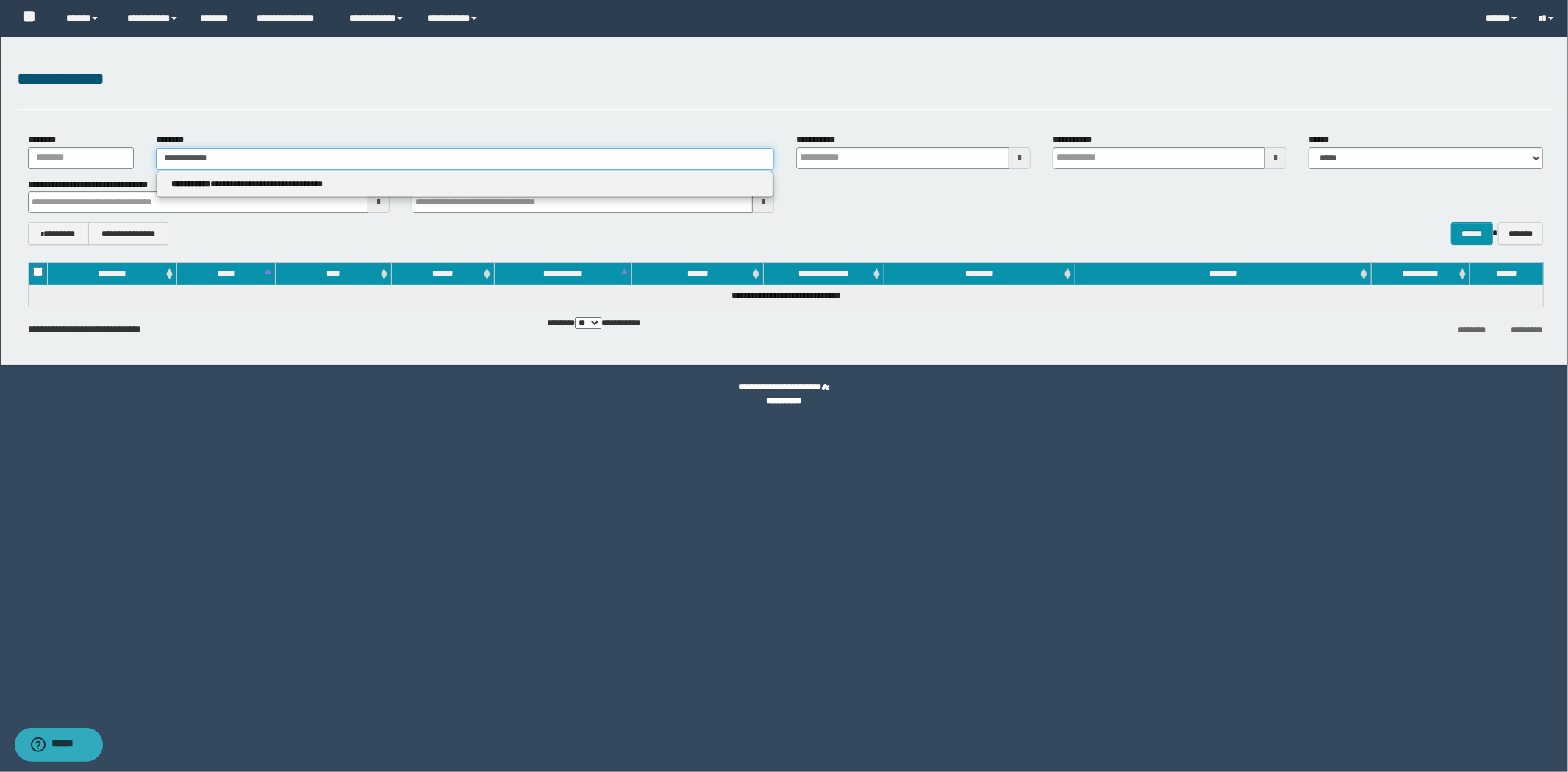 type 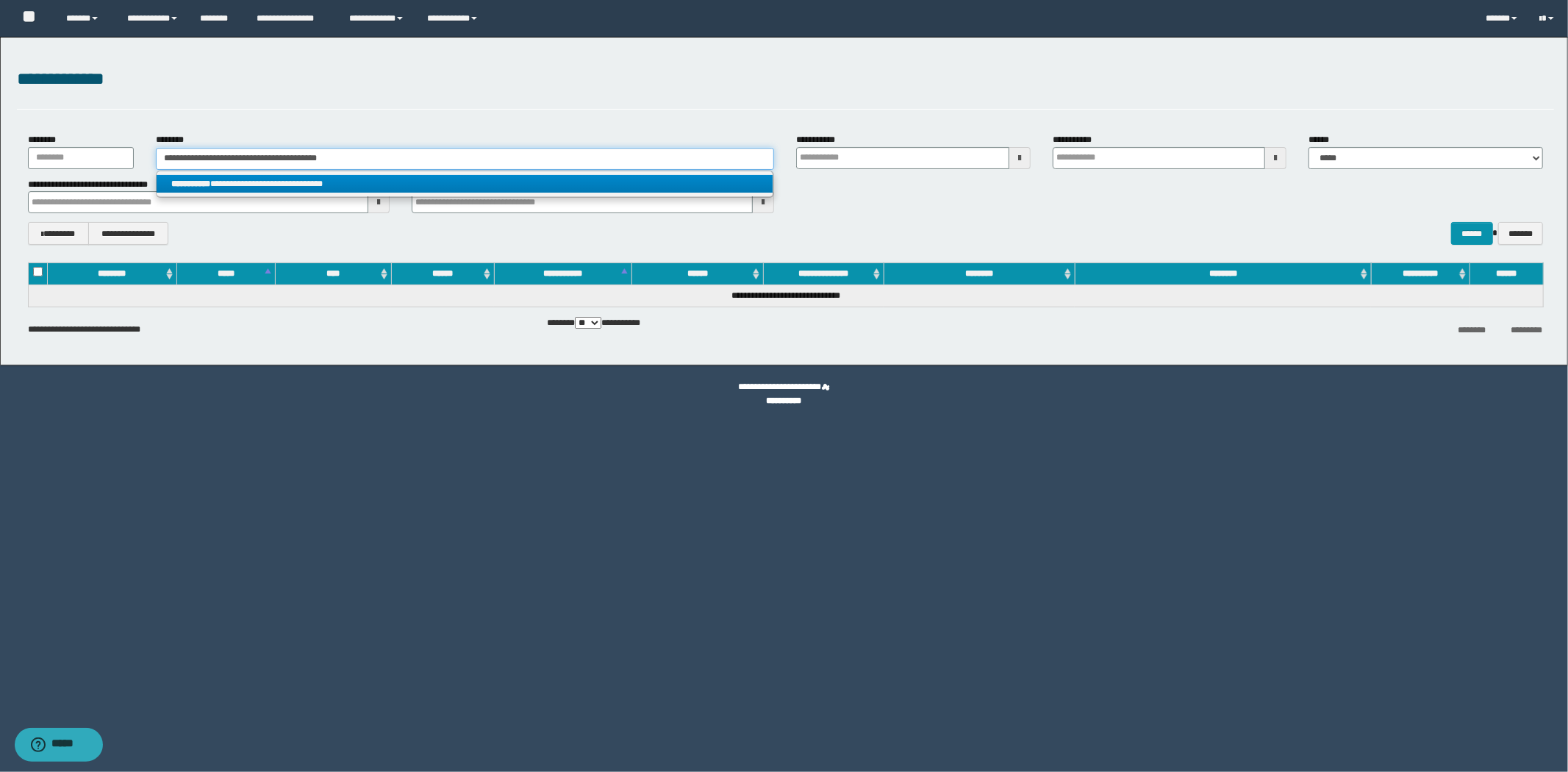 type on "**********" 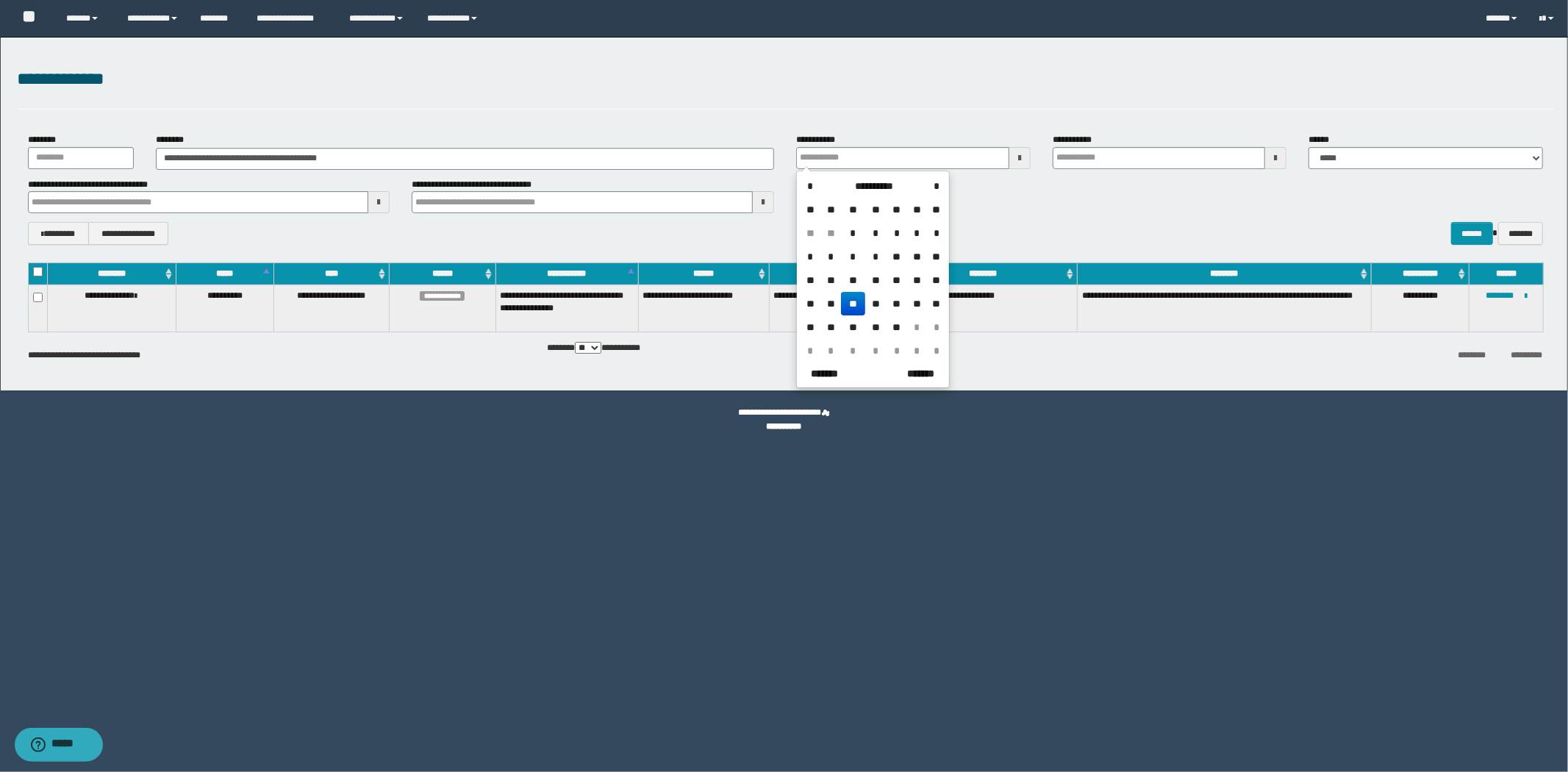 click on "**********" at bounding box center (784, 386) 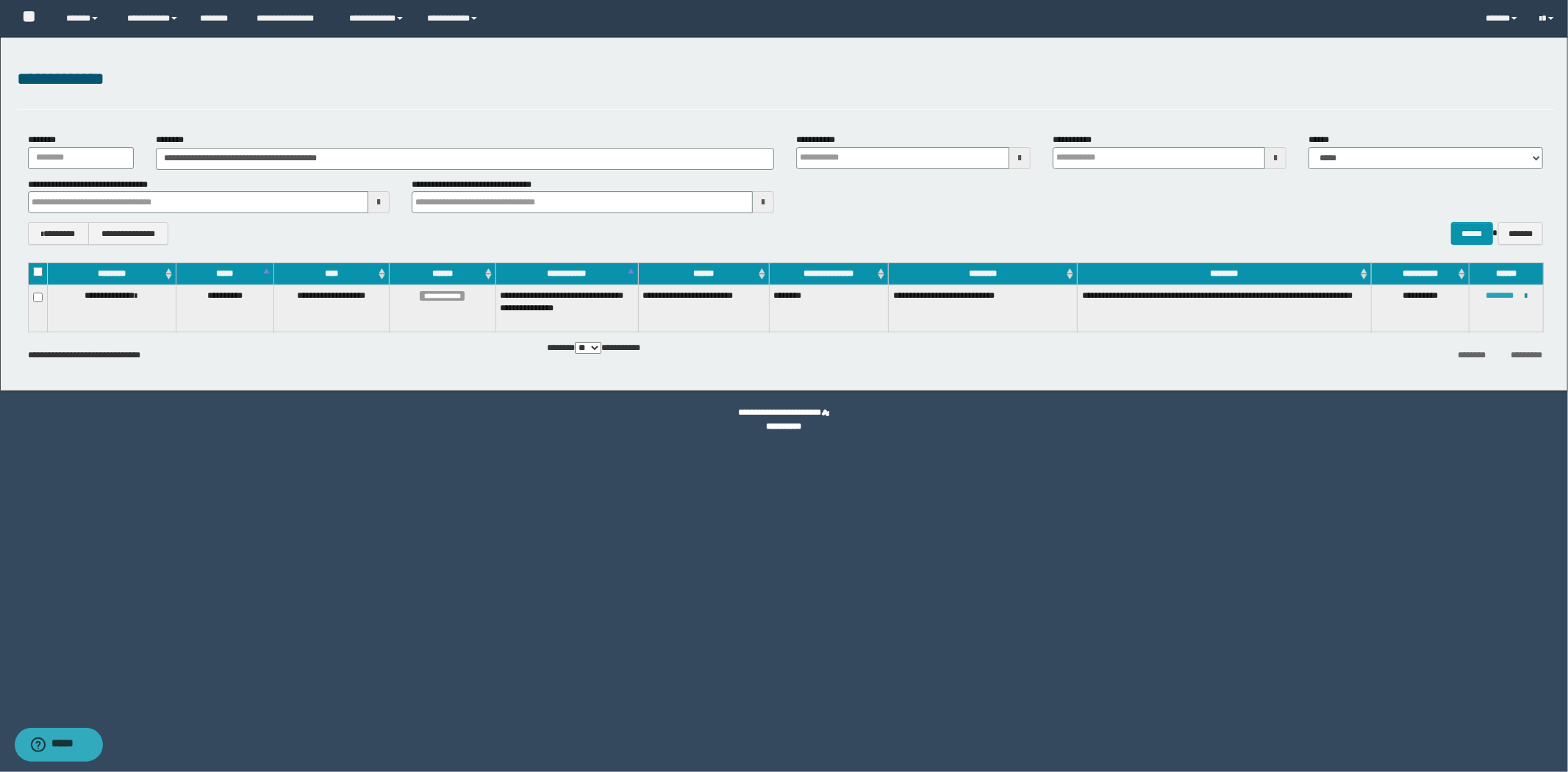 click on "********" at bounding box center [1500, 296] 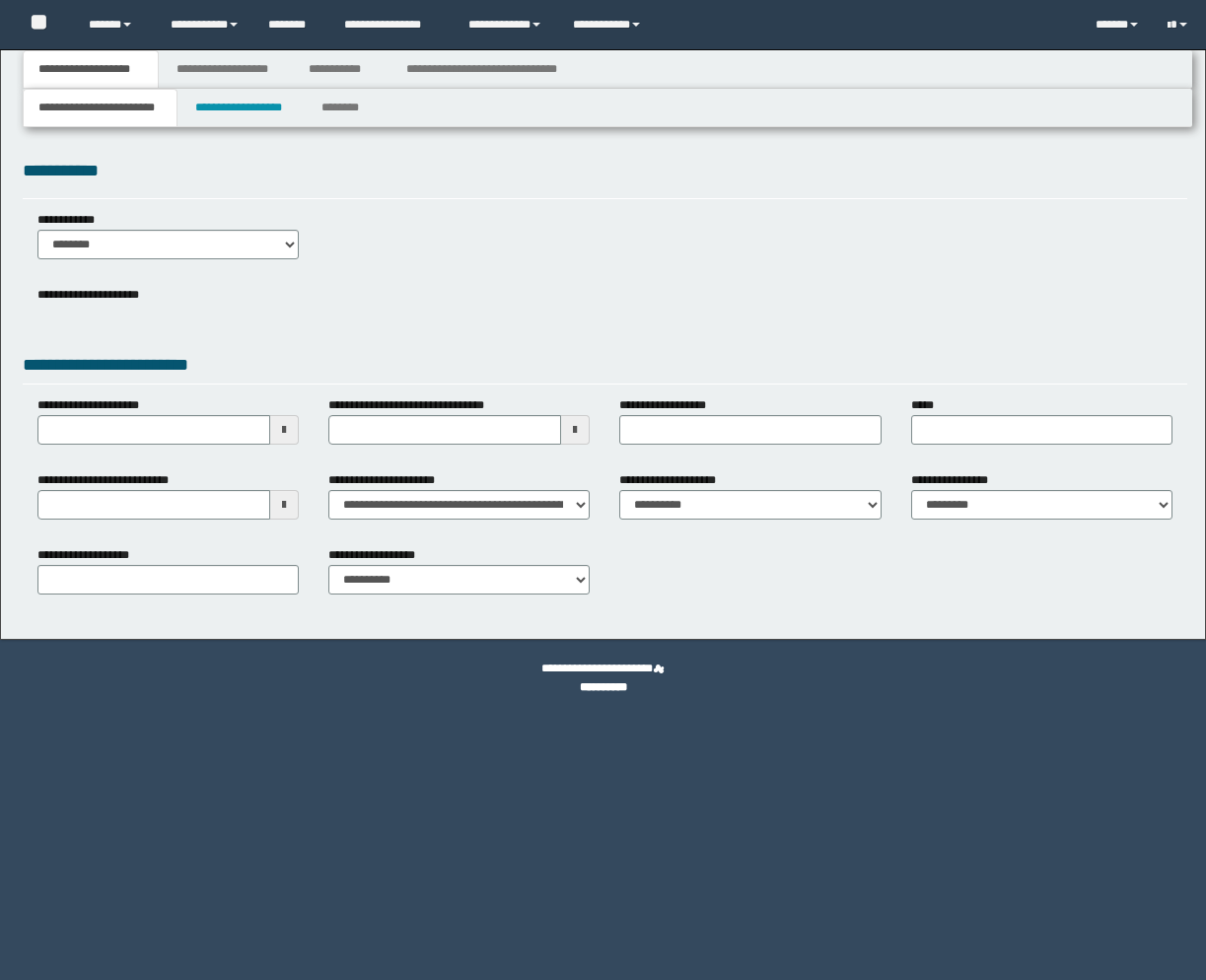 scroll, scrollTop: 0, scrollLeft: 0, axis: both 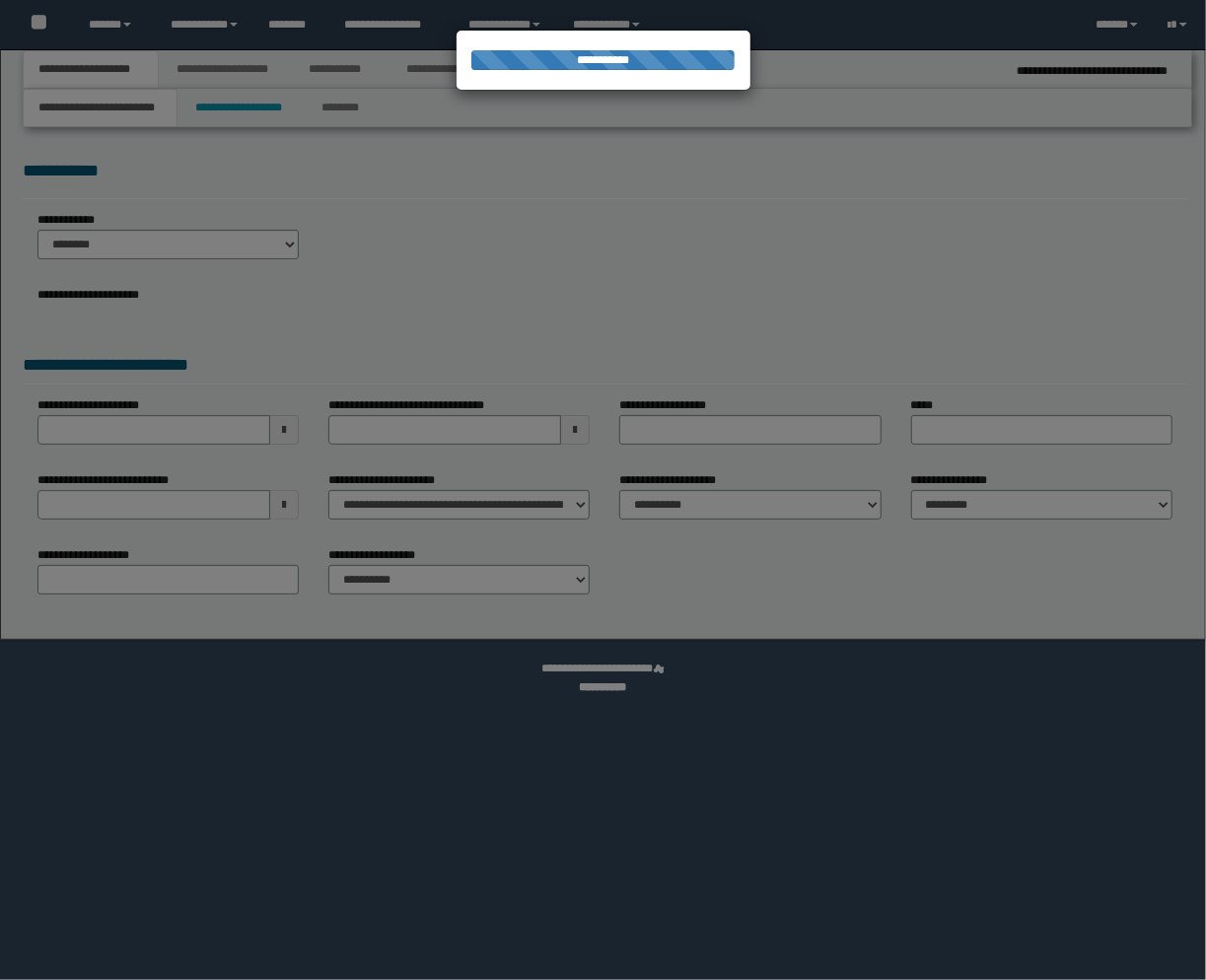 select on "*" 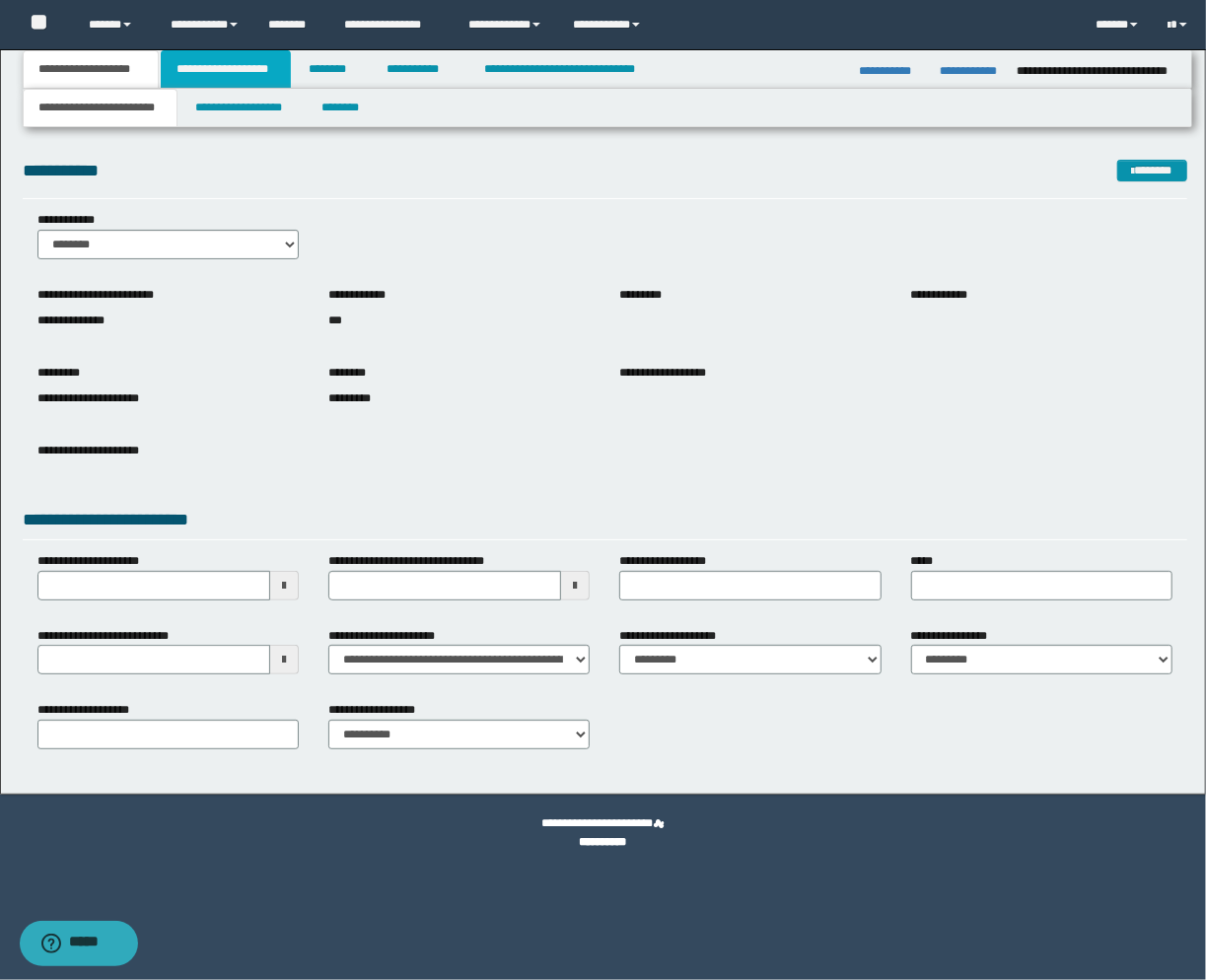 click on "**********" at bounding box center [226, 69] 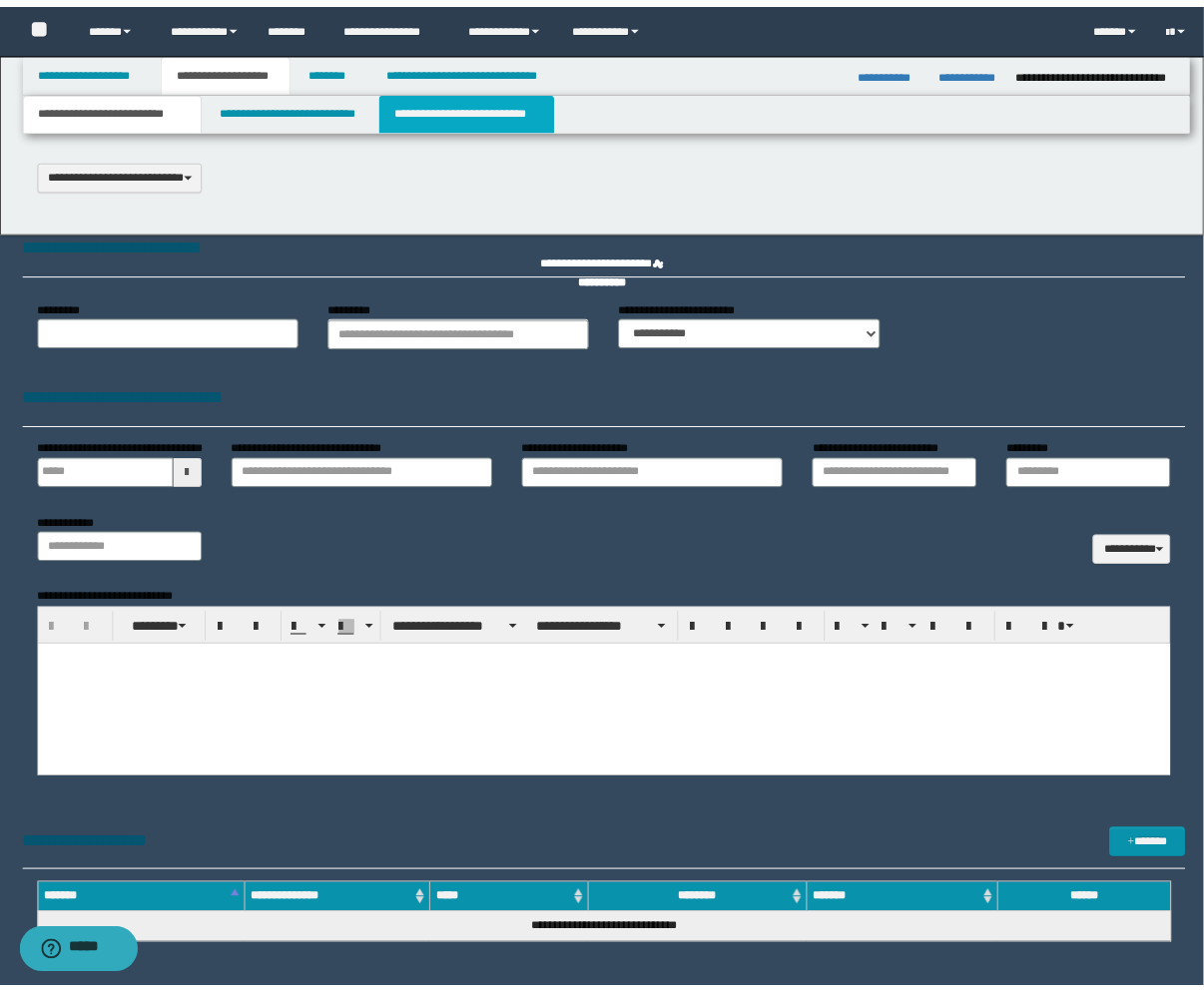 scroll, scrollTop: 0, scrollLeft: 0, axis: both 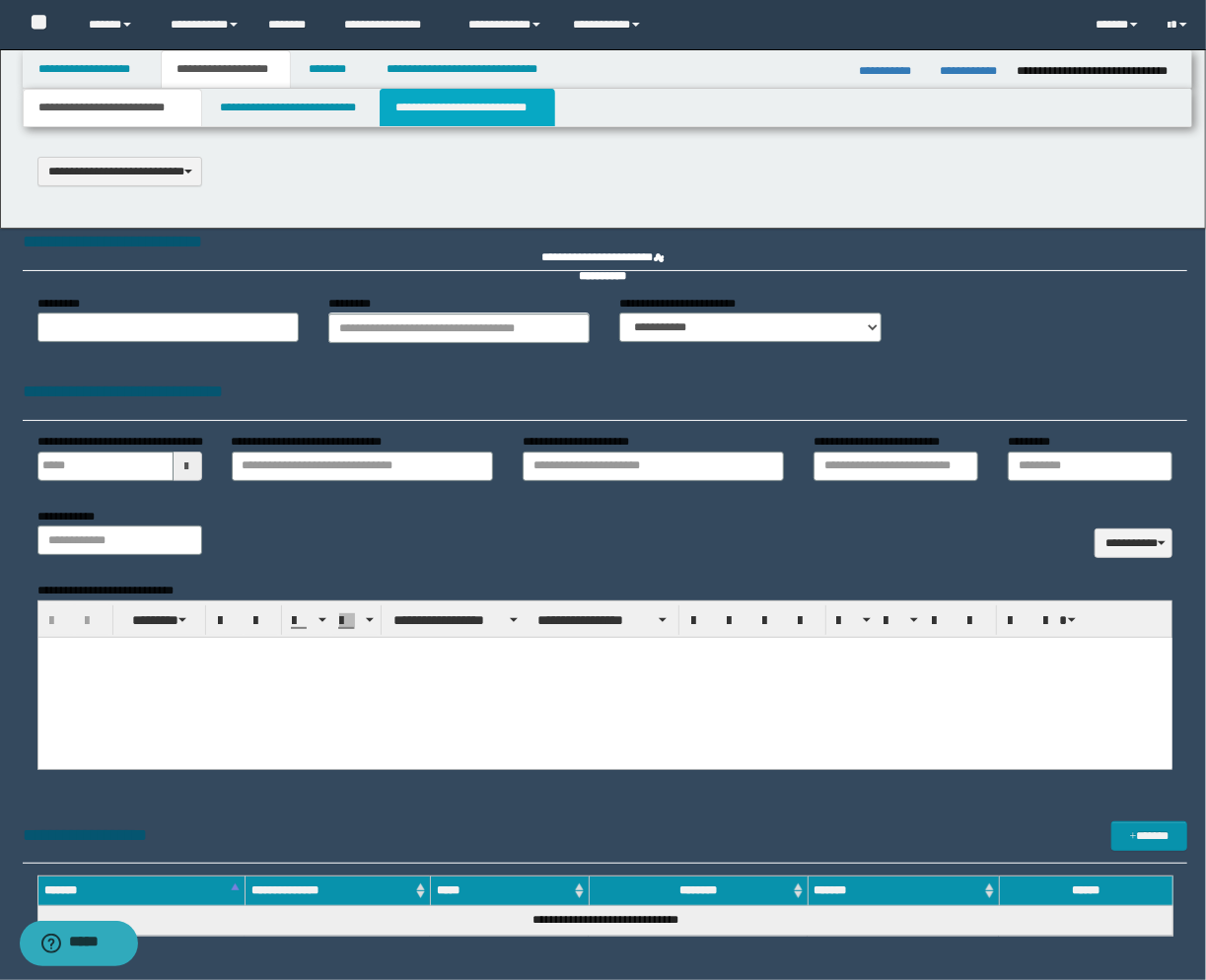 click on "**********" at bounding box center (467, 107) 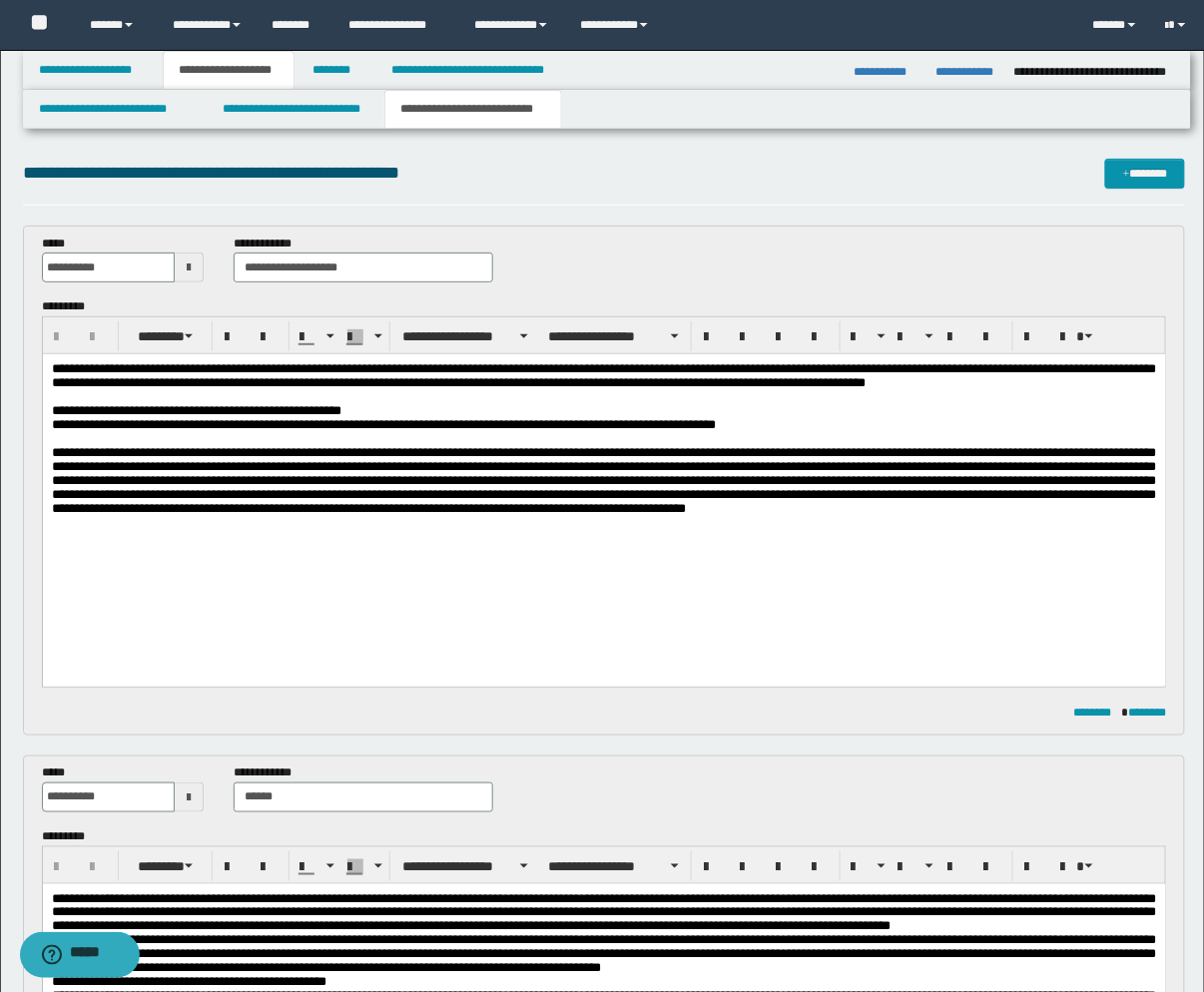 scroll, scrollTop: 0, scrollLeft: 0, axis: both 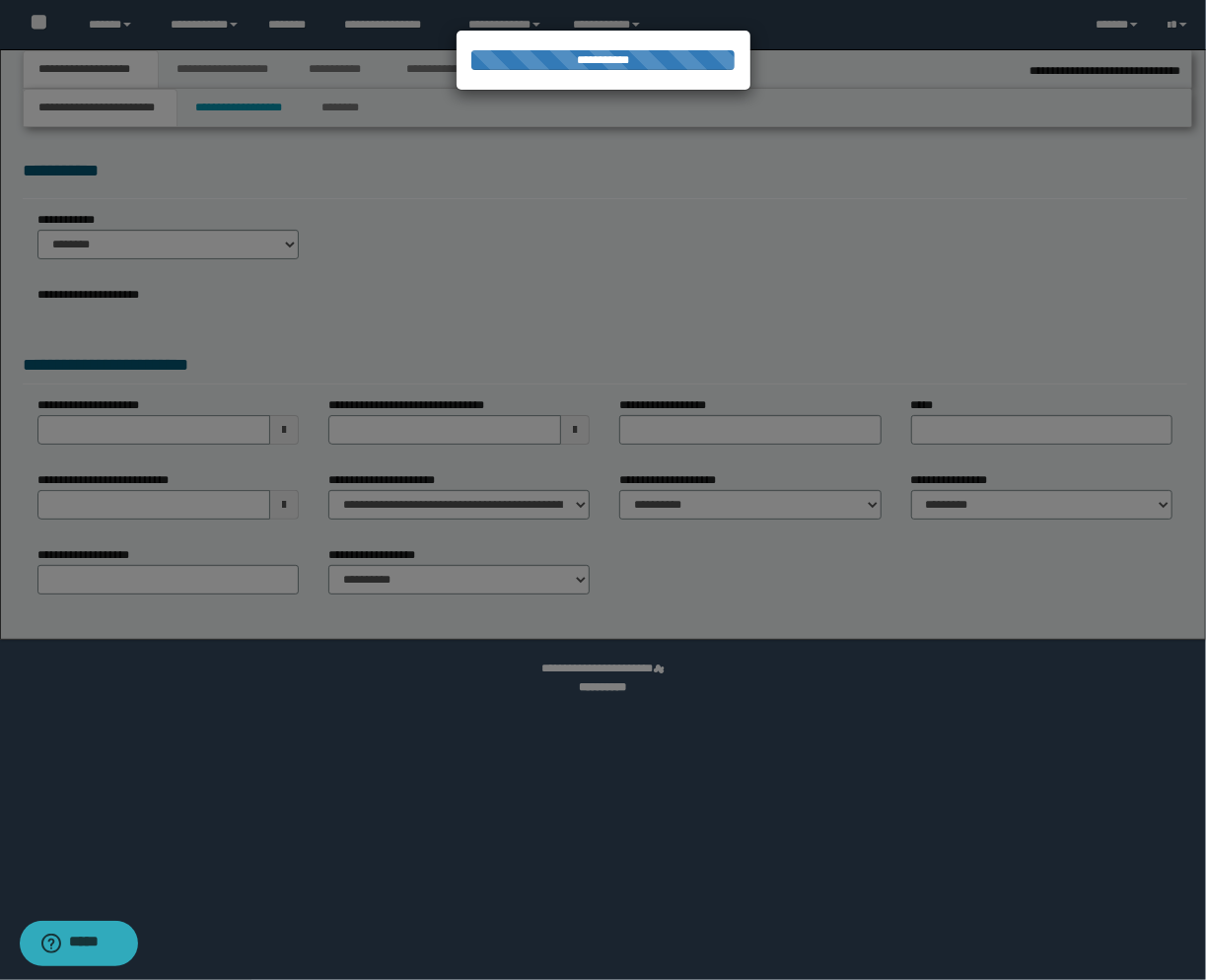 select on "*" 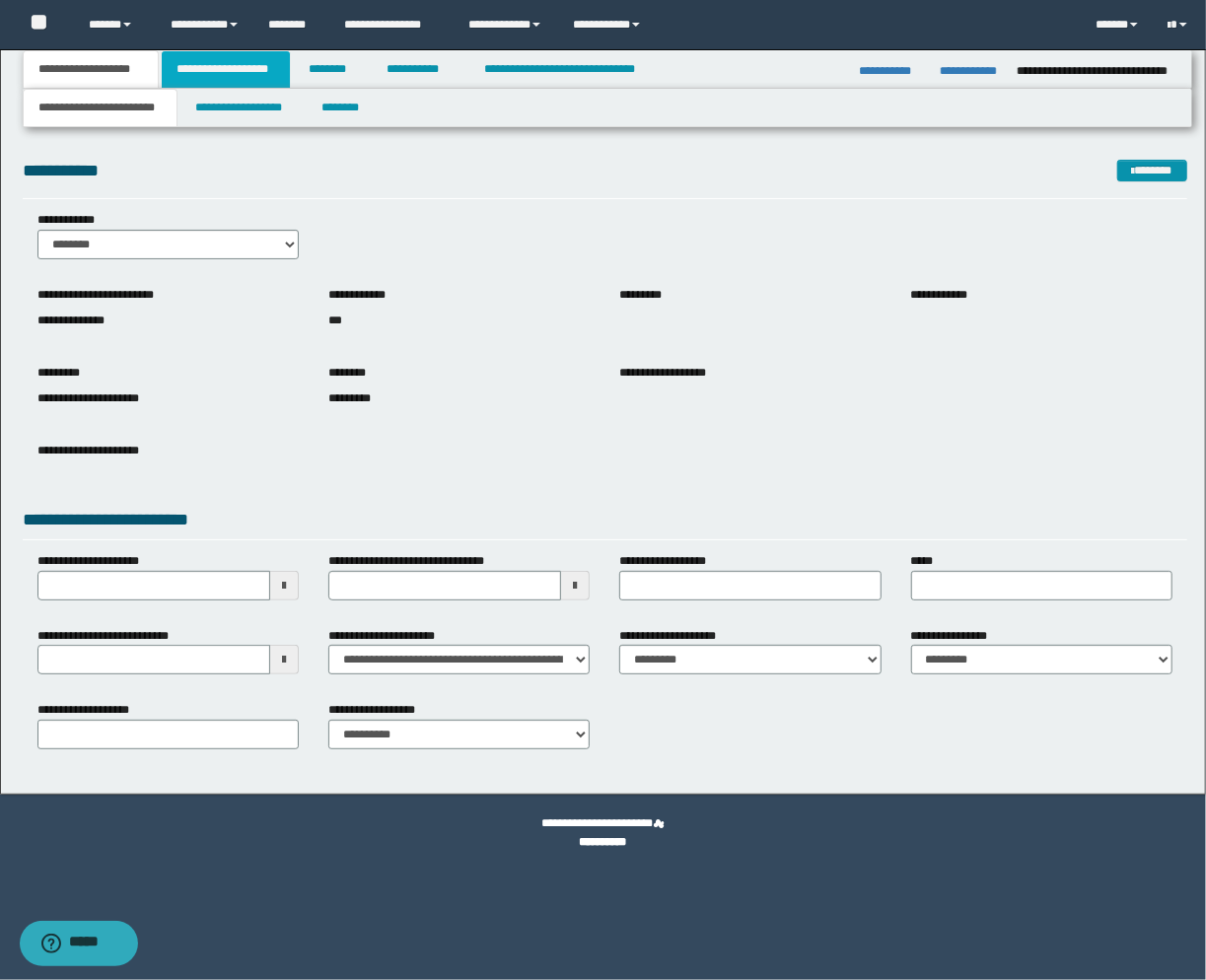 click on "**********" at bounding box center [226, 69] 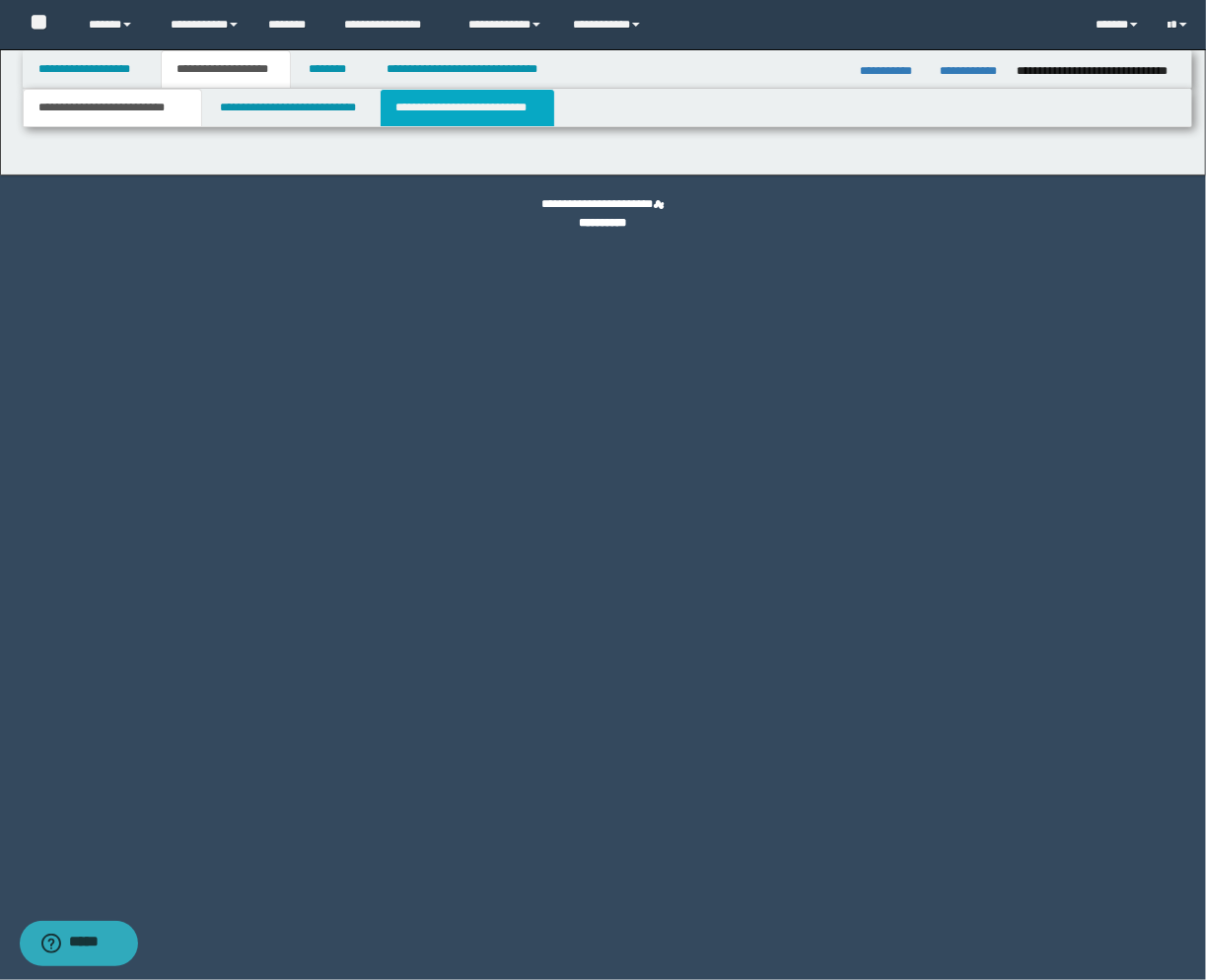 click on "**********" at bounding box center (467, 107) 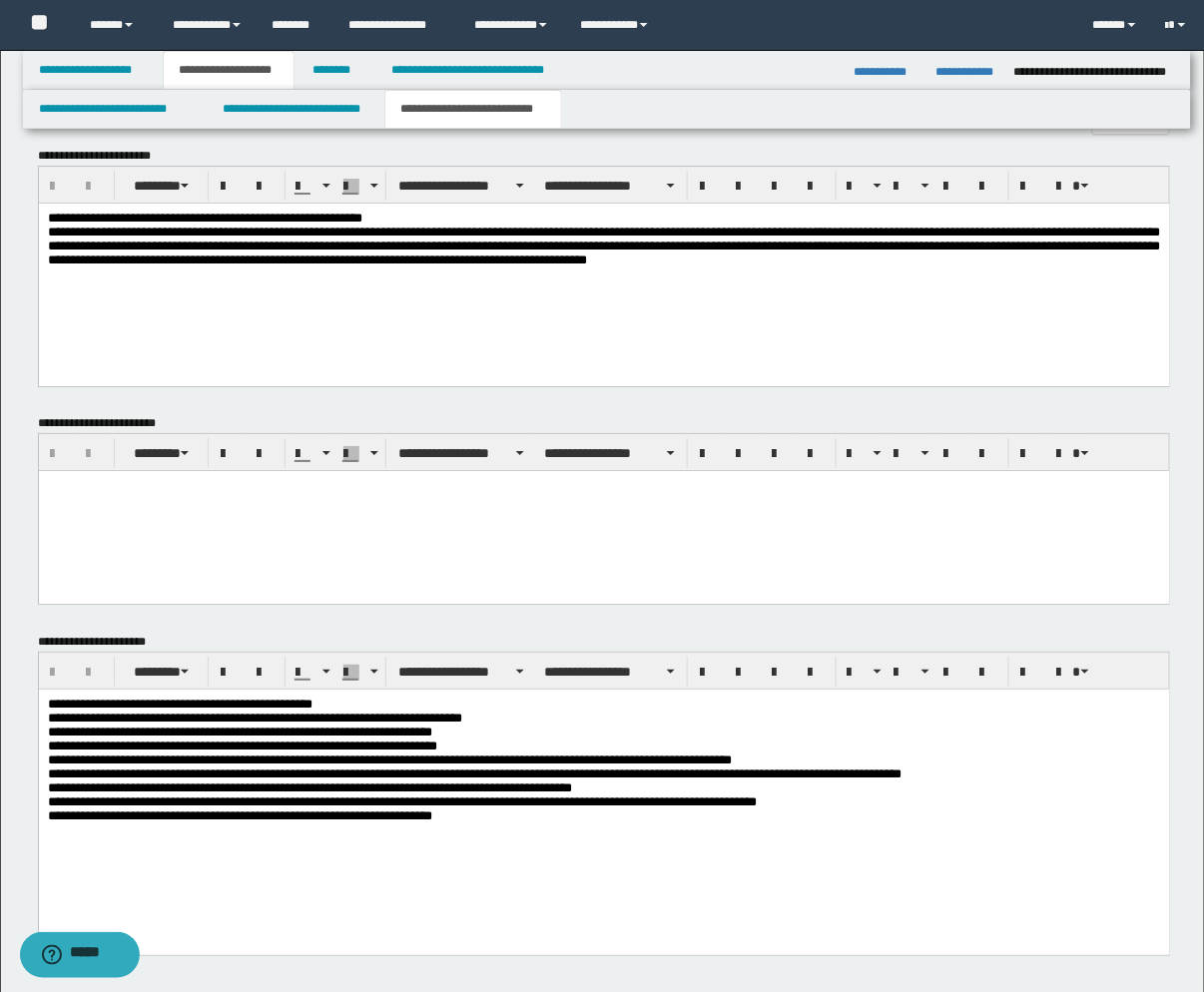 scroll, scrollTop: 1642, scrollLeft: 0, axis: vertical 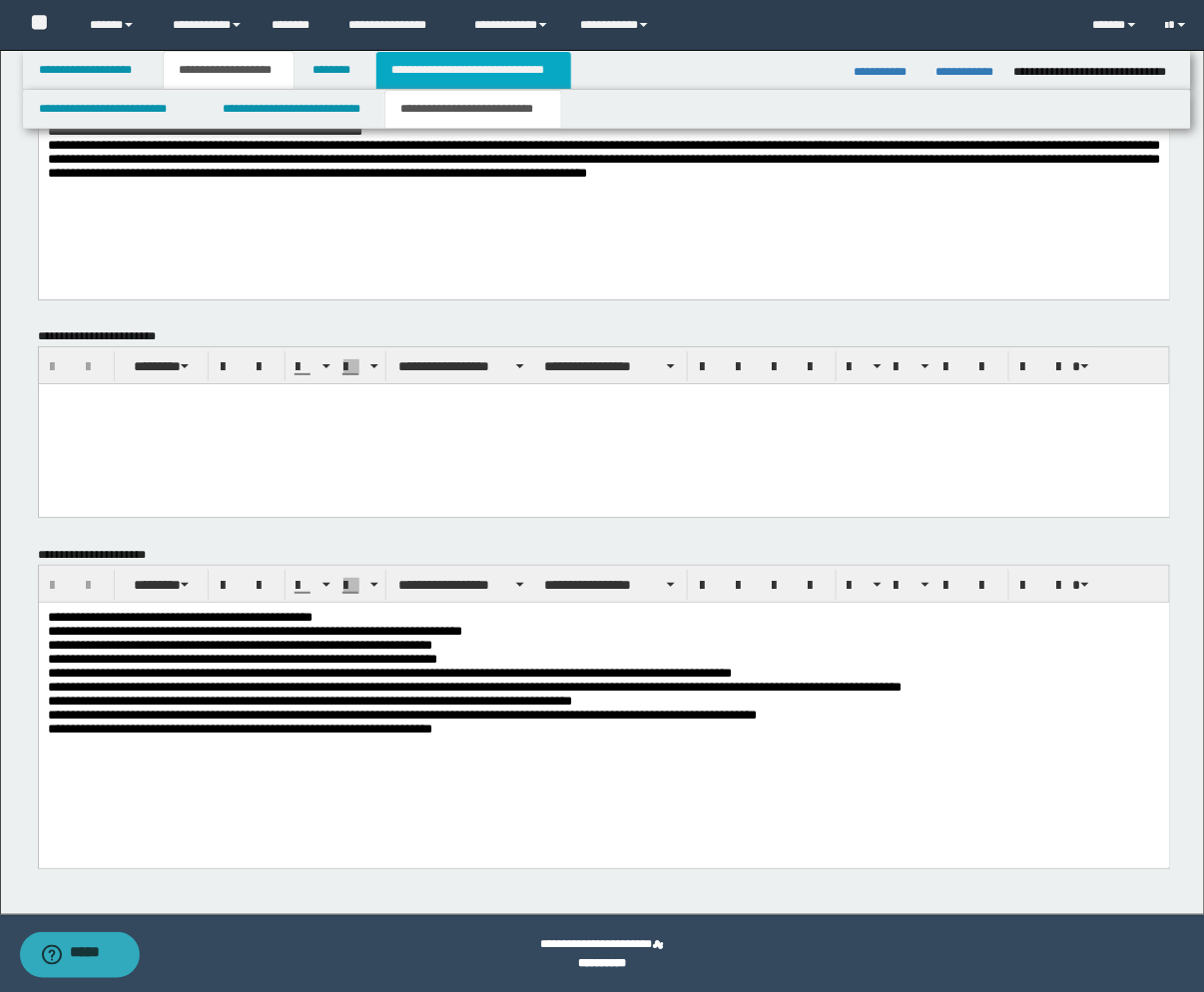 click on "**********" at bounding box center [473, 70] 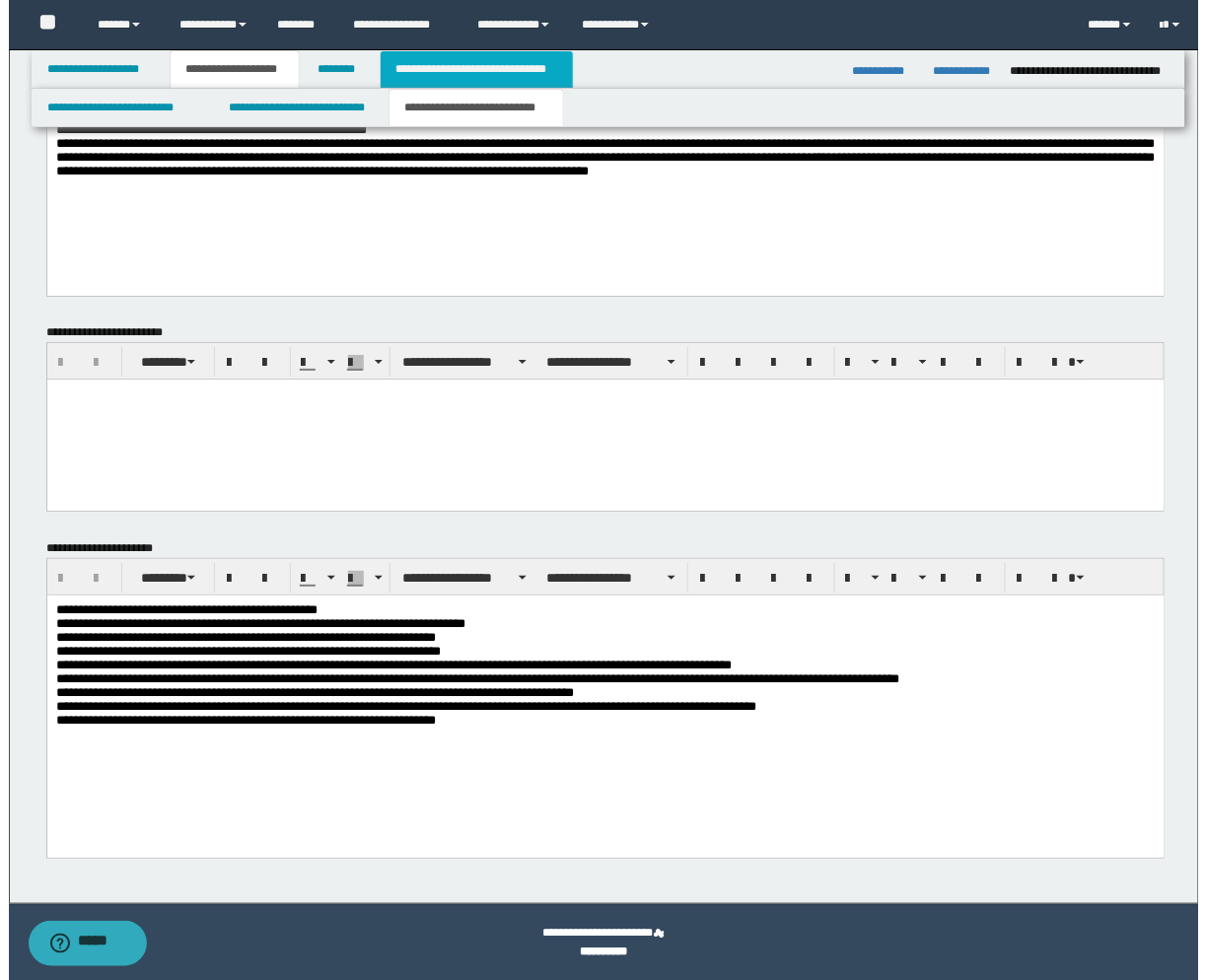 scroll, scrollTop: 0, scrollLeft: 0, axis: both 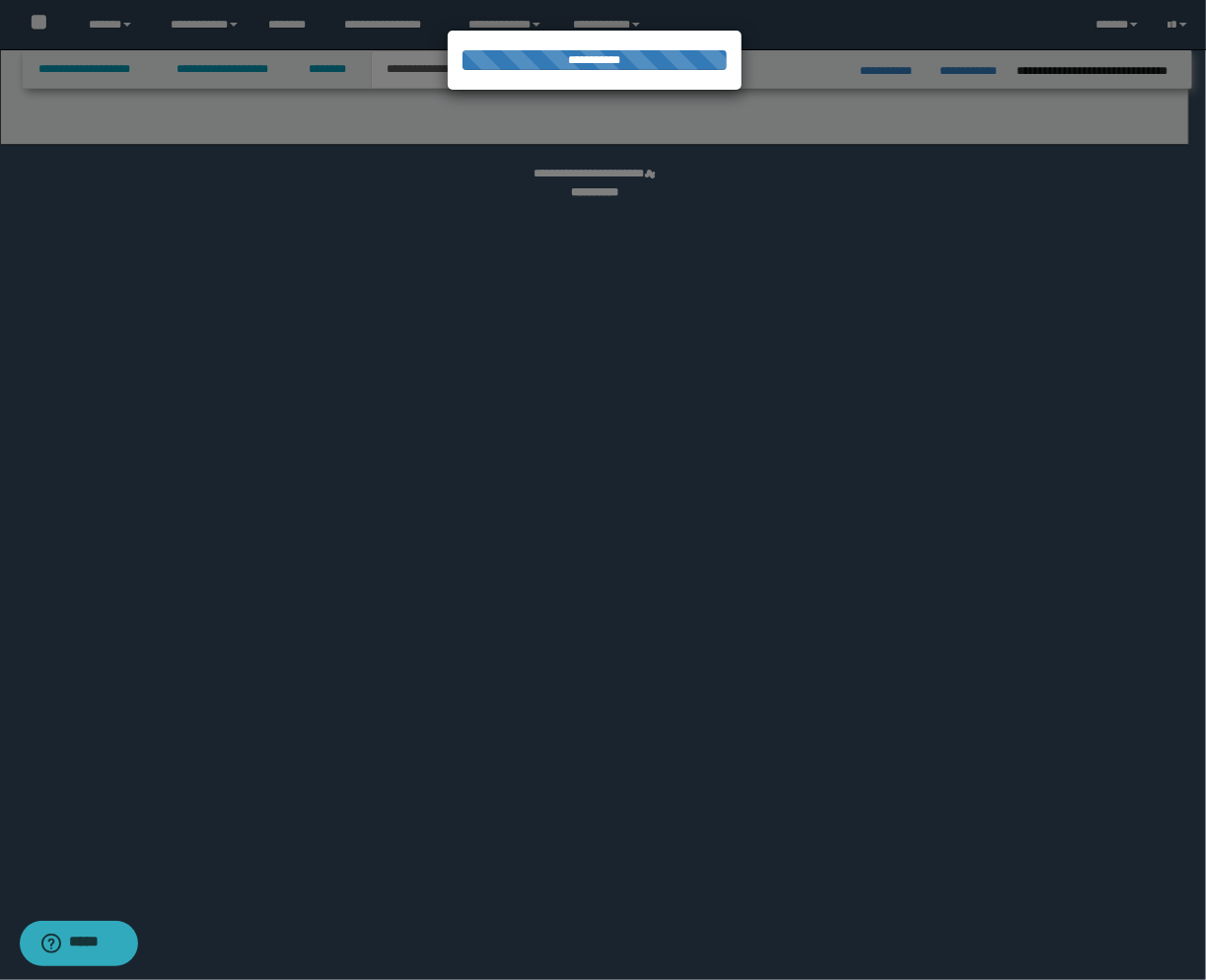 select on "*" 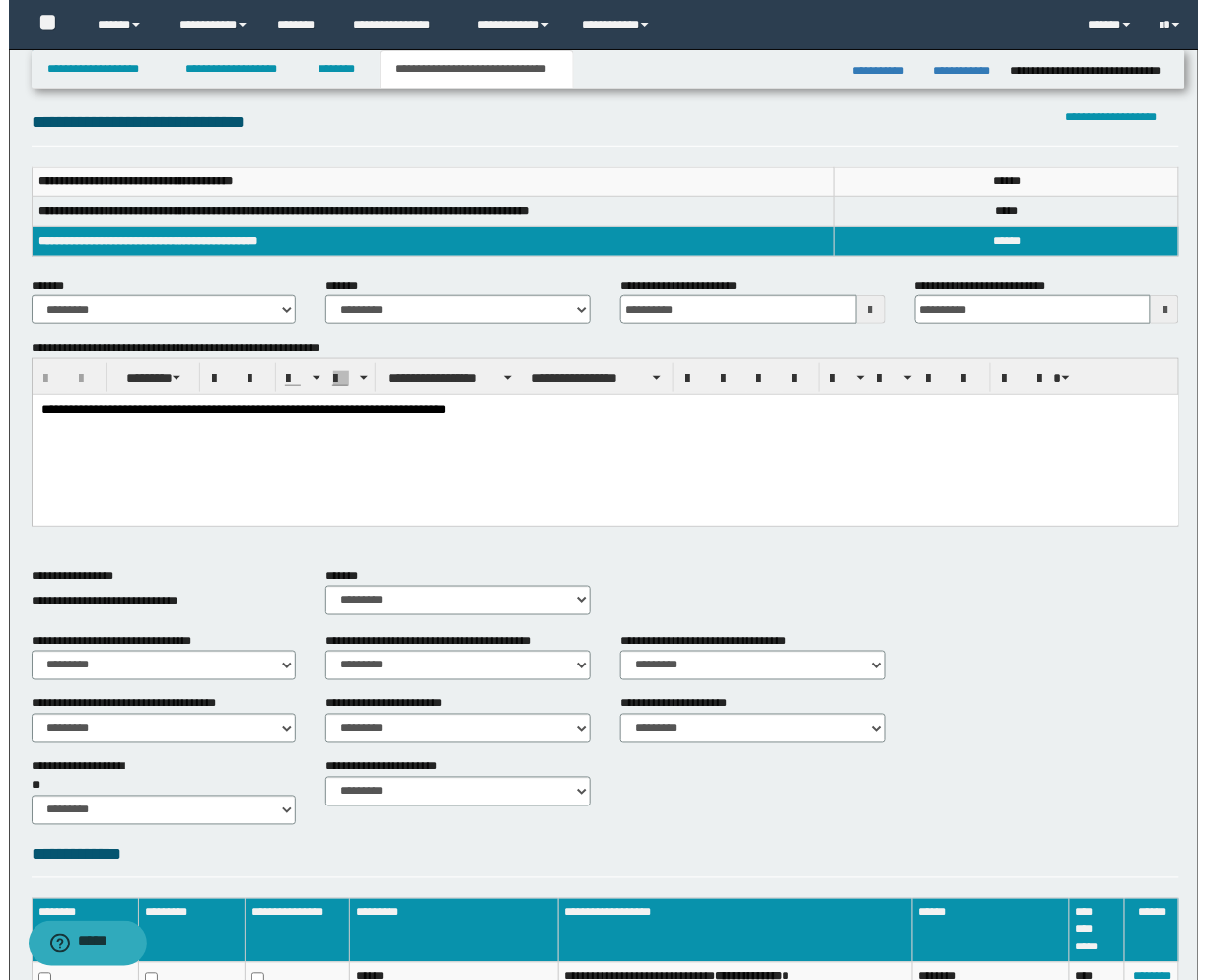 scroll, scrollTop: 521, scrollLeft: 0, axis: vertical 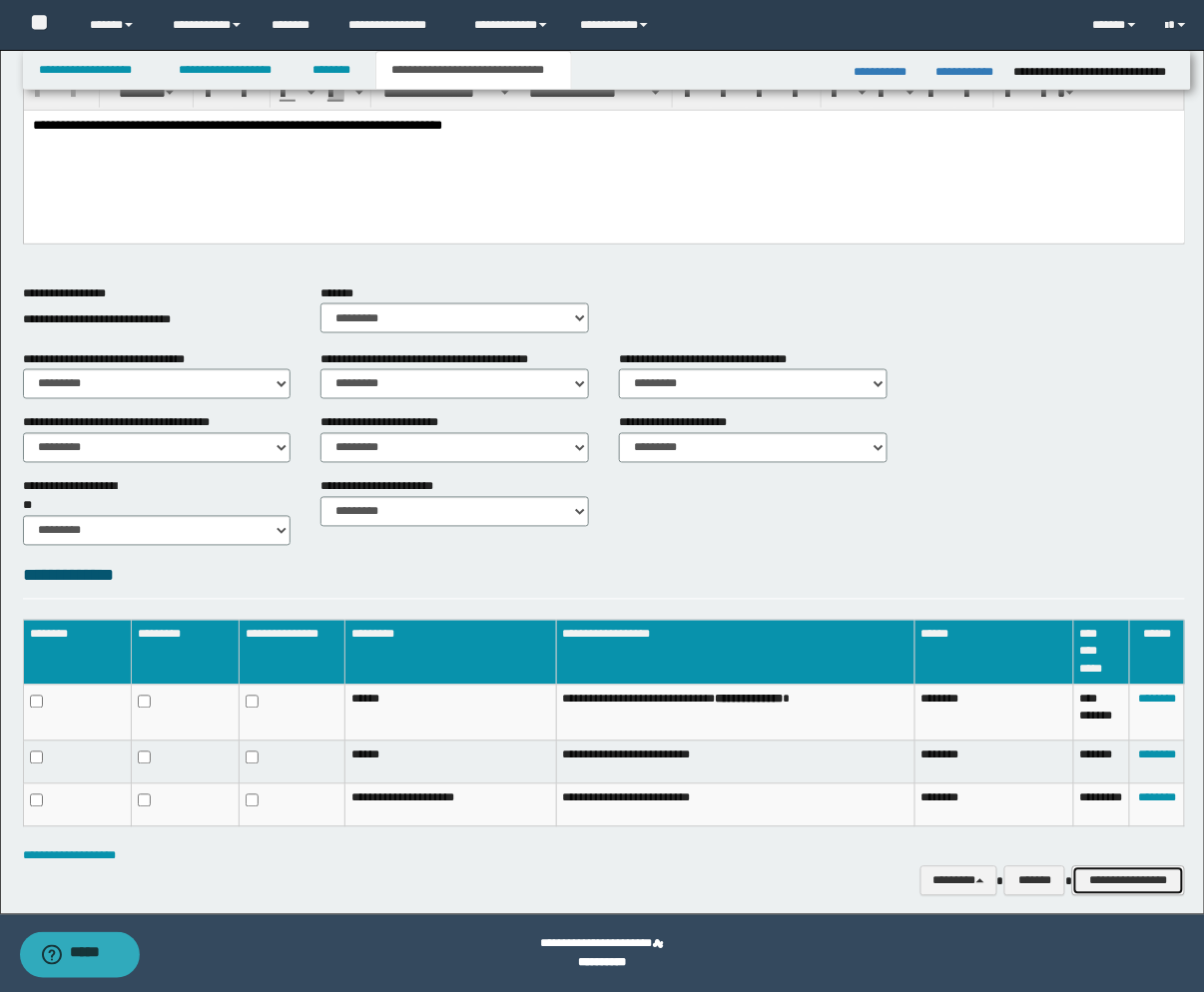 click on "**********" at bounding box center (1128, 881) 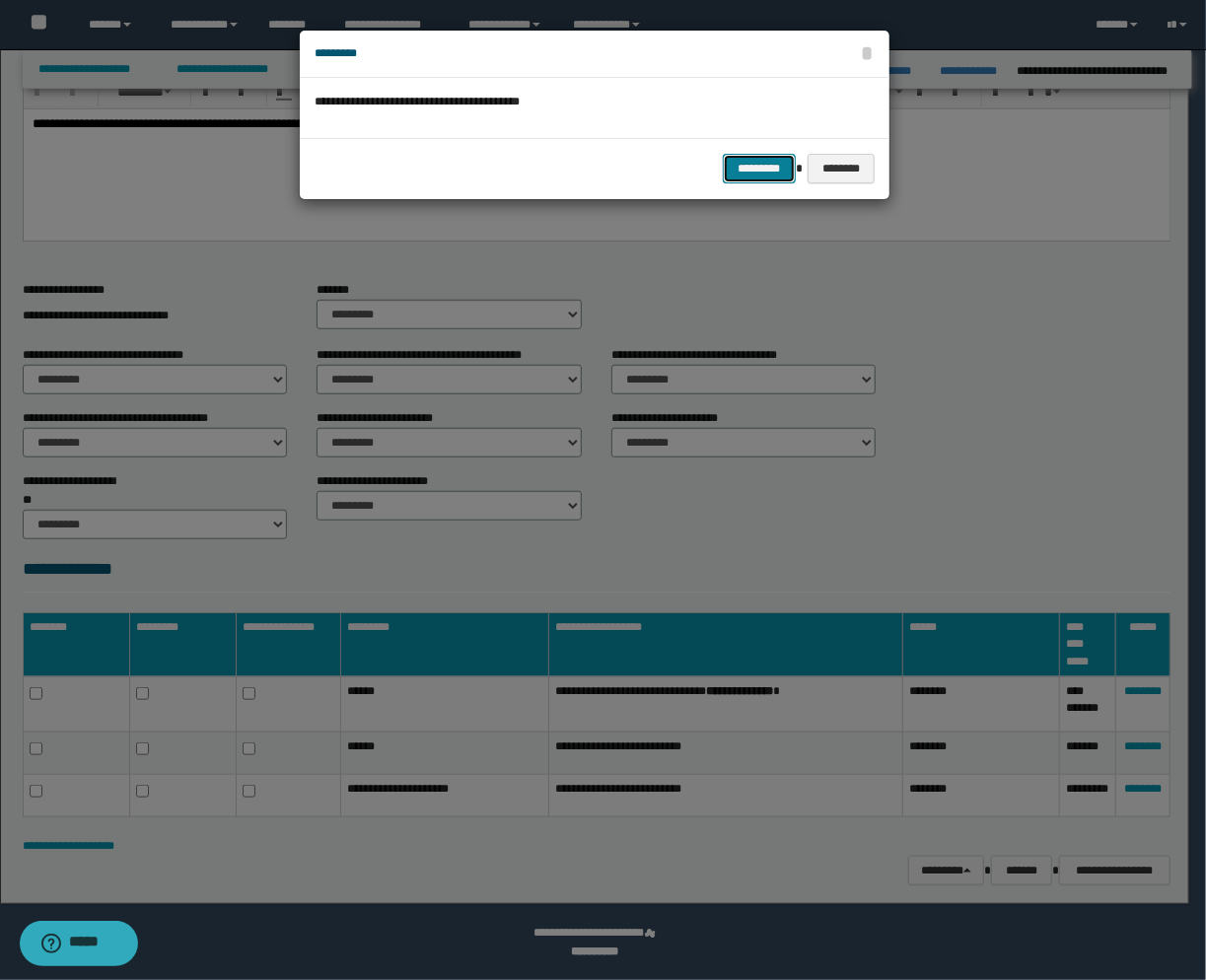 click on "*********" at bounding box center [759, 169] 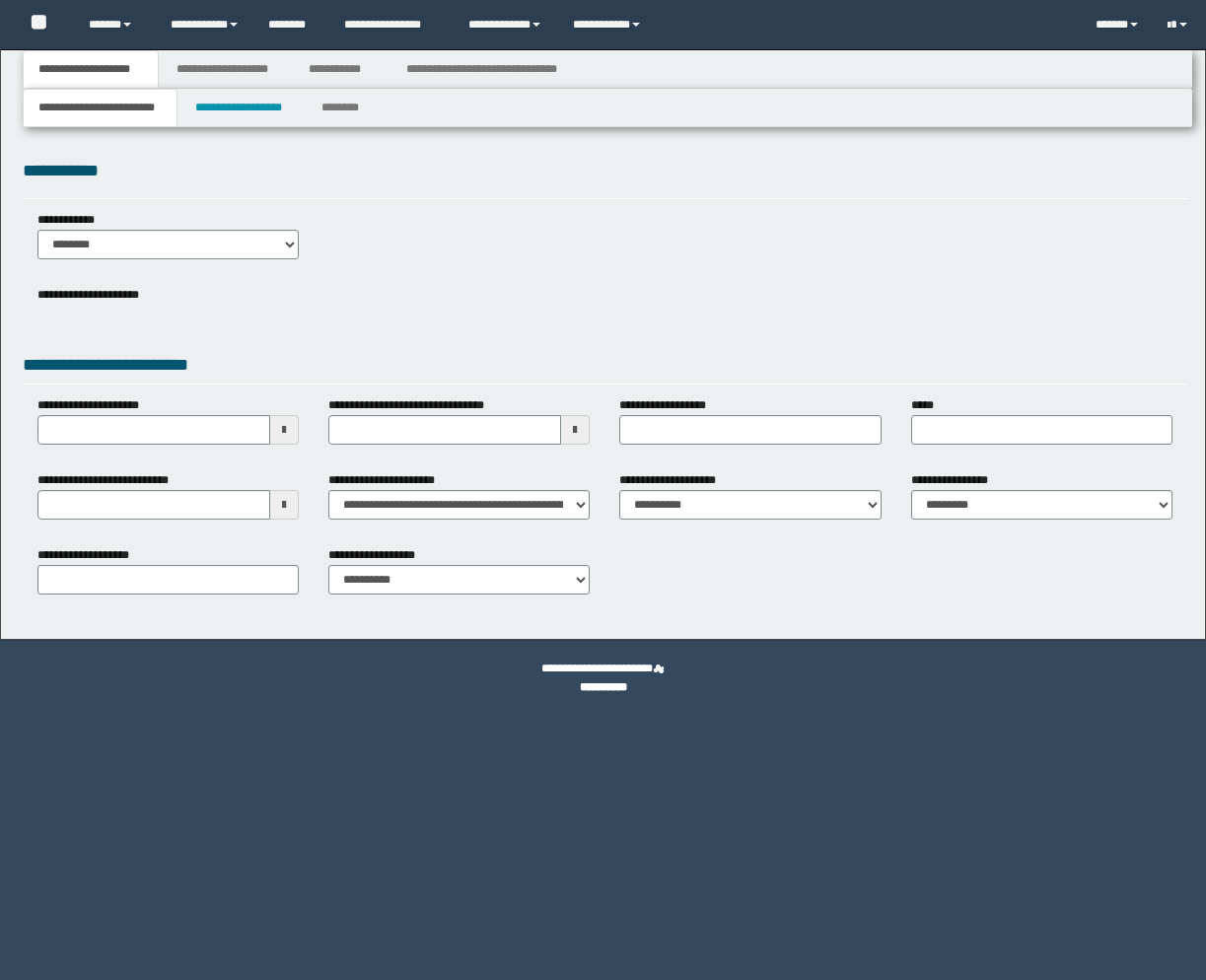 scroll, scrollTop: 0, scrollLeft: 0, axis: both 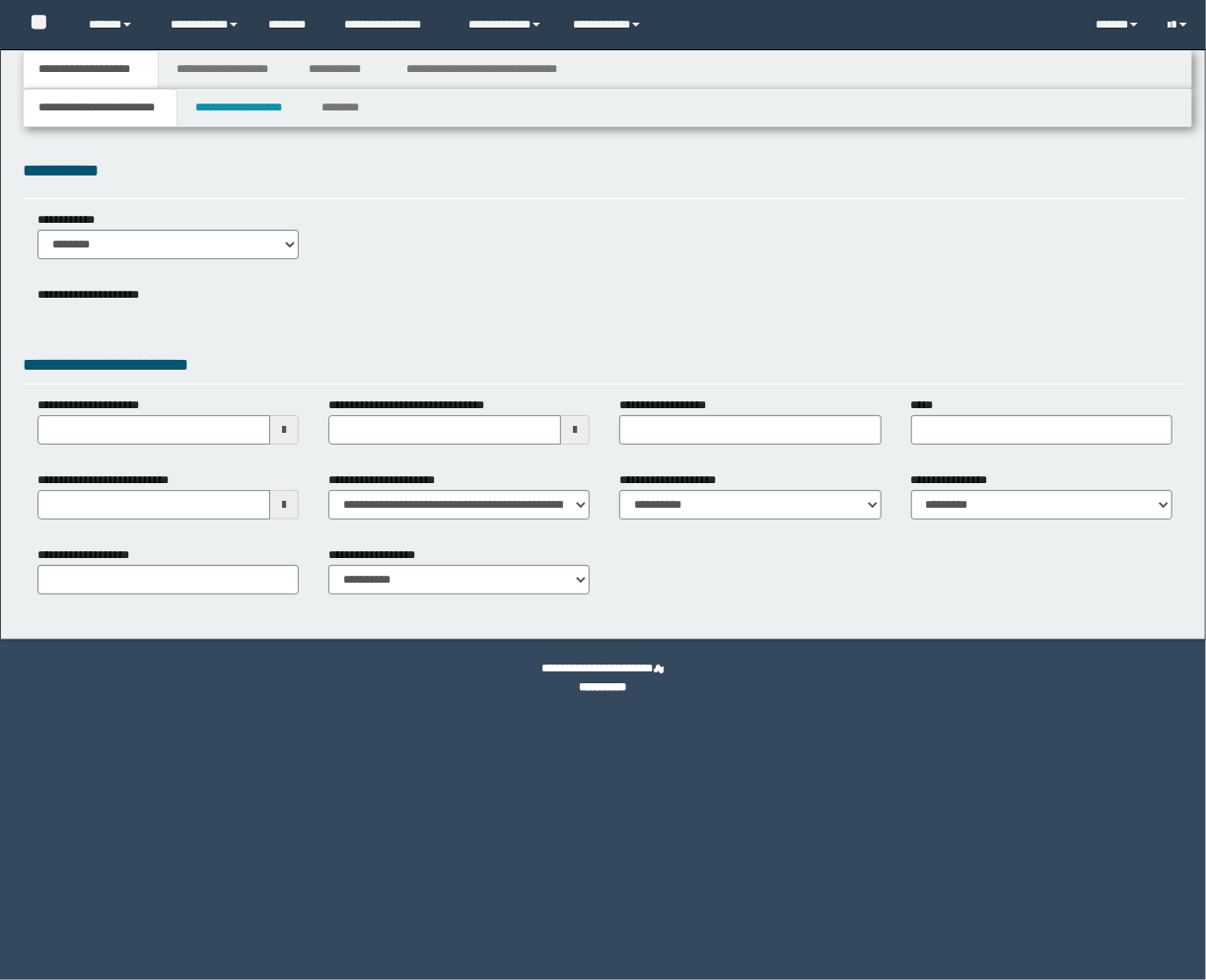 select on "*" 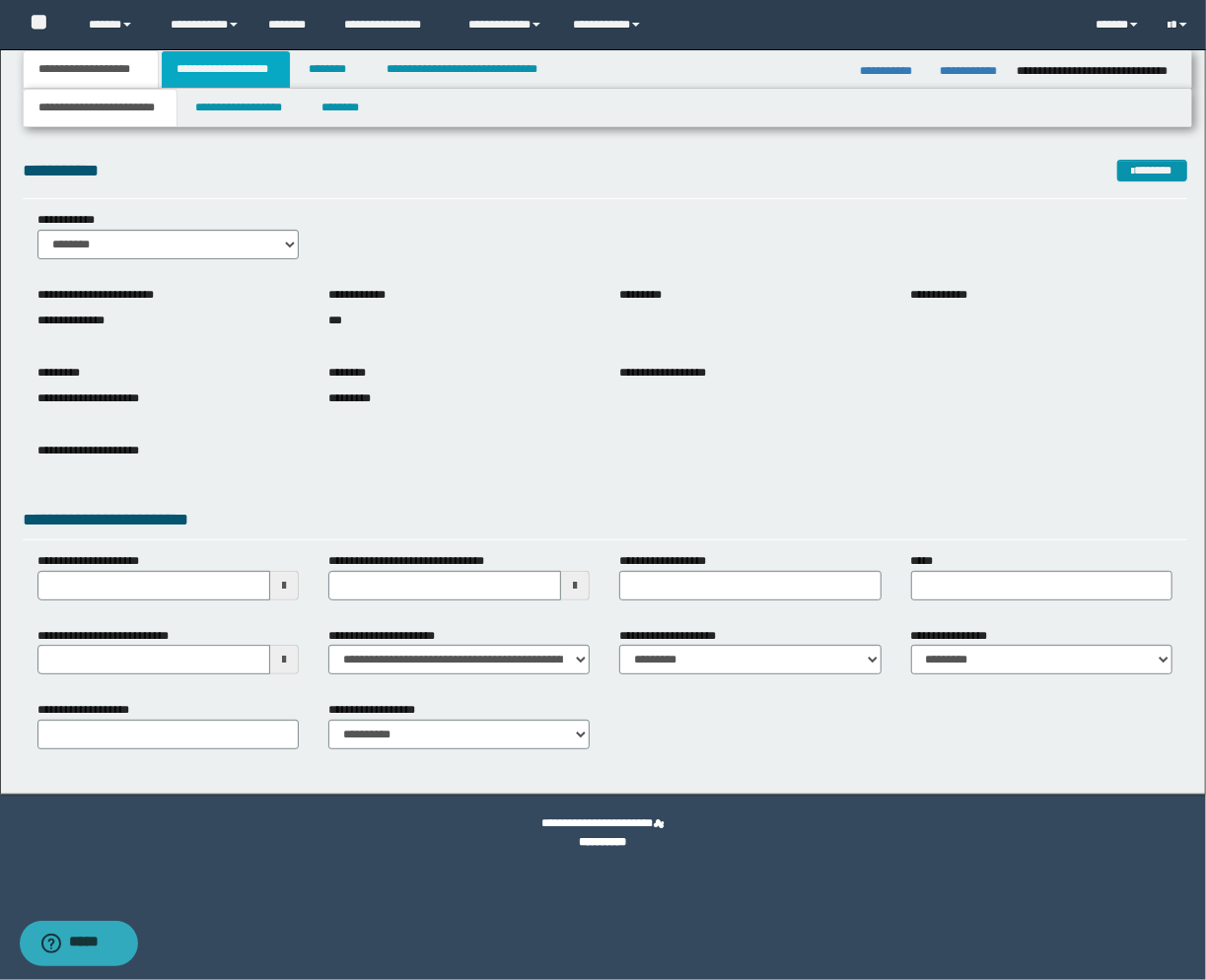 click on "**********" at bounding box center (226, 69) 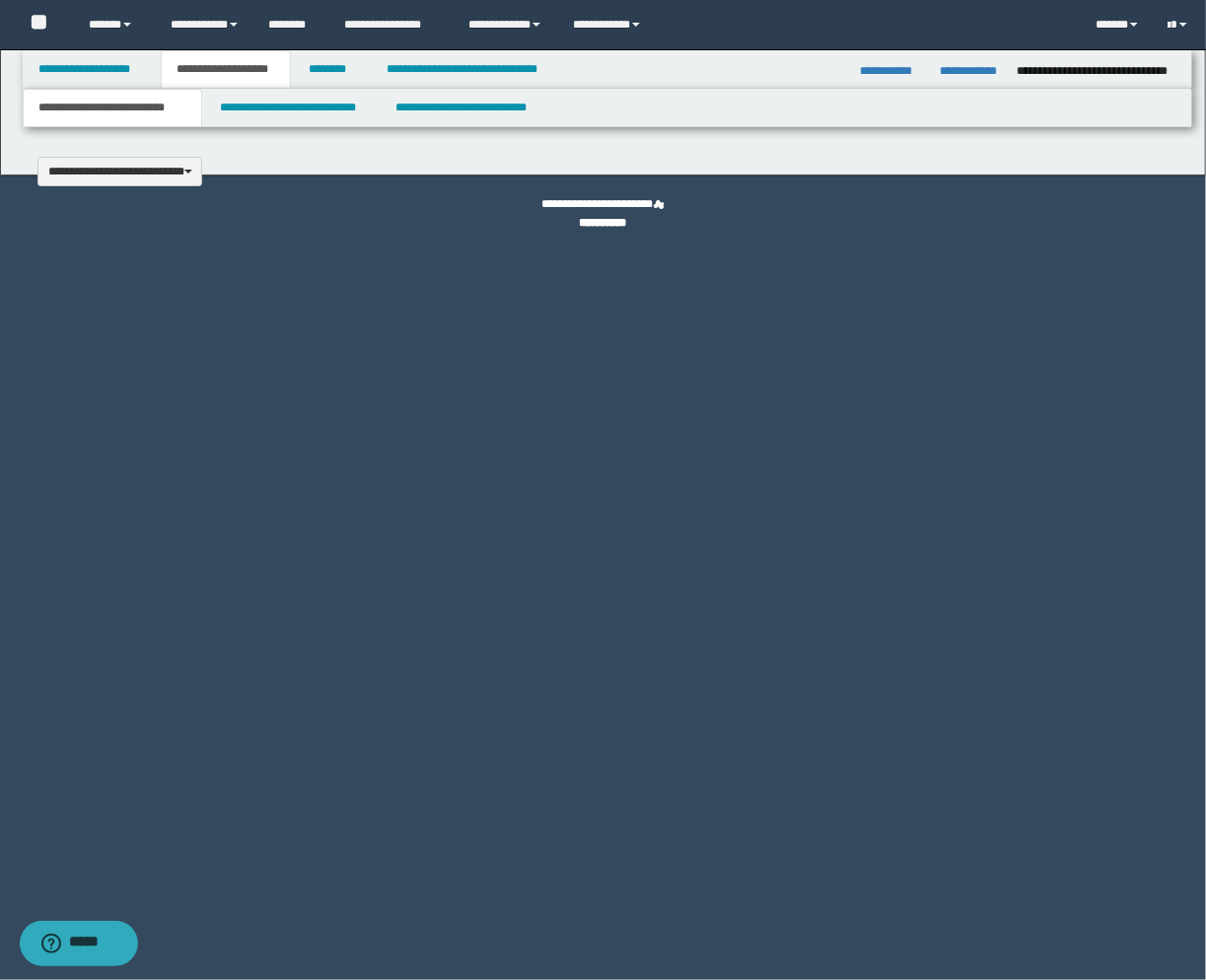 type 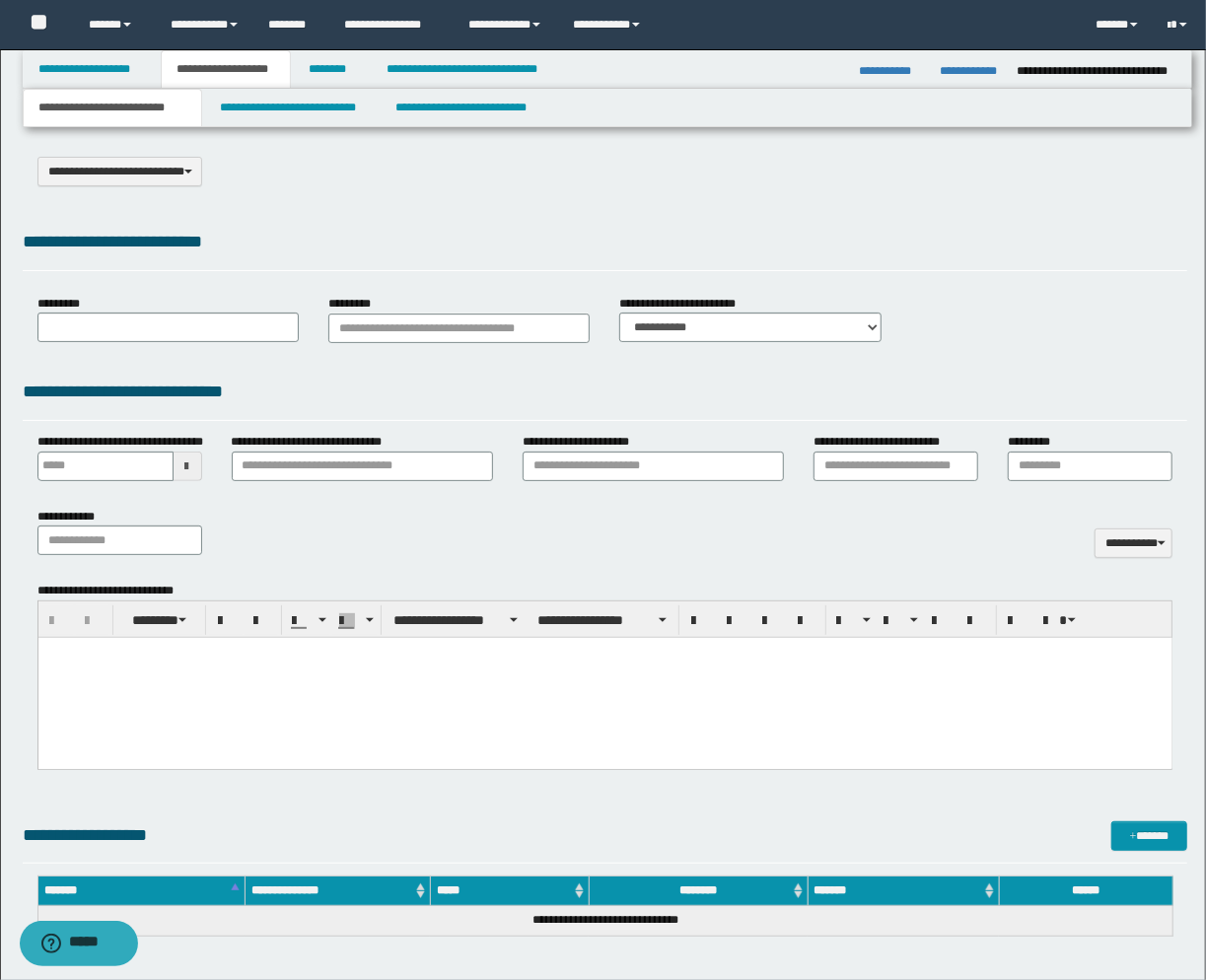 scroll, scrollTop: 0, scrollLeft: 0, axis: both 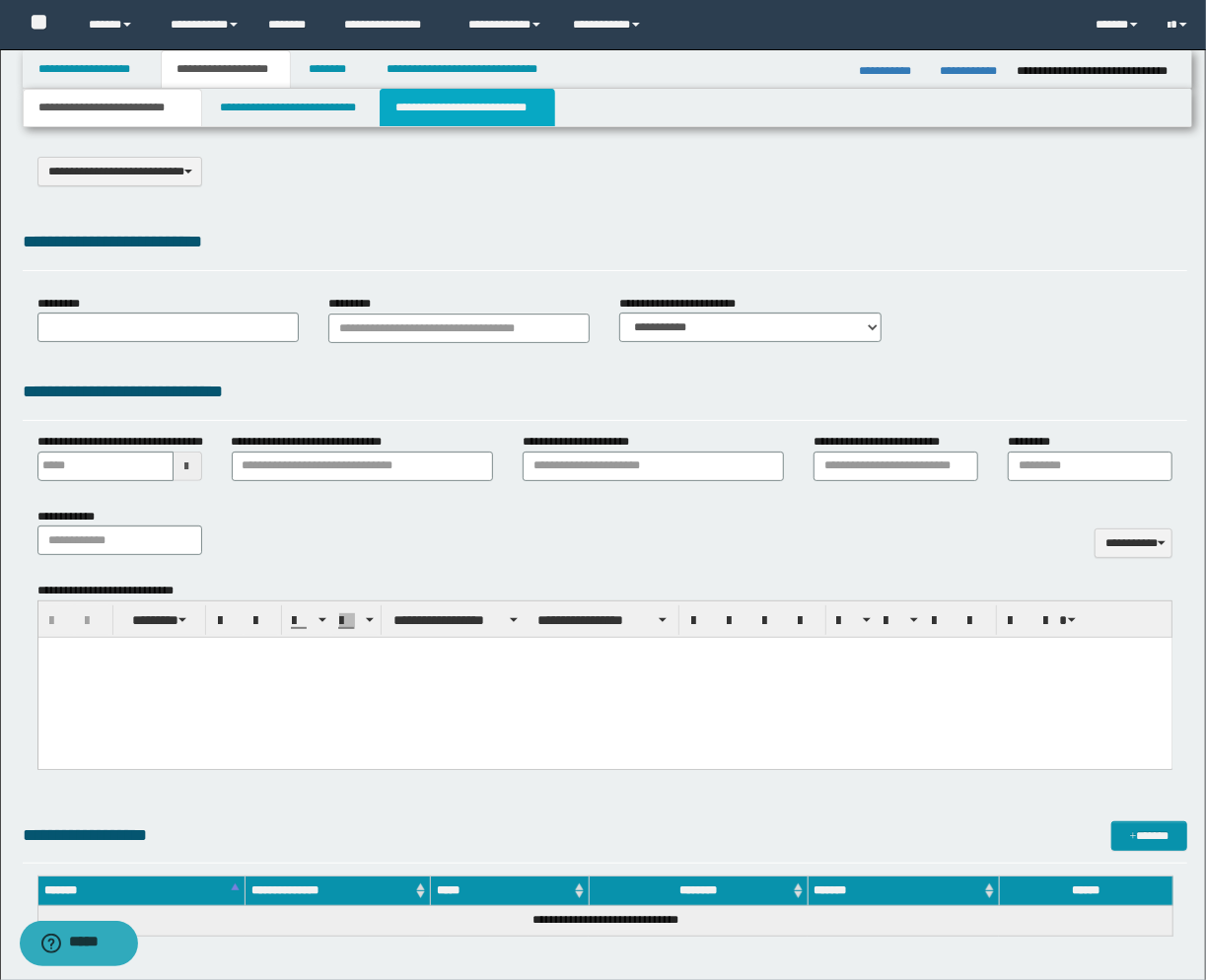 click on "**********" at bounding box center [467, 107] 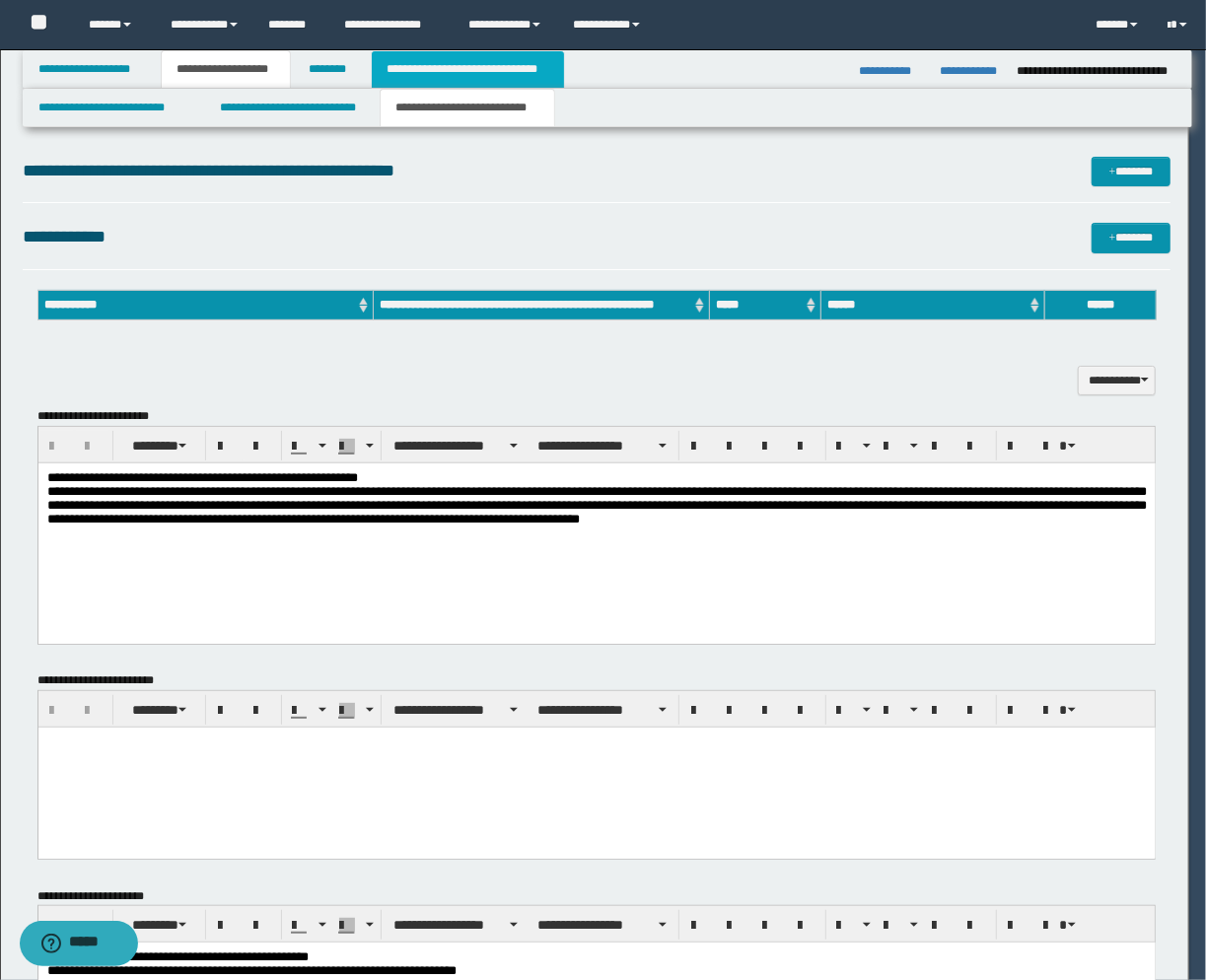 scroll, scrollTop: 0, scrollLeft: 0, axis: both 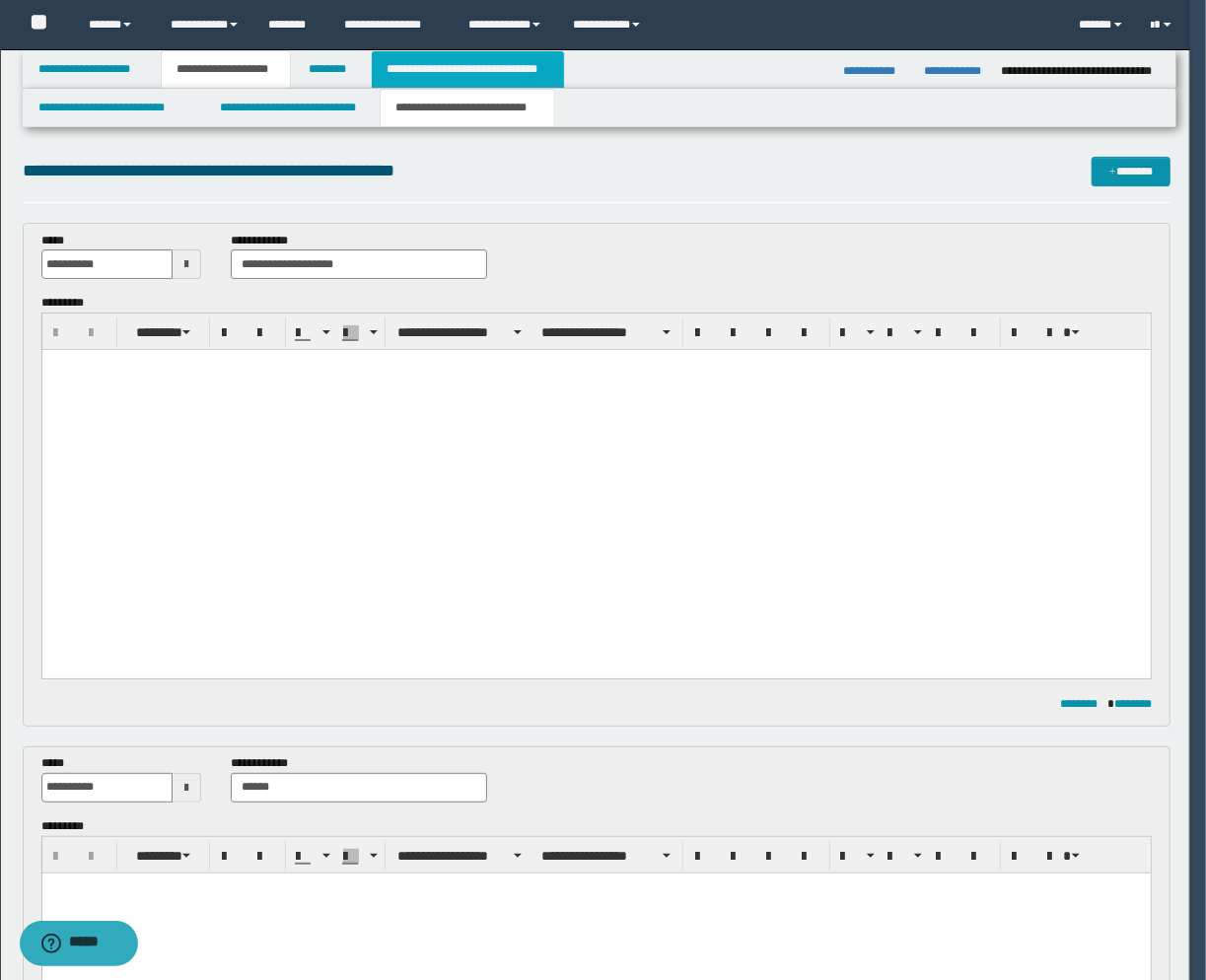 click on "**********" at bounding box center [467, 69] 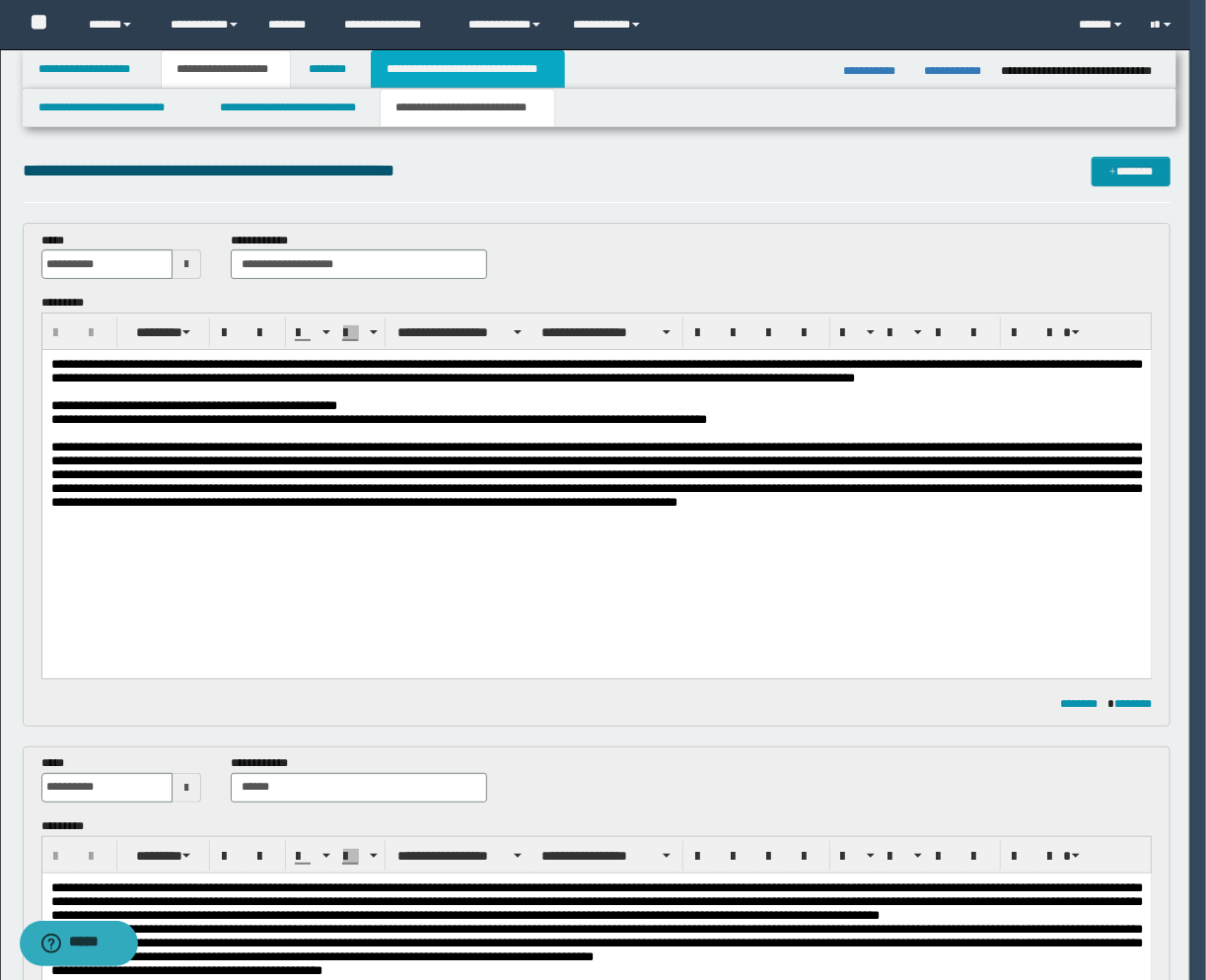scroll, scrollTop: 0, scrollLeft: 0, axis: both 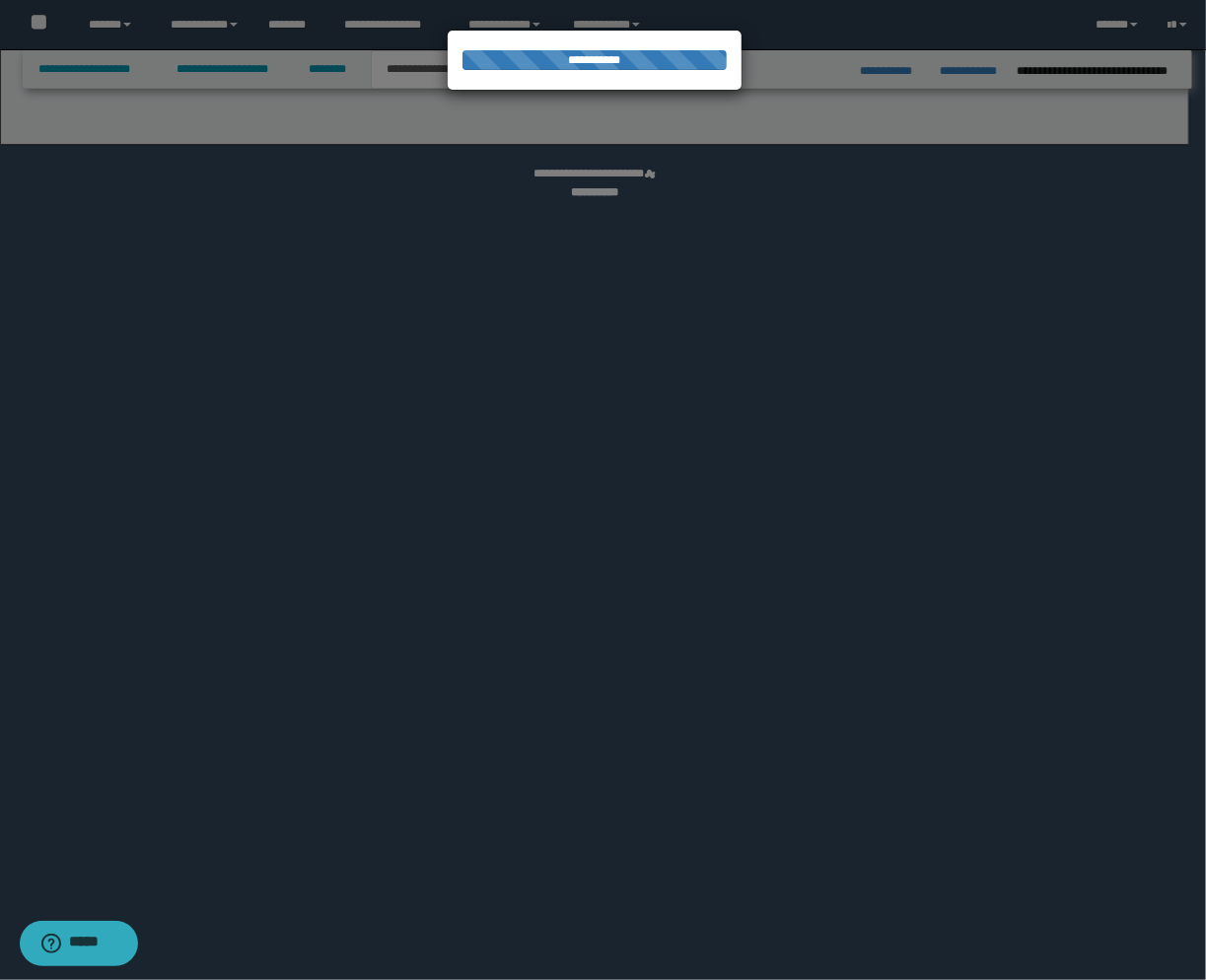 select on "*" 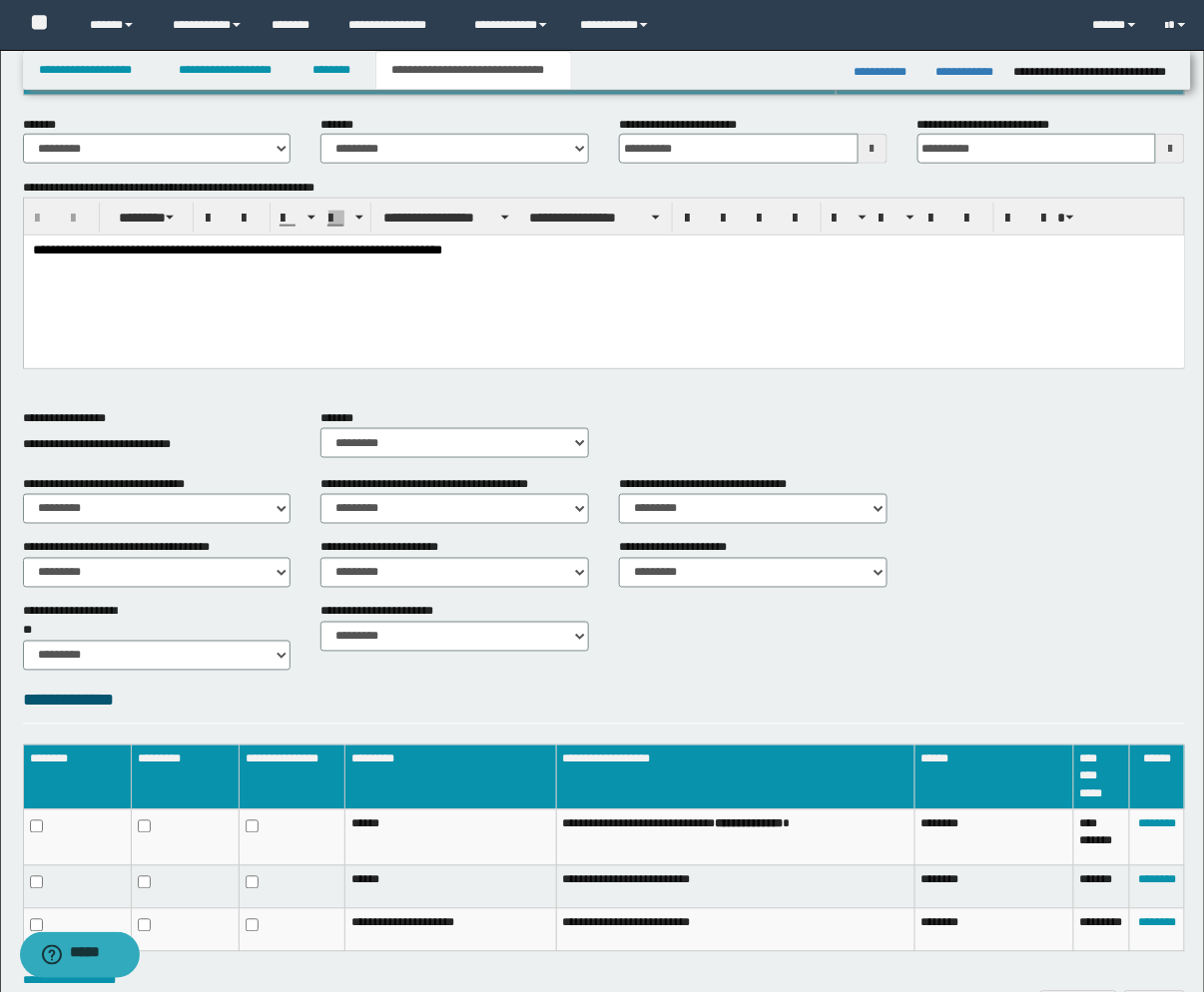 scroll, scrollTop: 527, scrollLeft: 0, axis: vertical 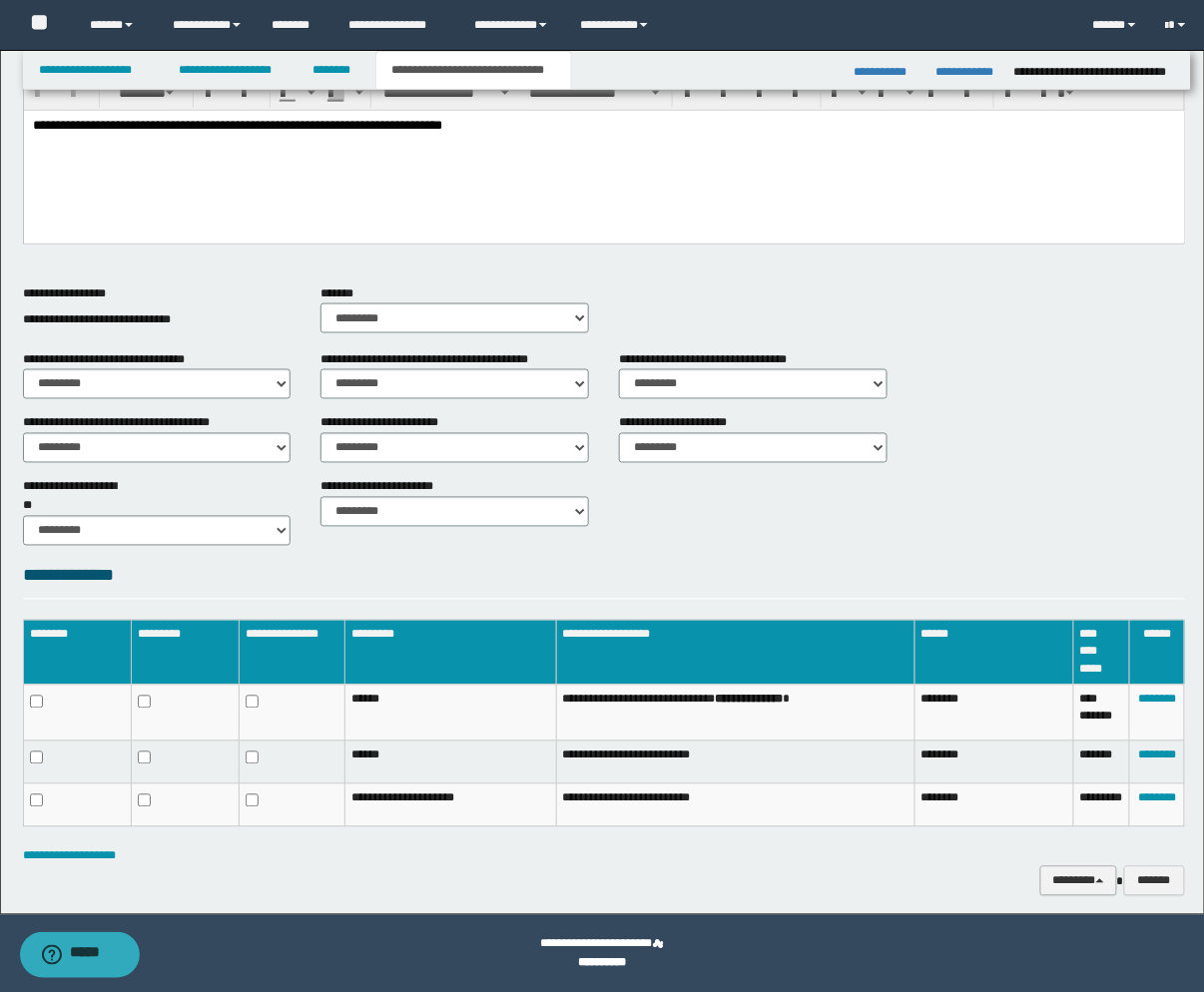 click on "********" at bounding box center (1078, 881) 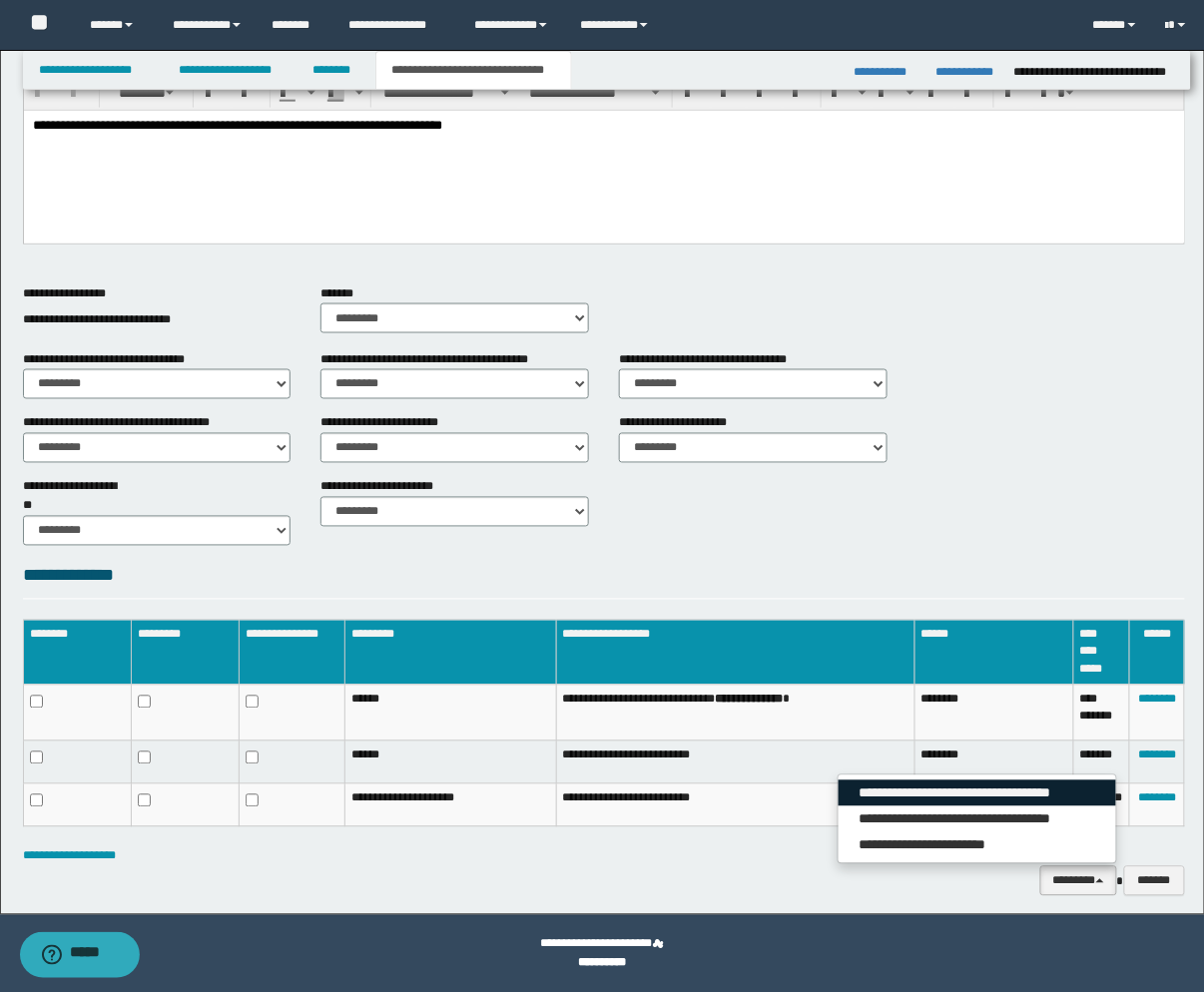 click on "**********" at bounding box center [976, 793] 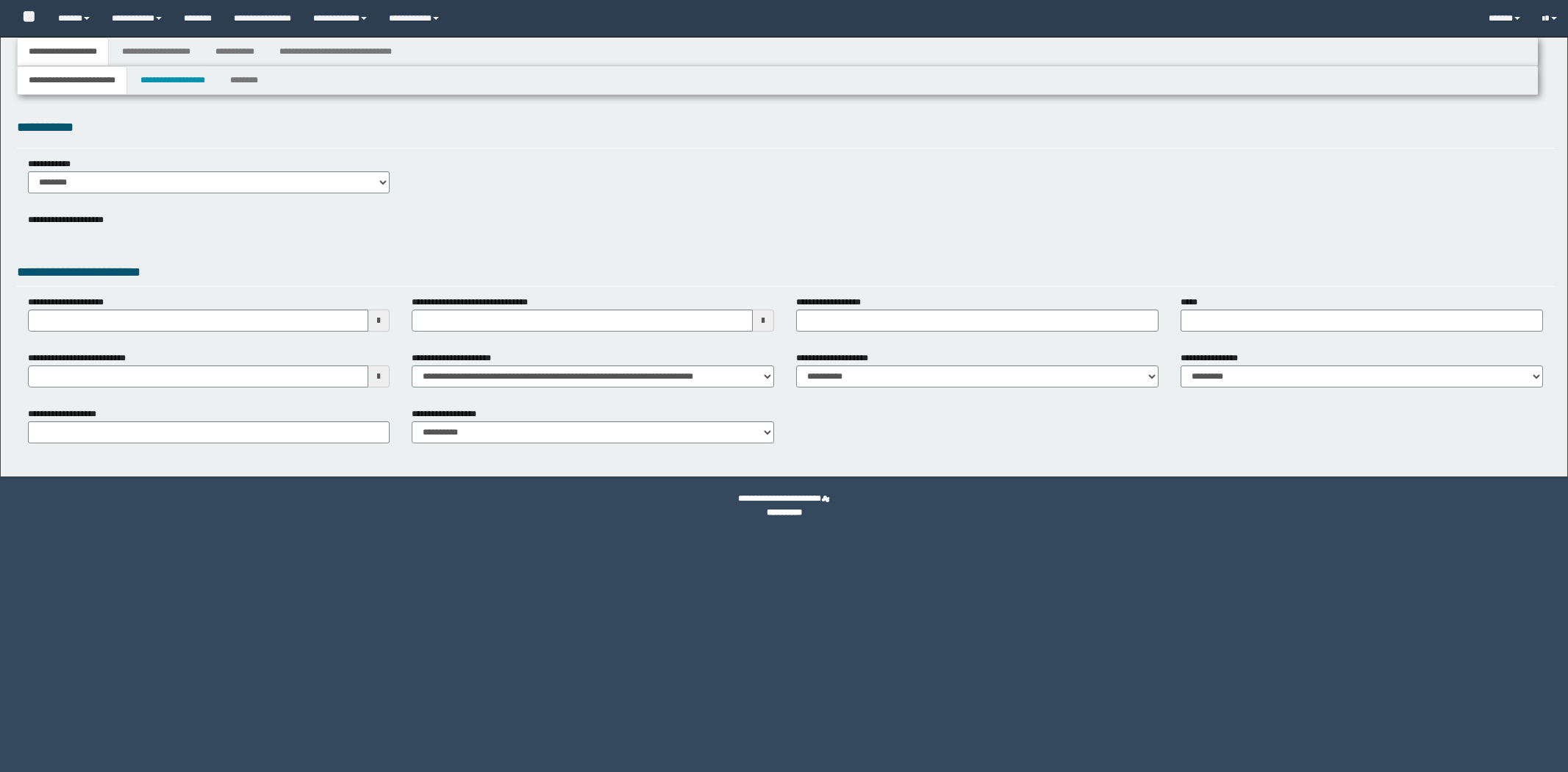 type 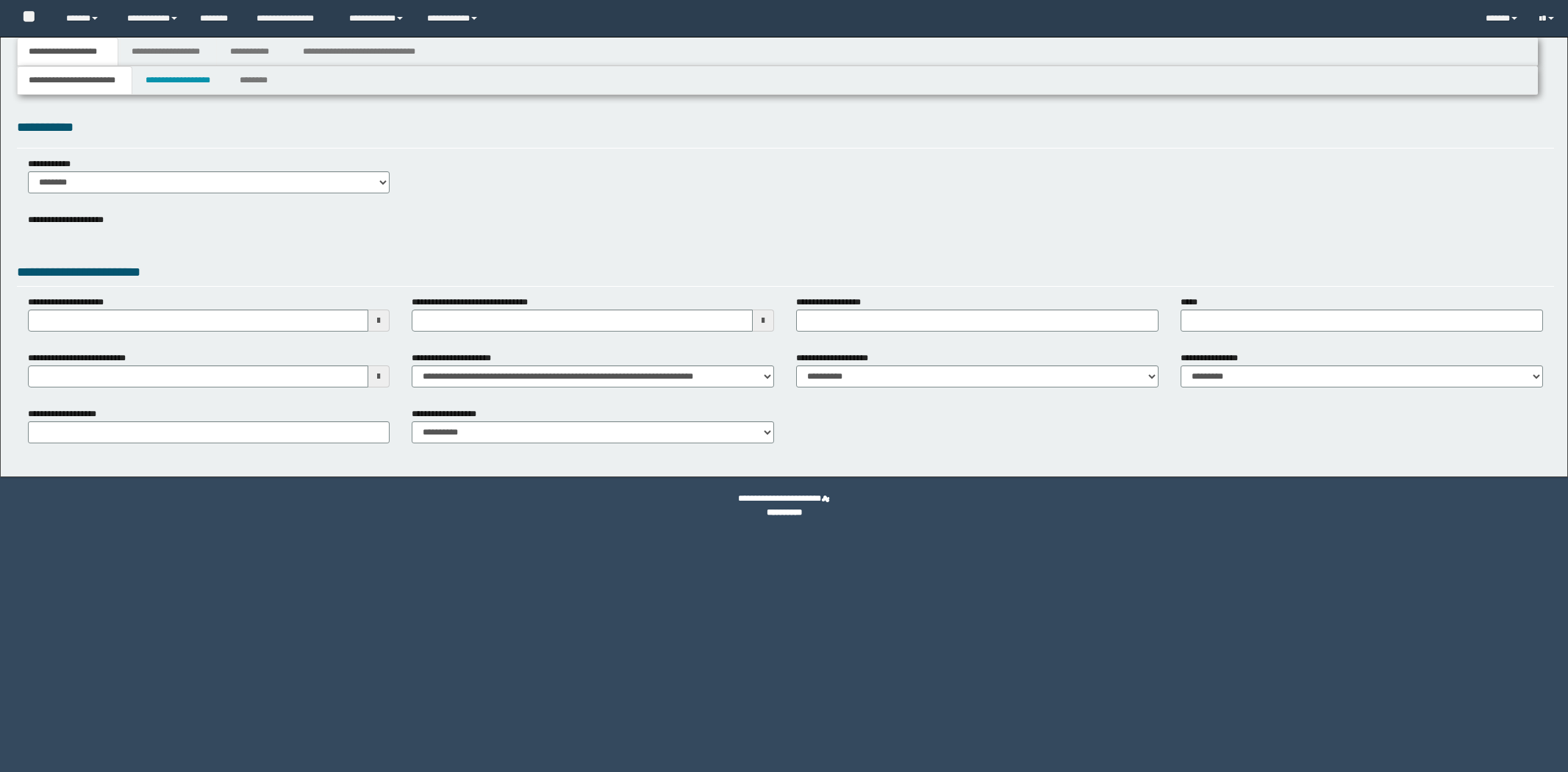 scroll, scrollTop: 0, scrollLeft: 0, axis: both 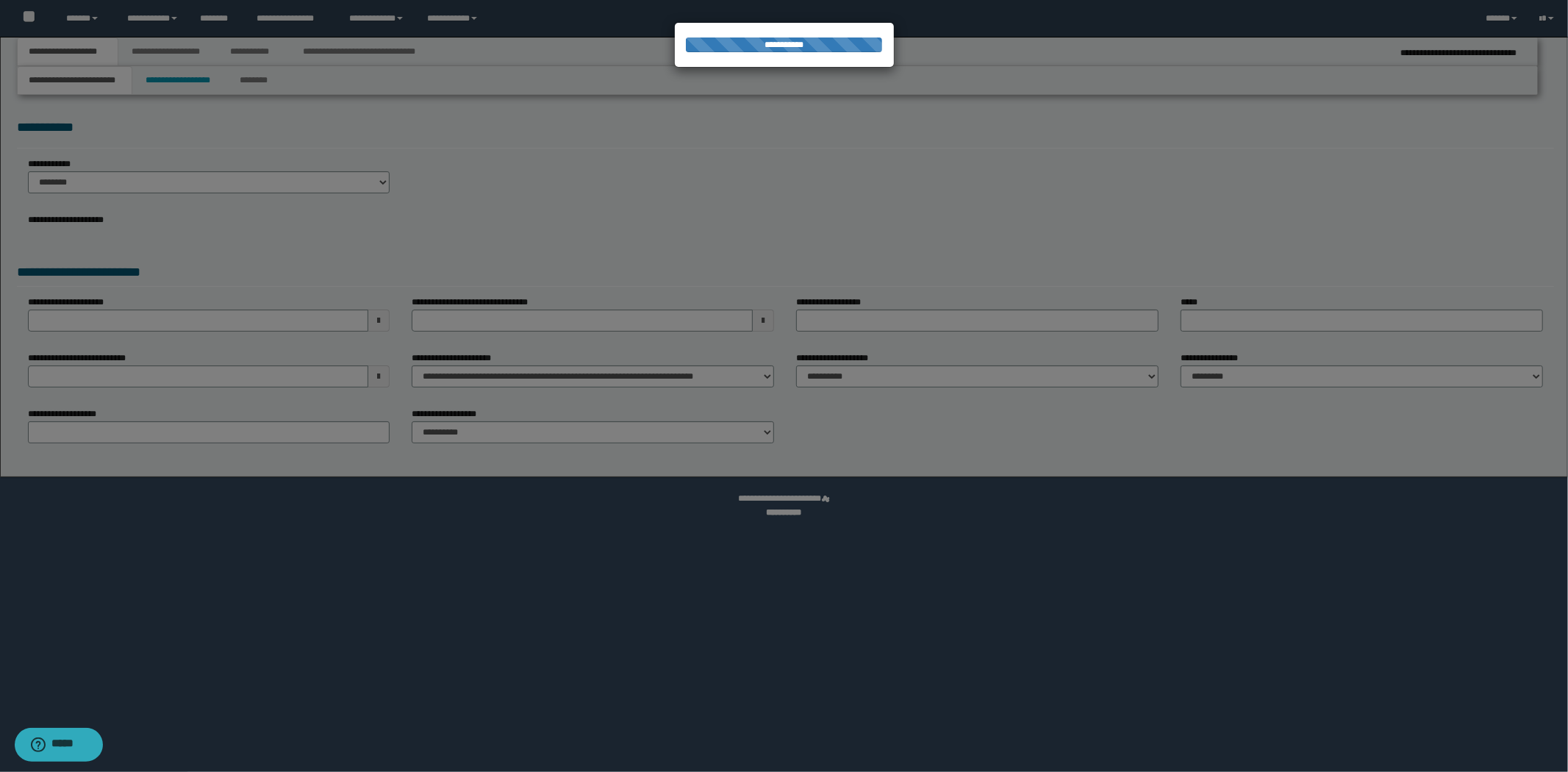 type on "**********" 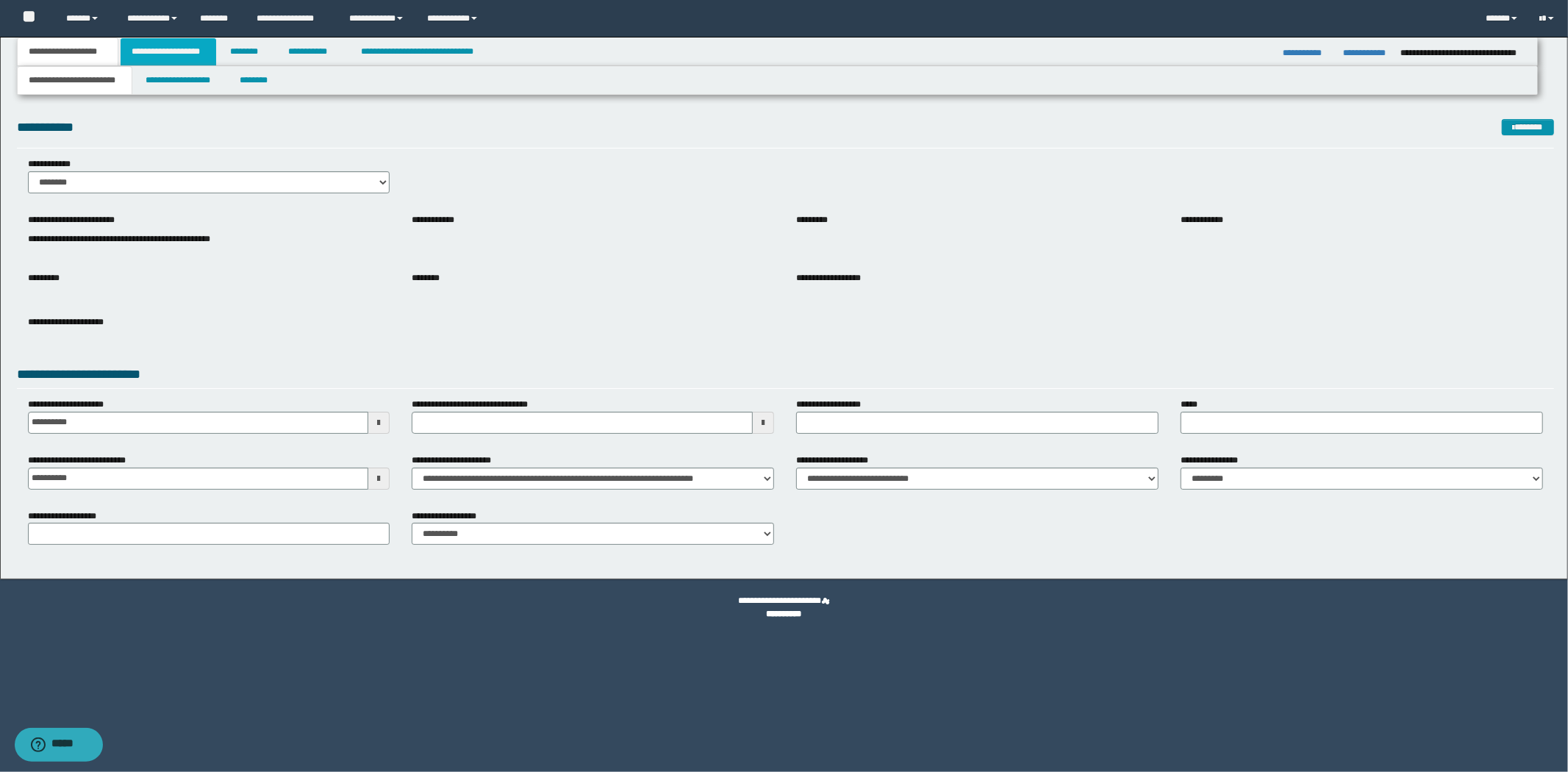 click on "**********" at bounding box center (168, 51) 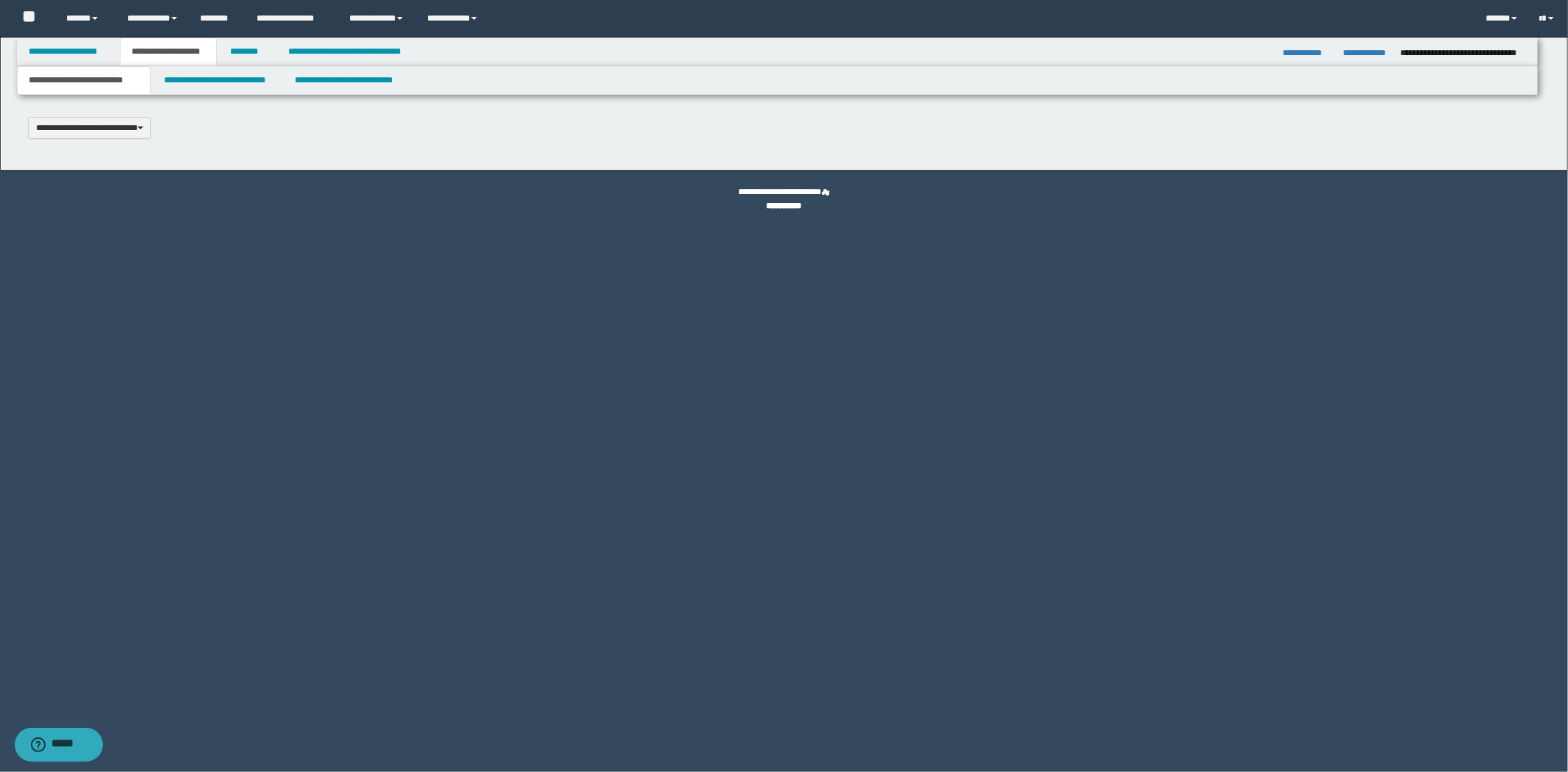 scroll, scrollTop: 0, scrollLeft: 0, axis: both 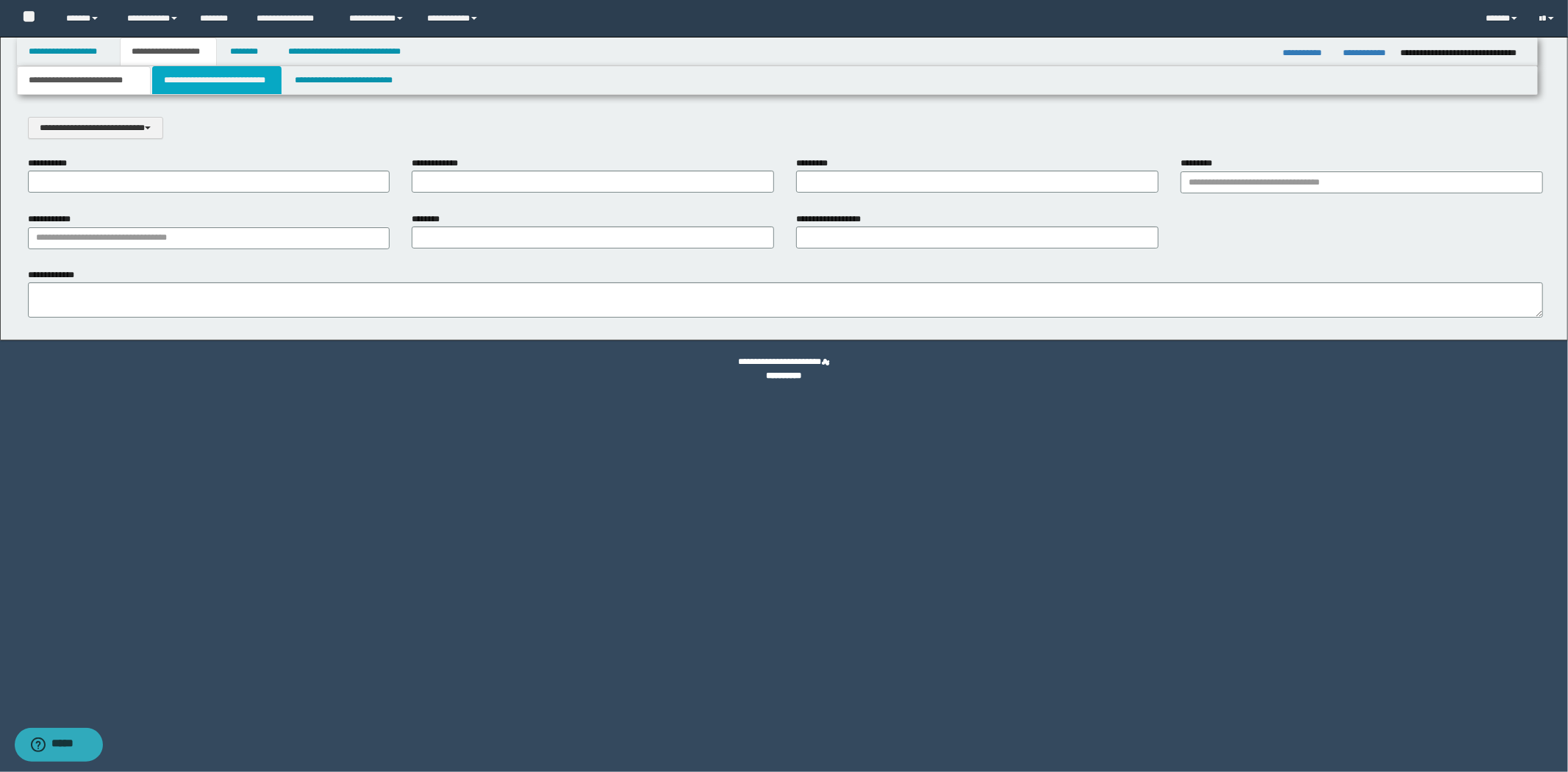 drag, startPoint x: 201, startPoint y: 84, endPoint x: 262, endPoint y: 87, distance: 61.07373 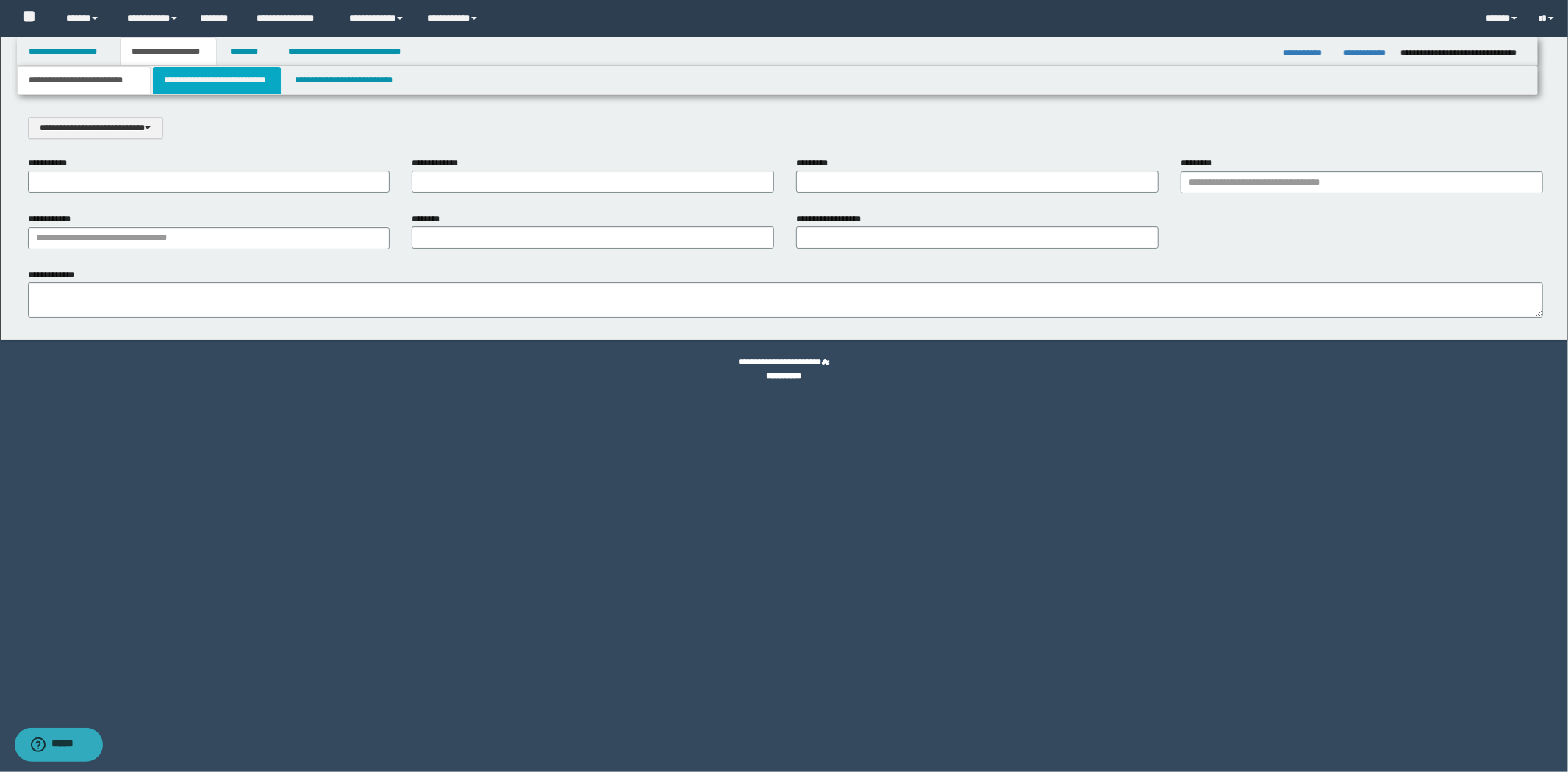 click on "**********" at bounding box center (217, 80) 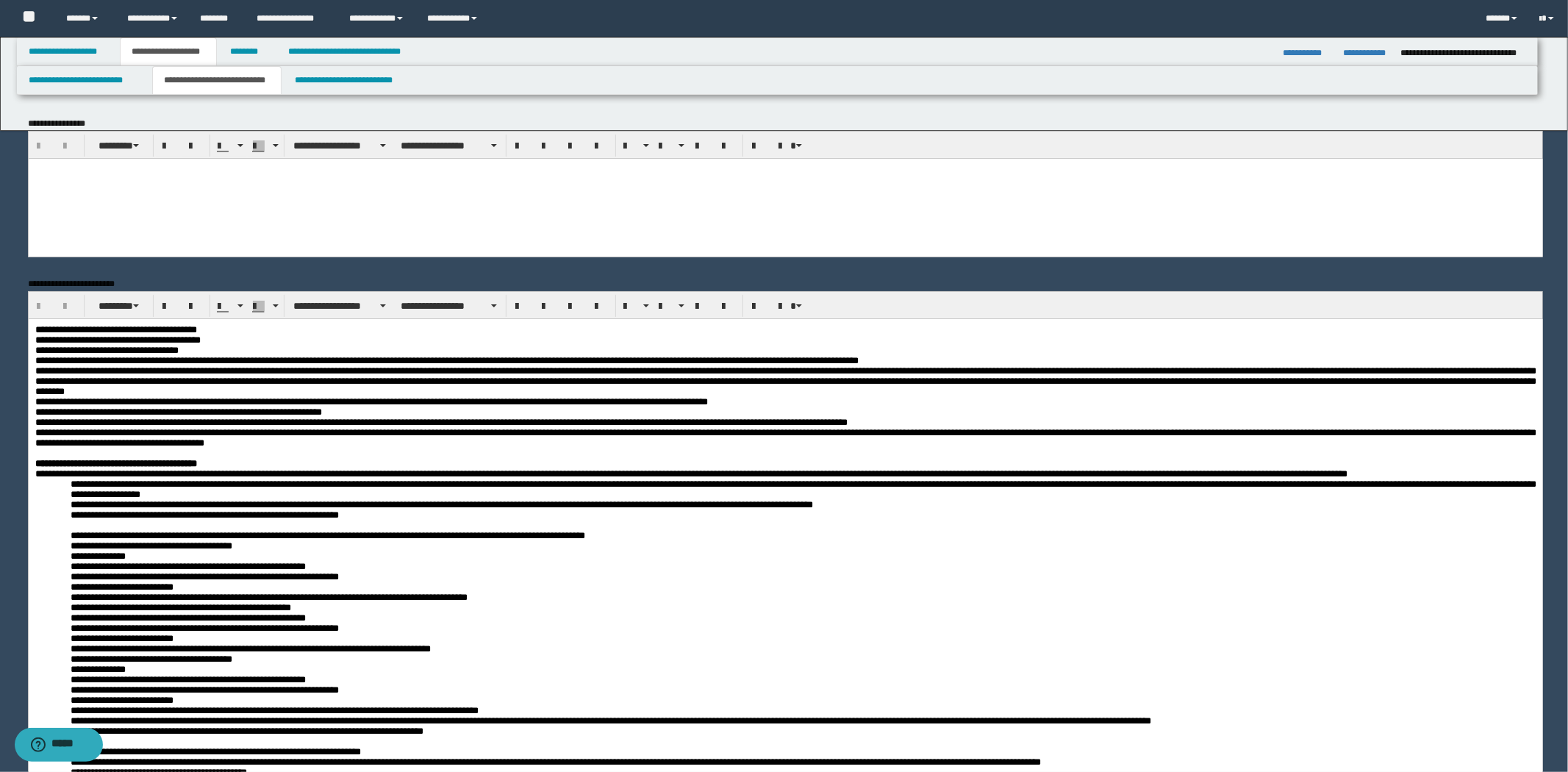 scroll, scrollTop: 0, scrollLeft: 0, axis: both 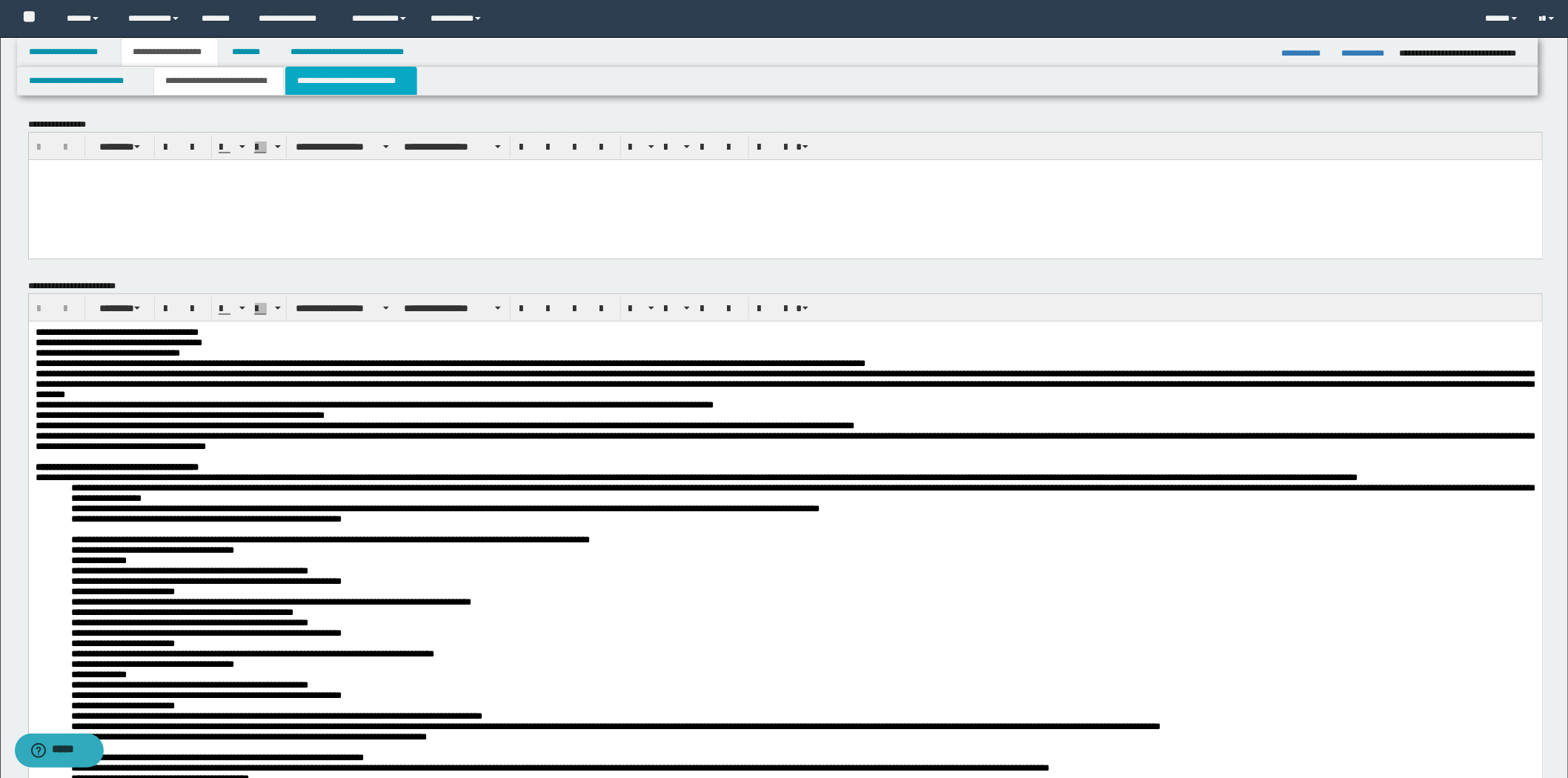 click on "**********" at bounding box center [351, 81] 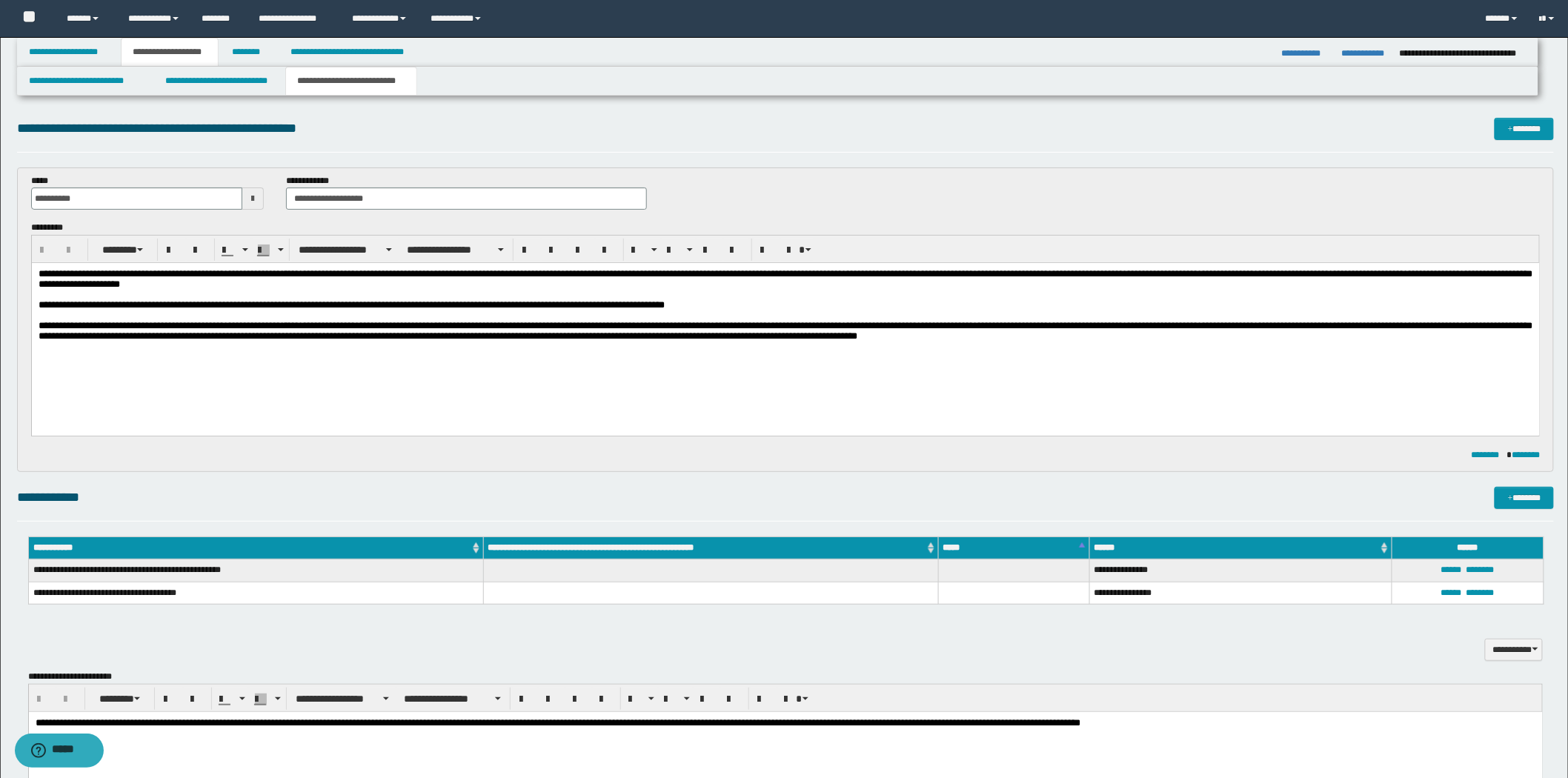 scroll, scrollTop: 0, scrollLeft: 0, axis: both 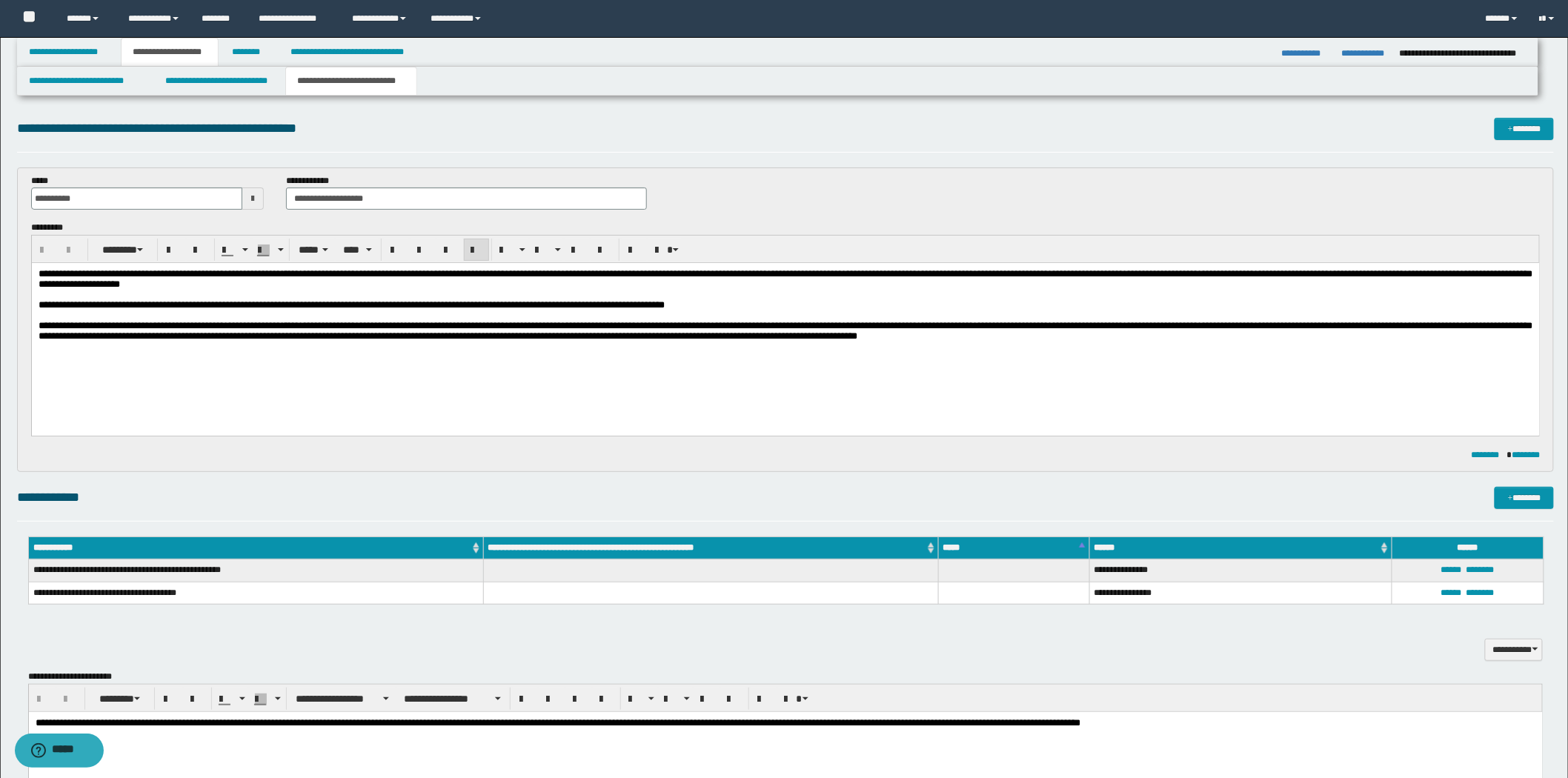 click on "**********" at bounding box center (785, 324) 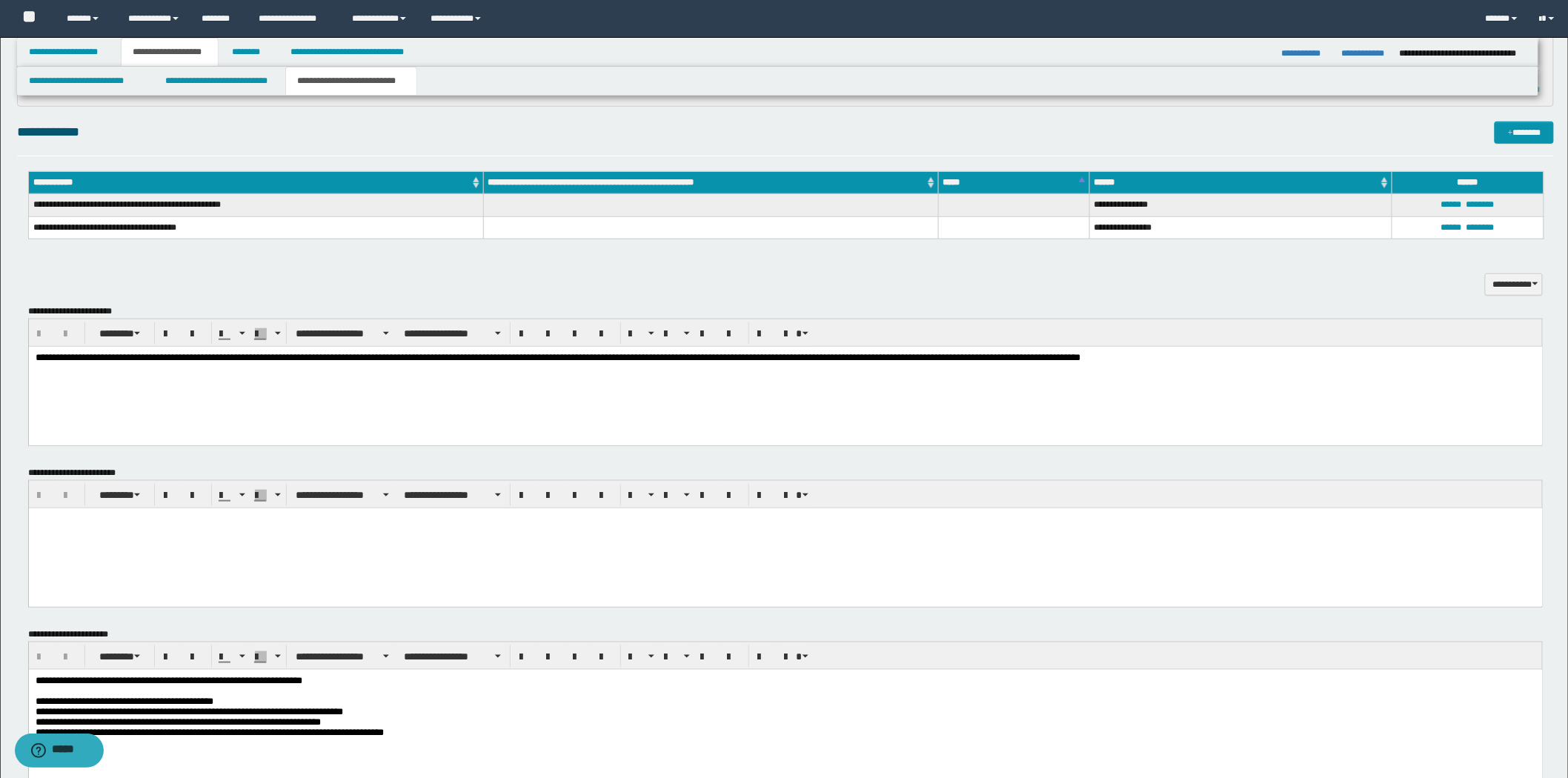 scroll, scrollTop: 493, scrollLeft: 0, axis: vertical 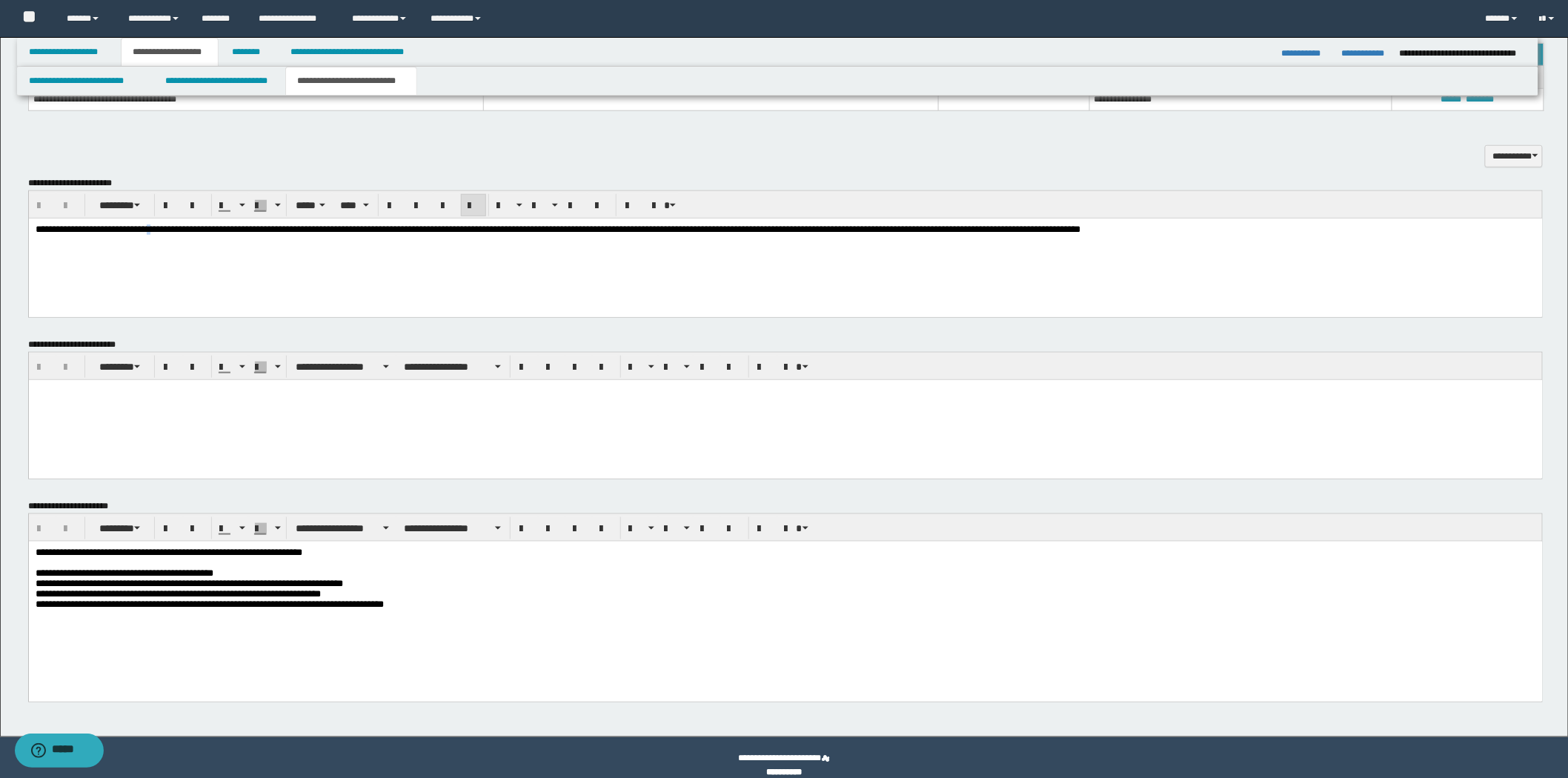 click on "**********" at bounding box center (785, 247) 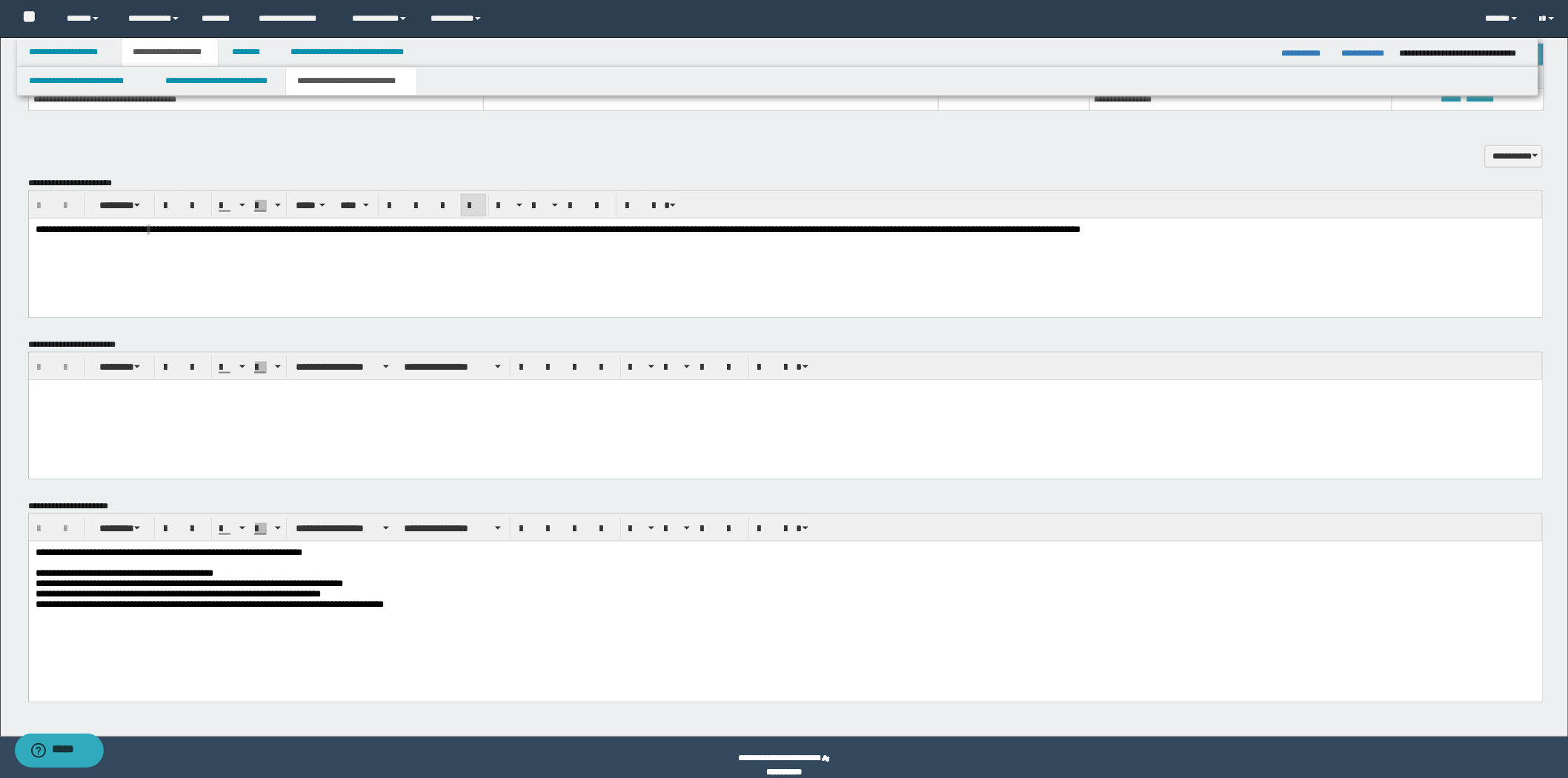 click on "**********" at bounding box center (785, 597) 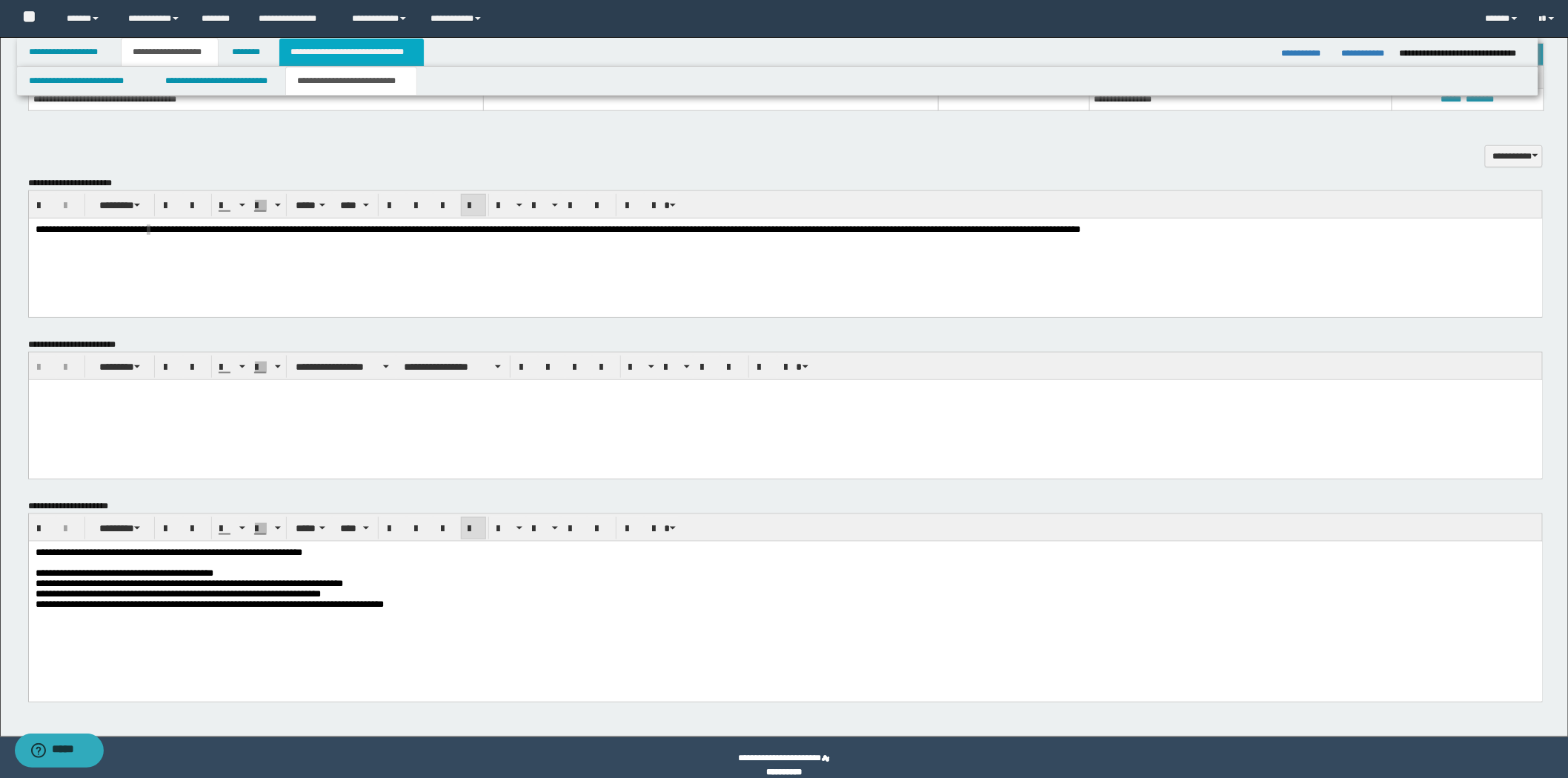 click on "**********" at bounding box center (351, 52) 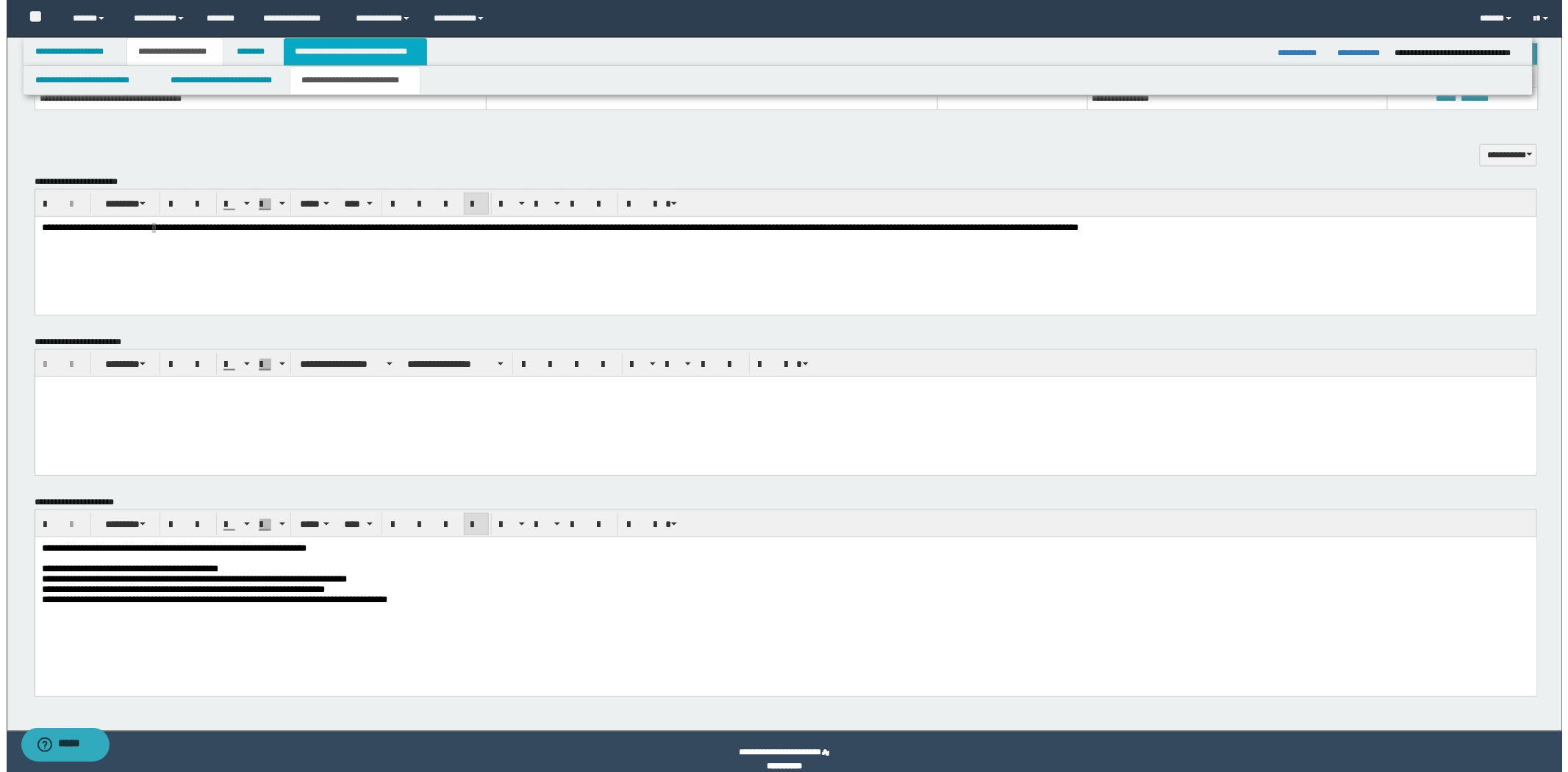 scroll, scrollTop: 0, scrollLeft: 0, axis: both 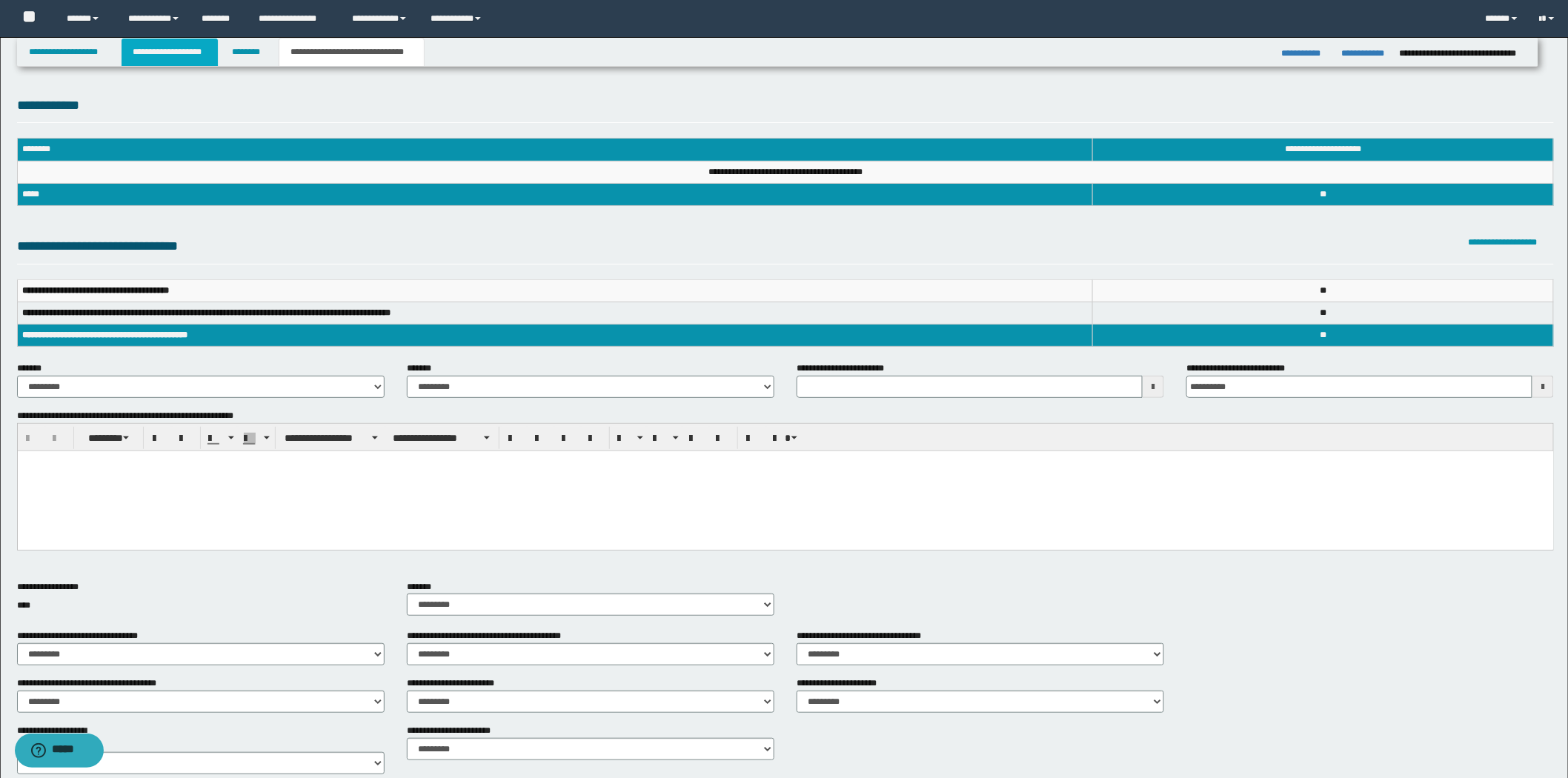 click on "**********" at bounding box center (170, 52) 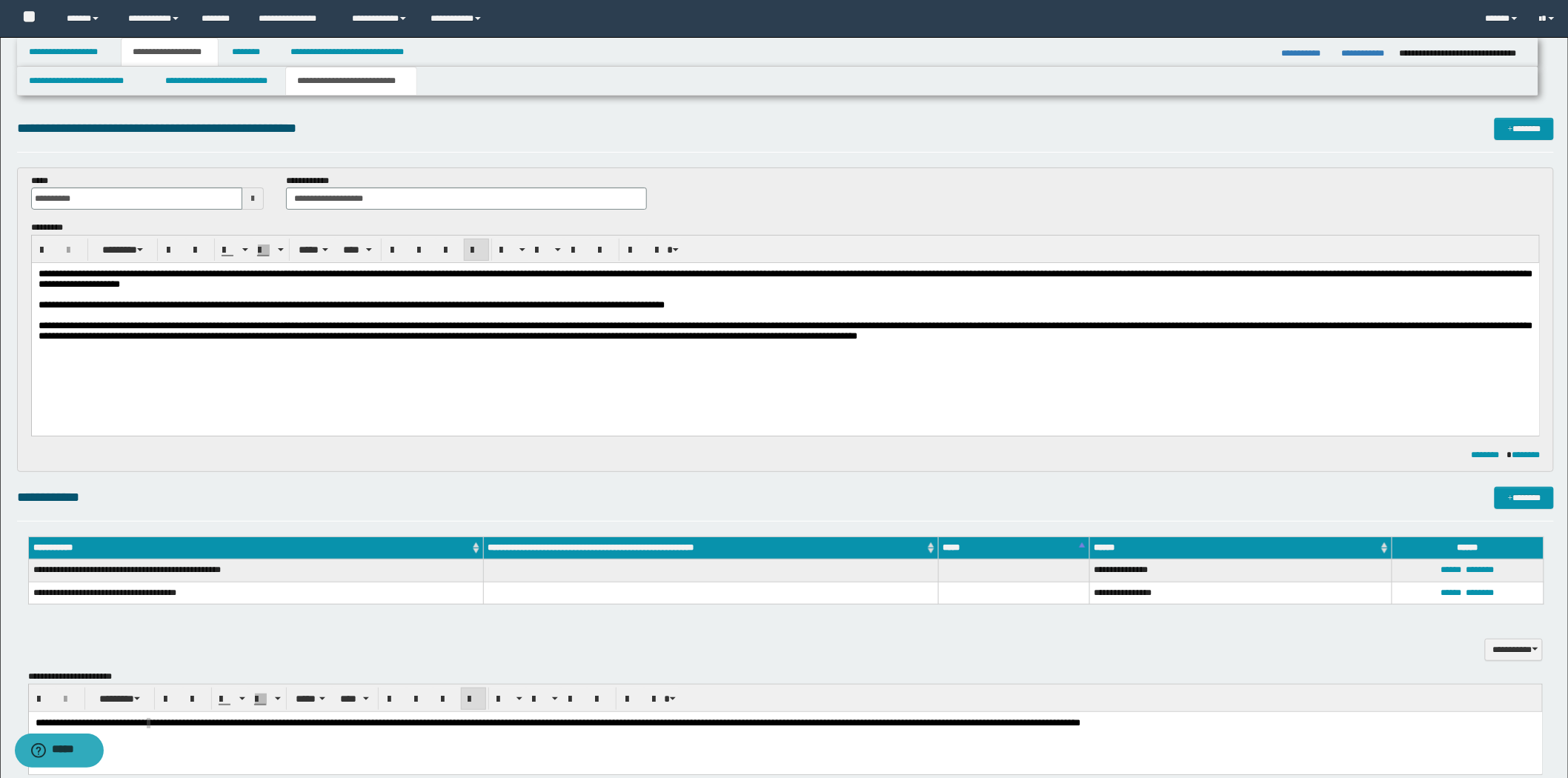 click on "**********" at bounding box center [785, 279] 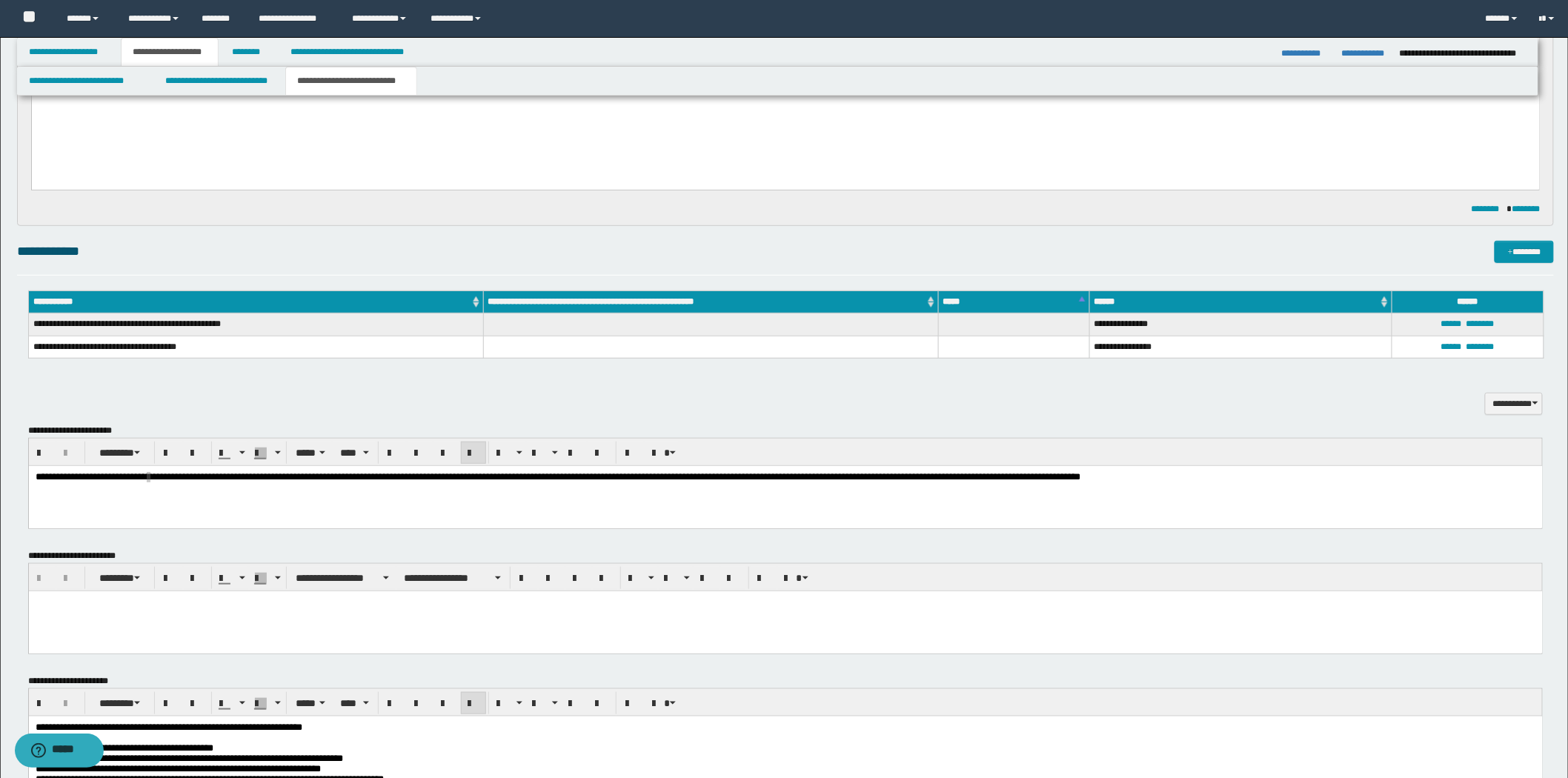 scroll, scrollTop: 247, scrollLeft: 0, axis: vertical 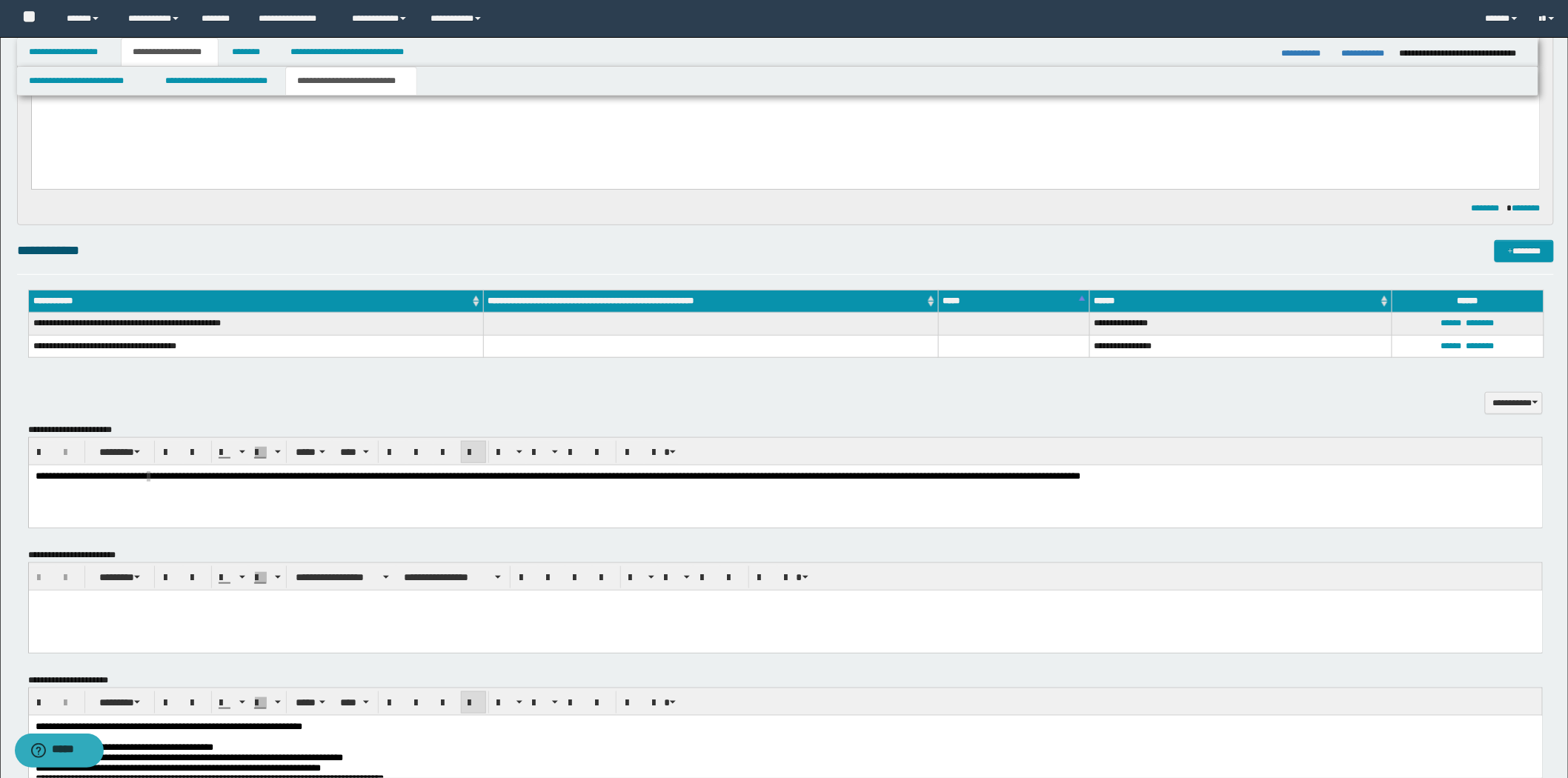 click on "**********" at bounding box center [785, 77] 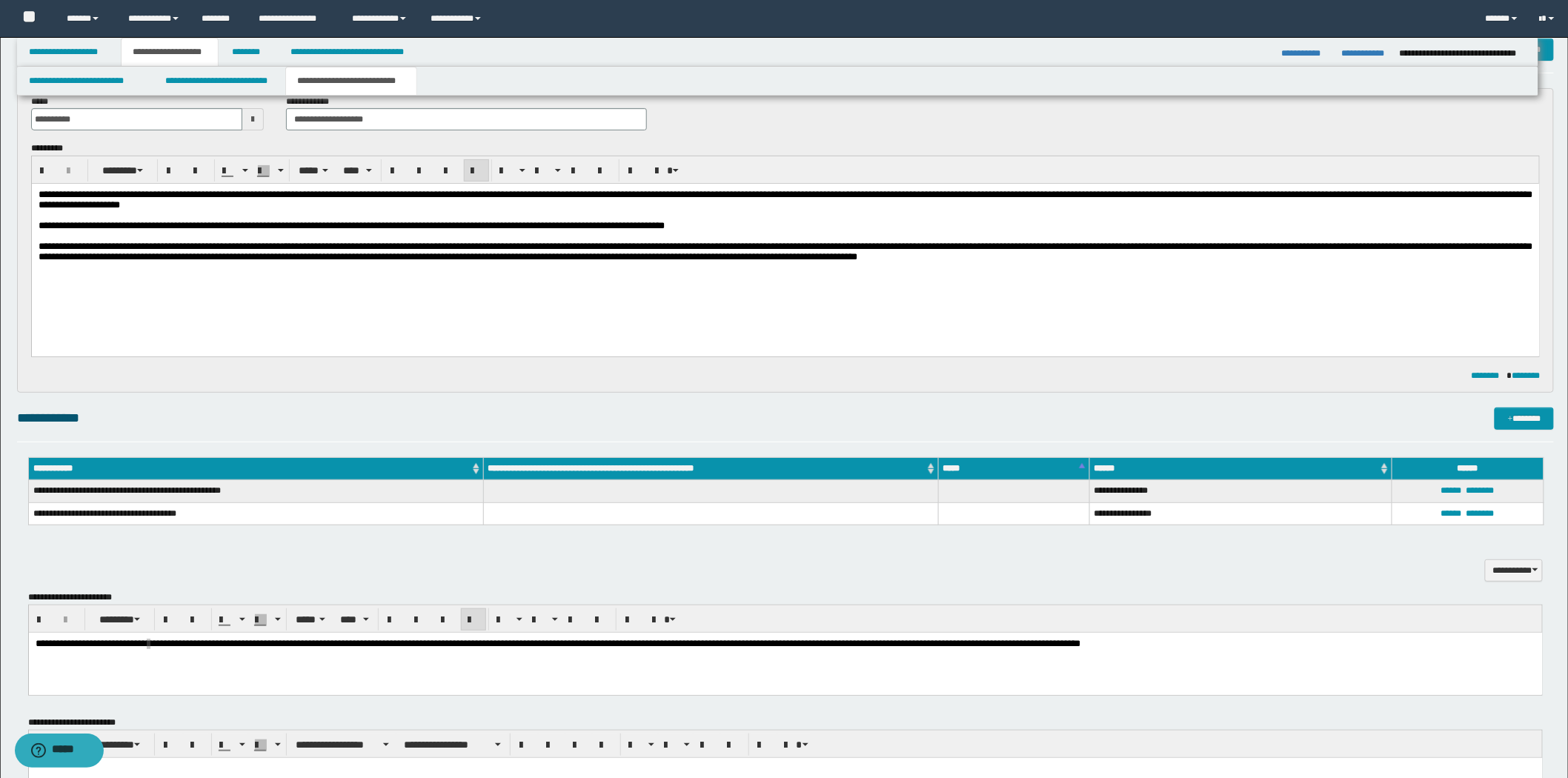 scroll, scrollTop: 0, scrollLeft: 0, axis: both 